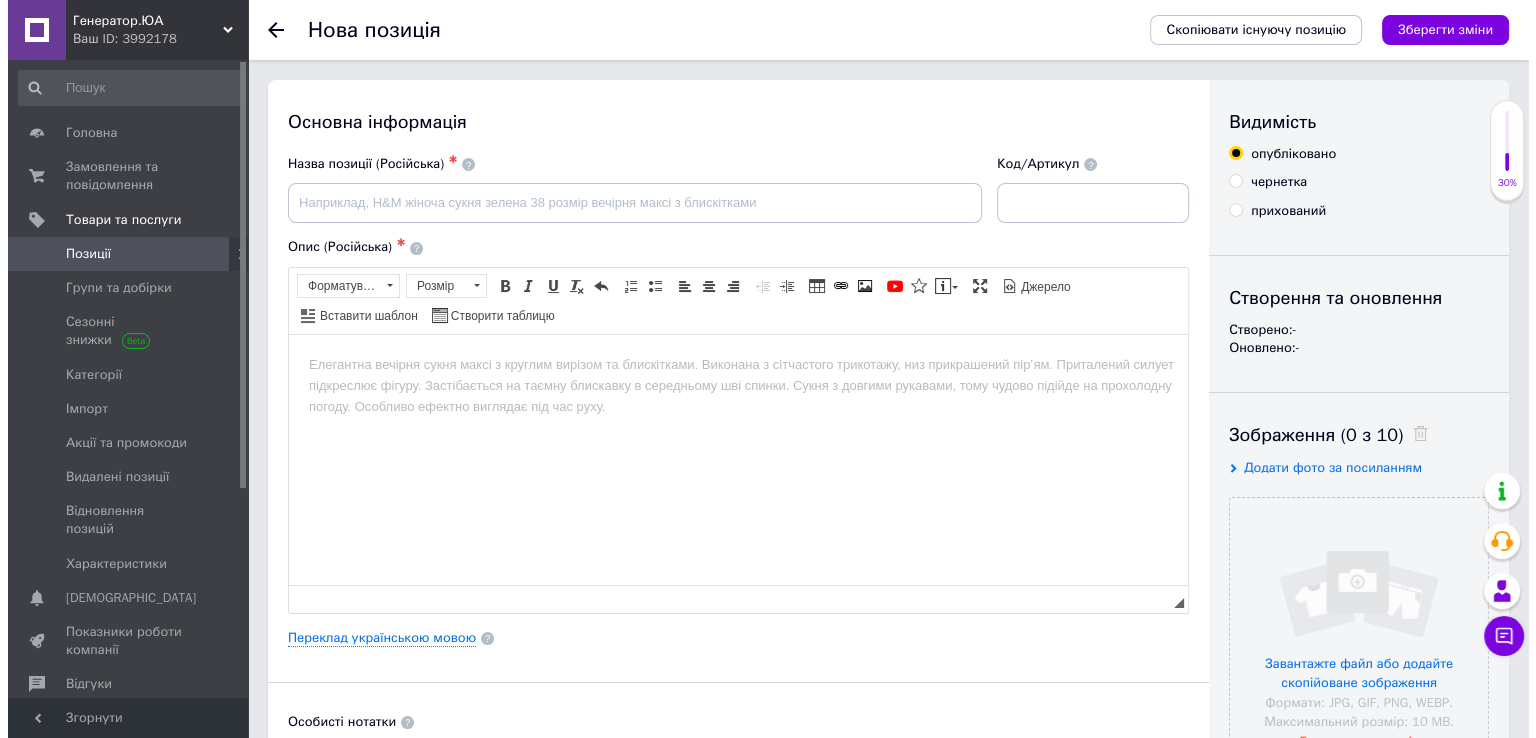 scroll, scrollTop: 0, scrollLeft: 0, axis: both 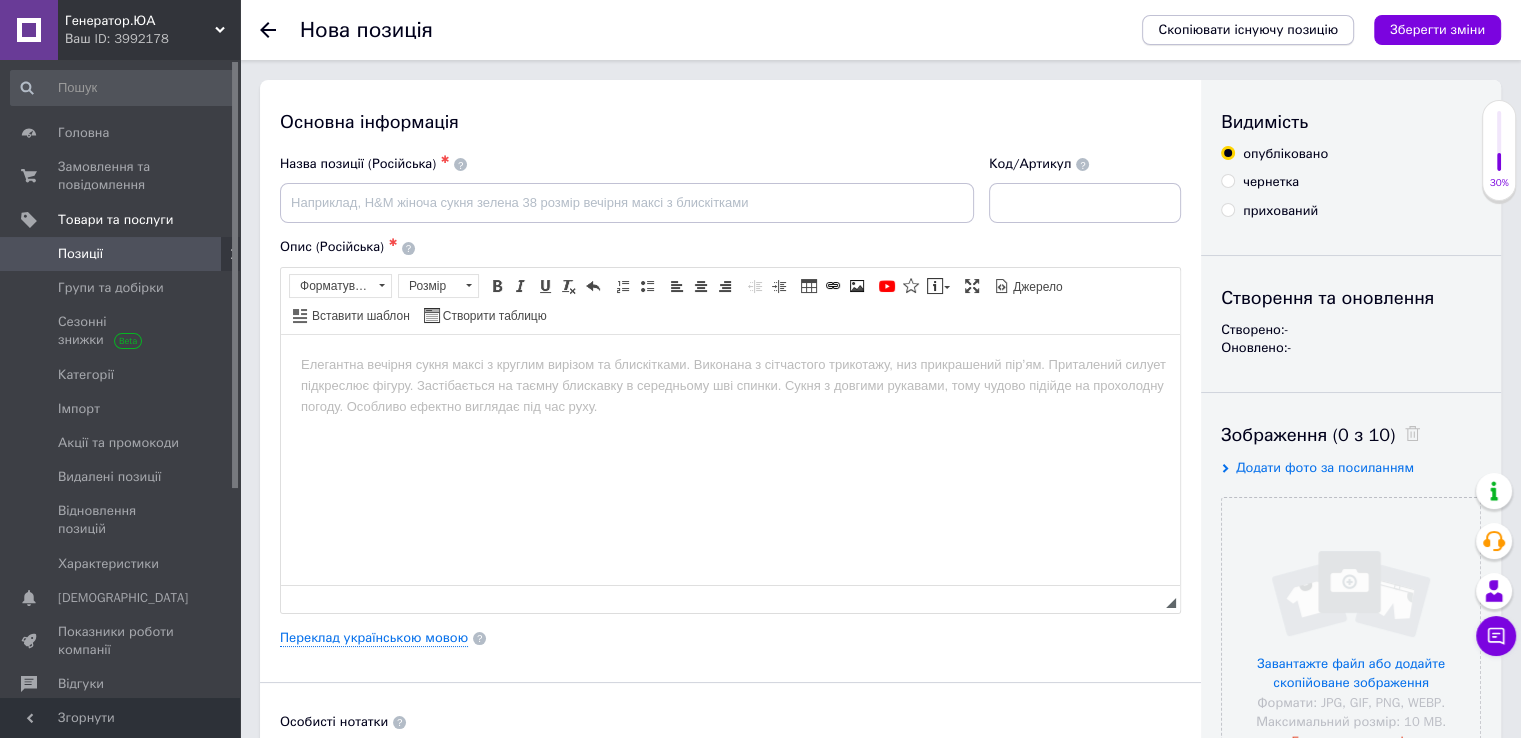 click on "Скопіювати існуючу позицію" at bounding box center [1248, 30] 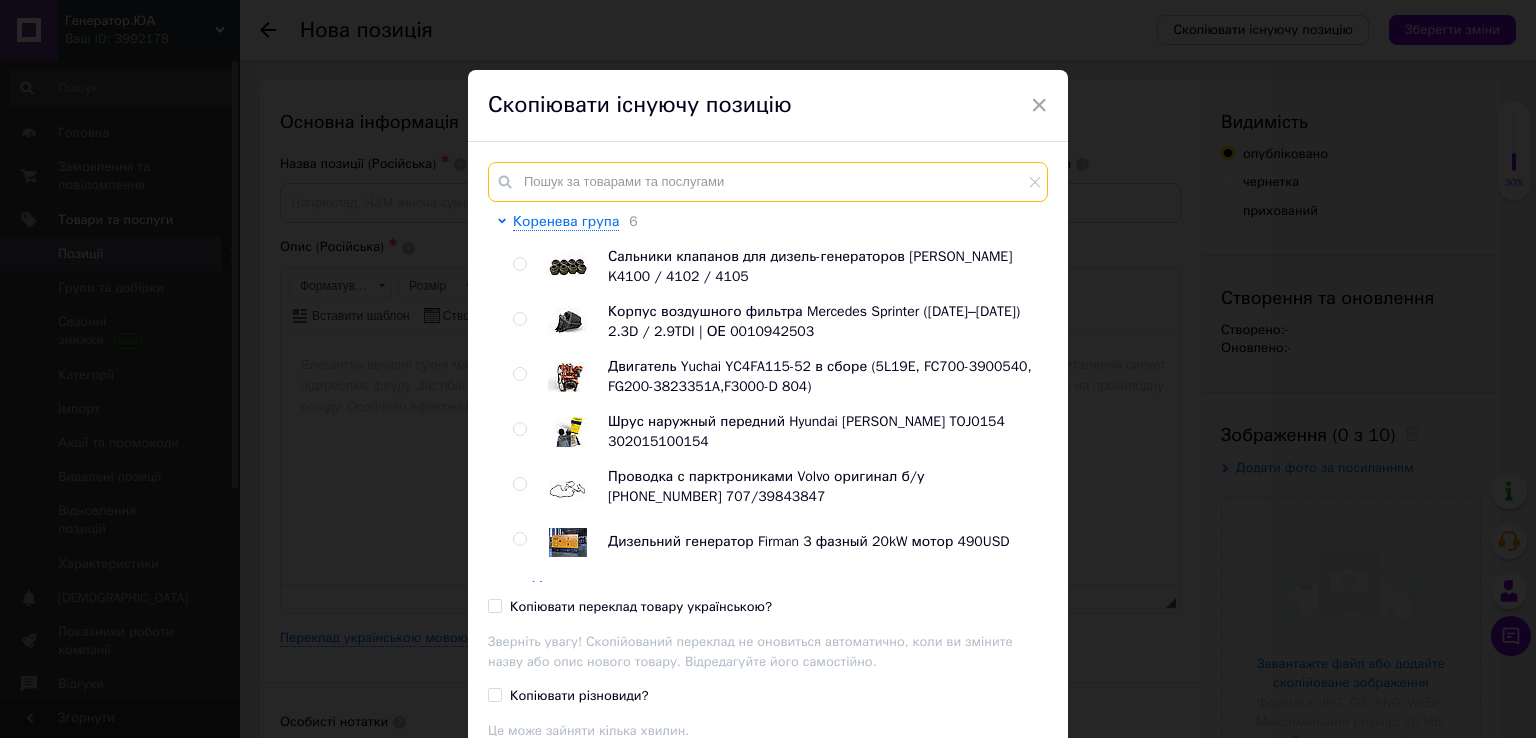 click at bounding box center (768, 182) 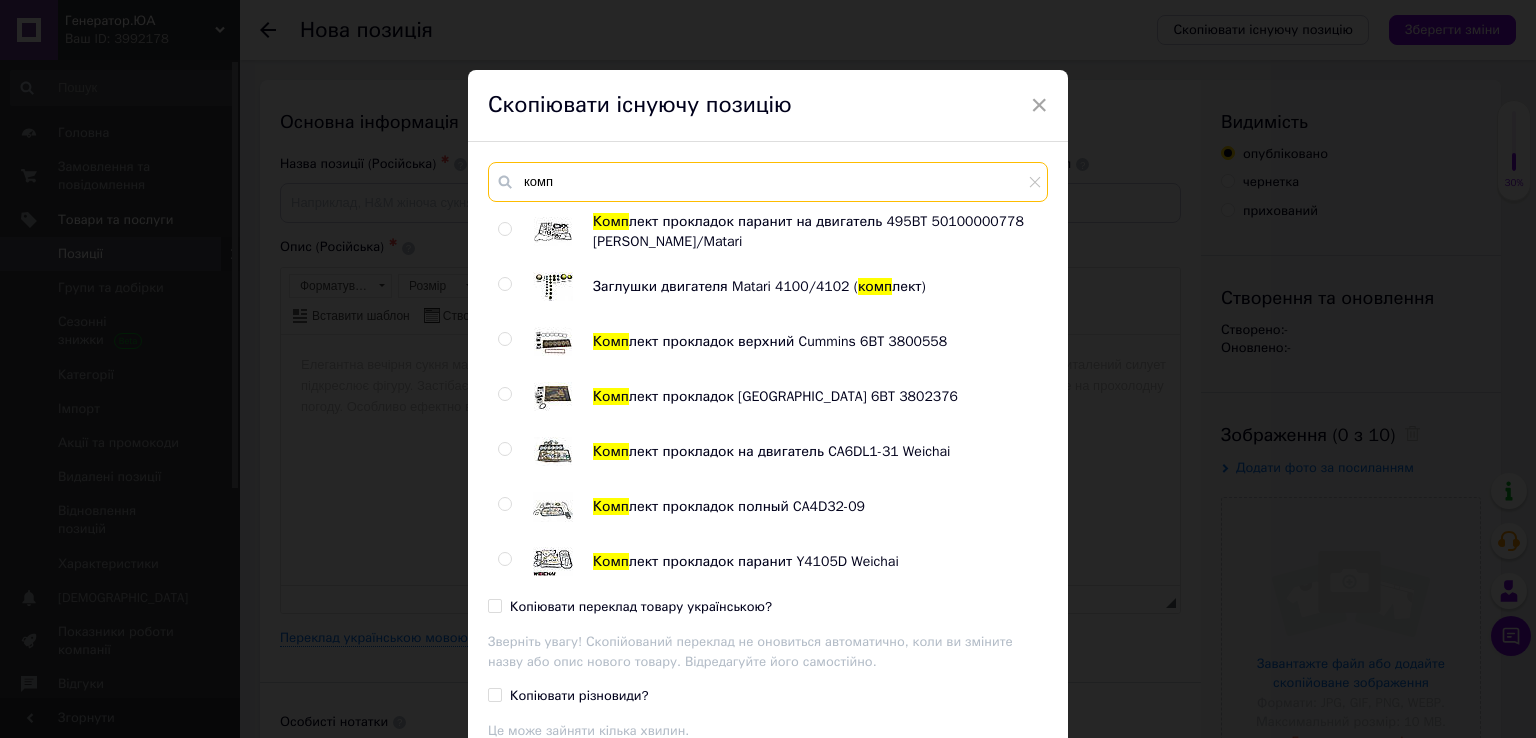 type on "комп" 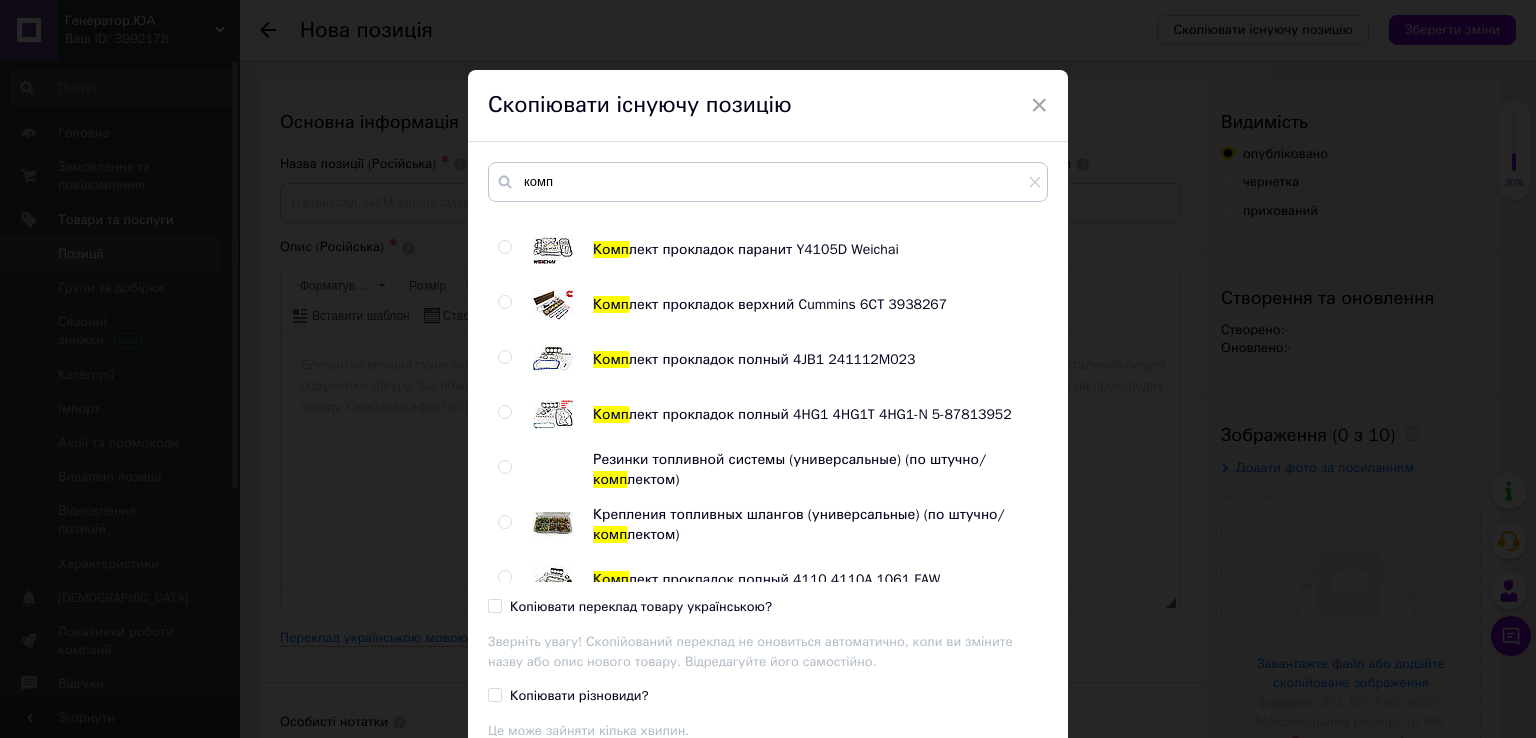 drag, startPoint x: 534, startPoint y: 451, endPoint x: 580, endPoint y: 342, distance: 118.308914 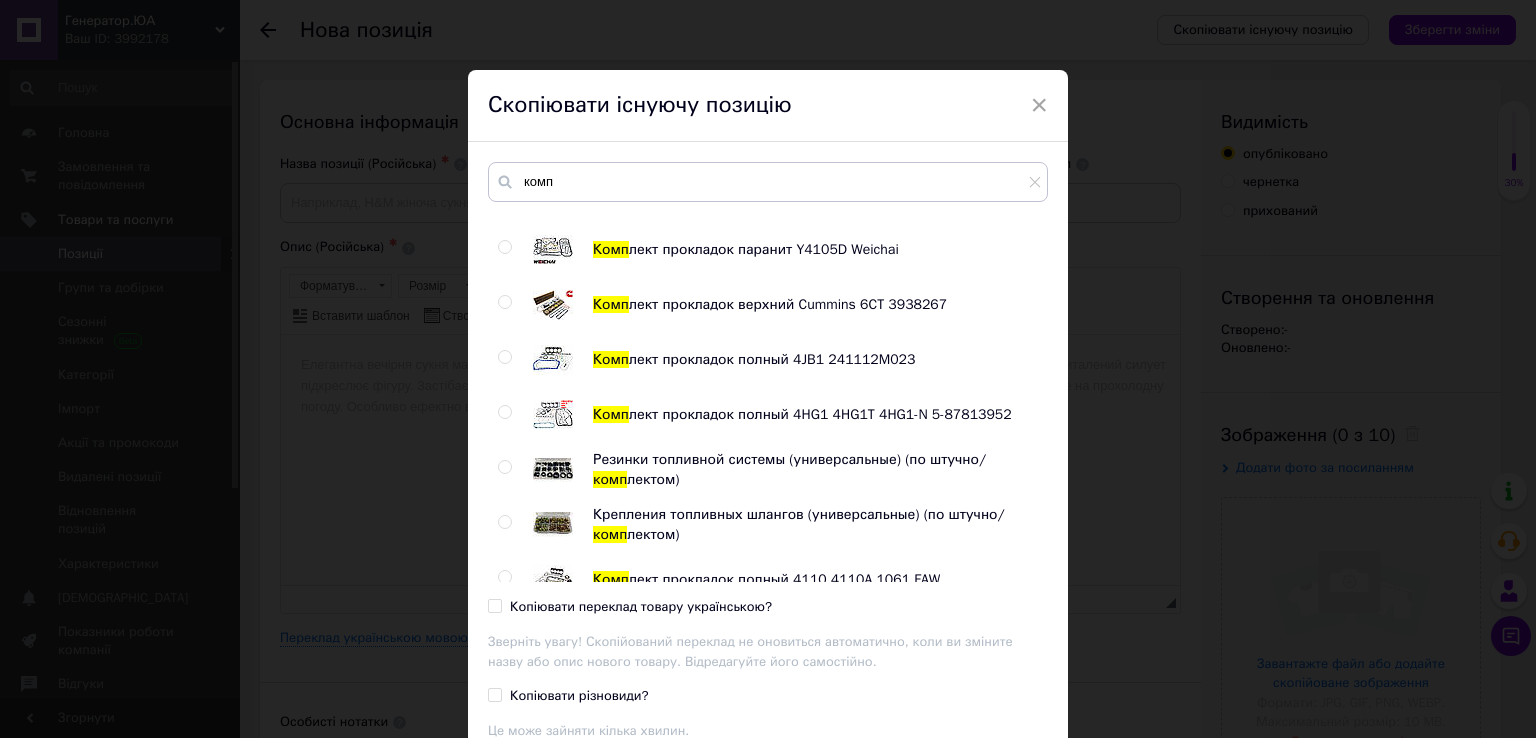 scroll, scrollTop: 269, scrollLeft: 0, axis: vertical 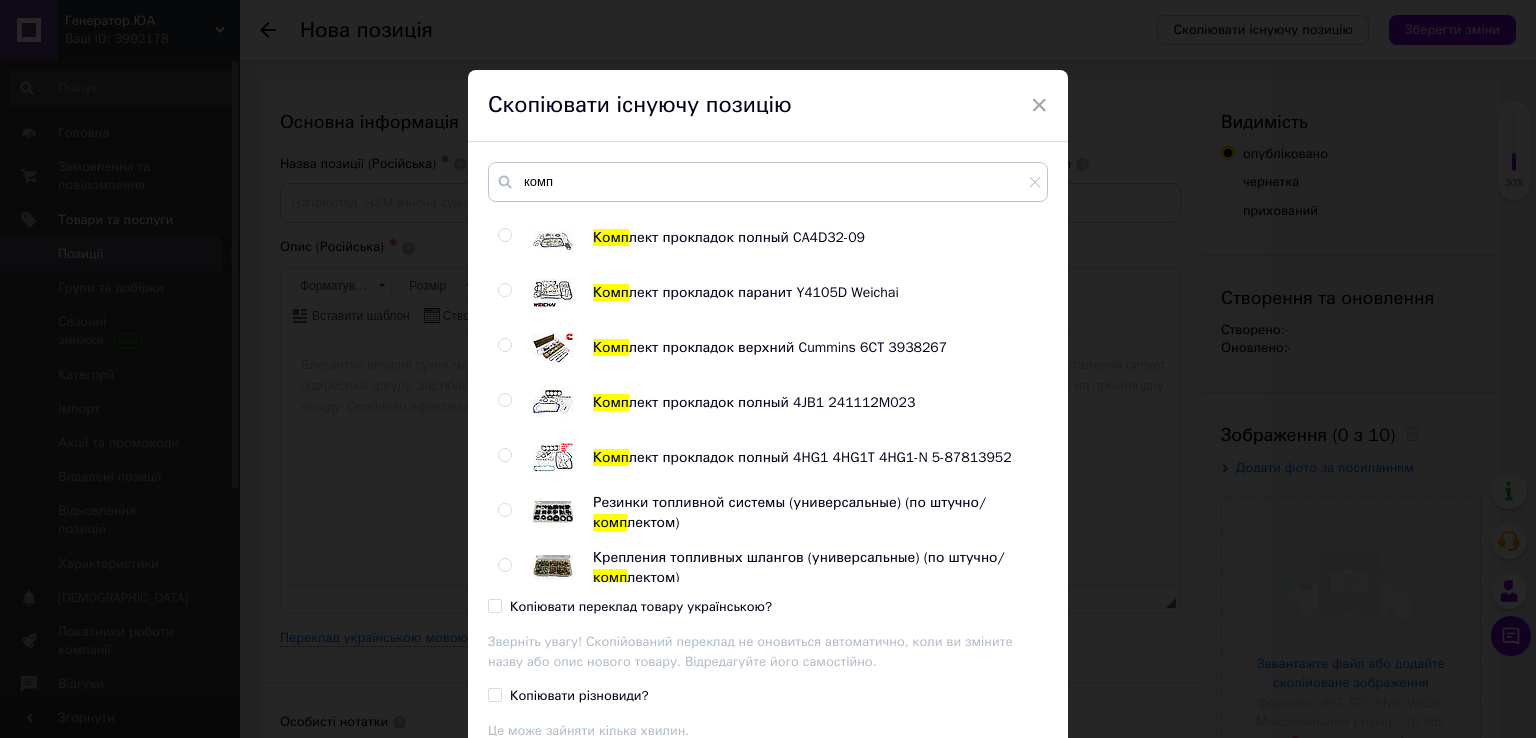 click at bounding box center [504, 345] 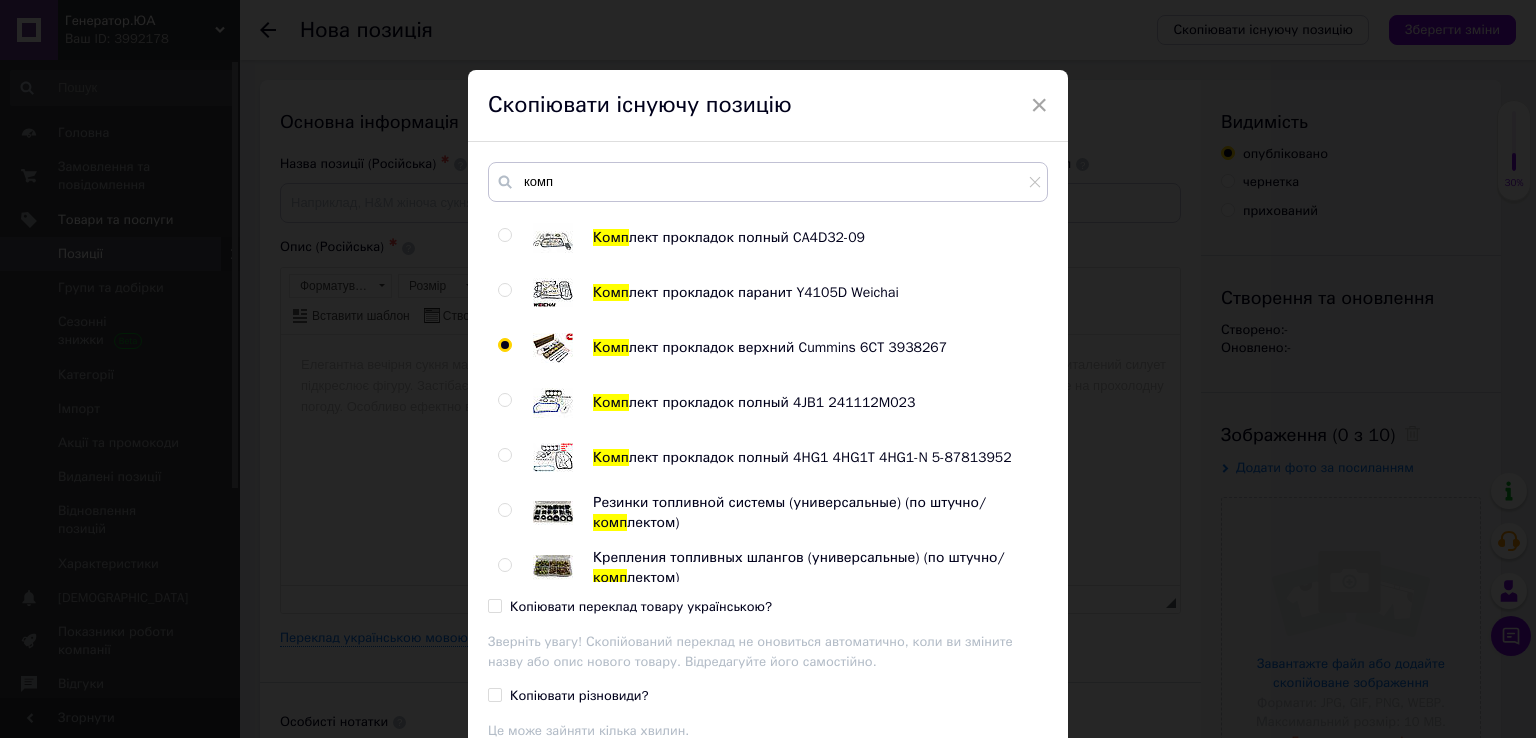 radio on "true" 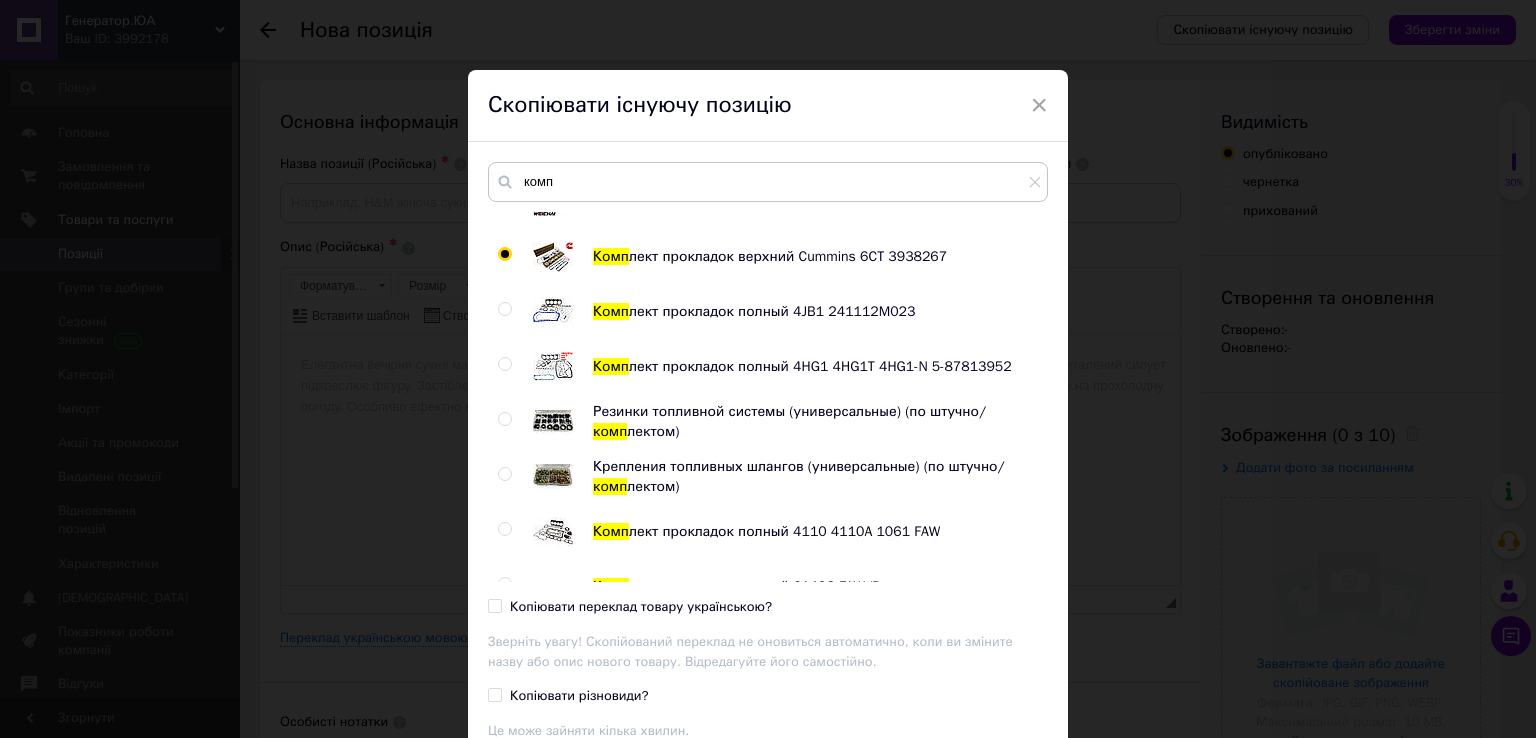 scroll, scrollTop: 448, scrollLeft: 0, axis: vertical 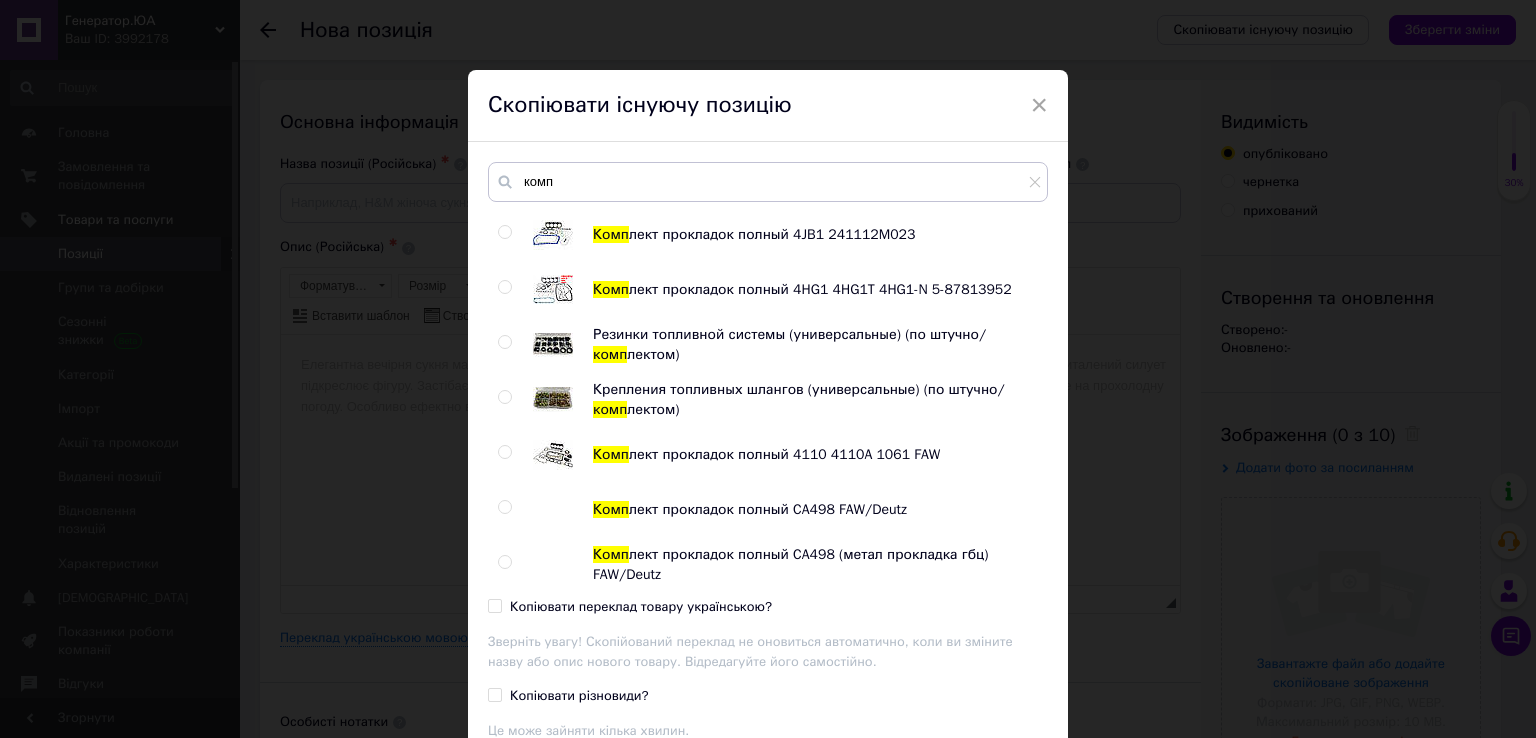 drag, startPoint x: 500, startPoint y: 459, endPoint x: 669, endPoint y: 563, distance: 198.43639 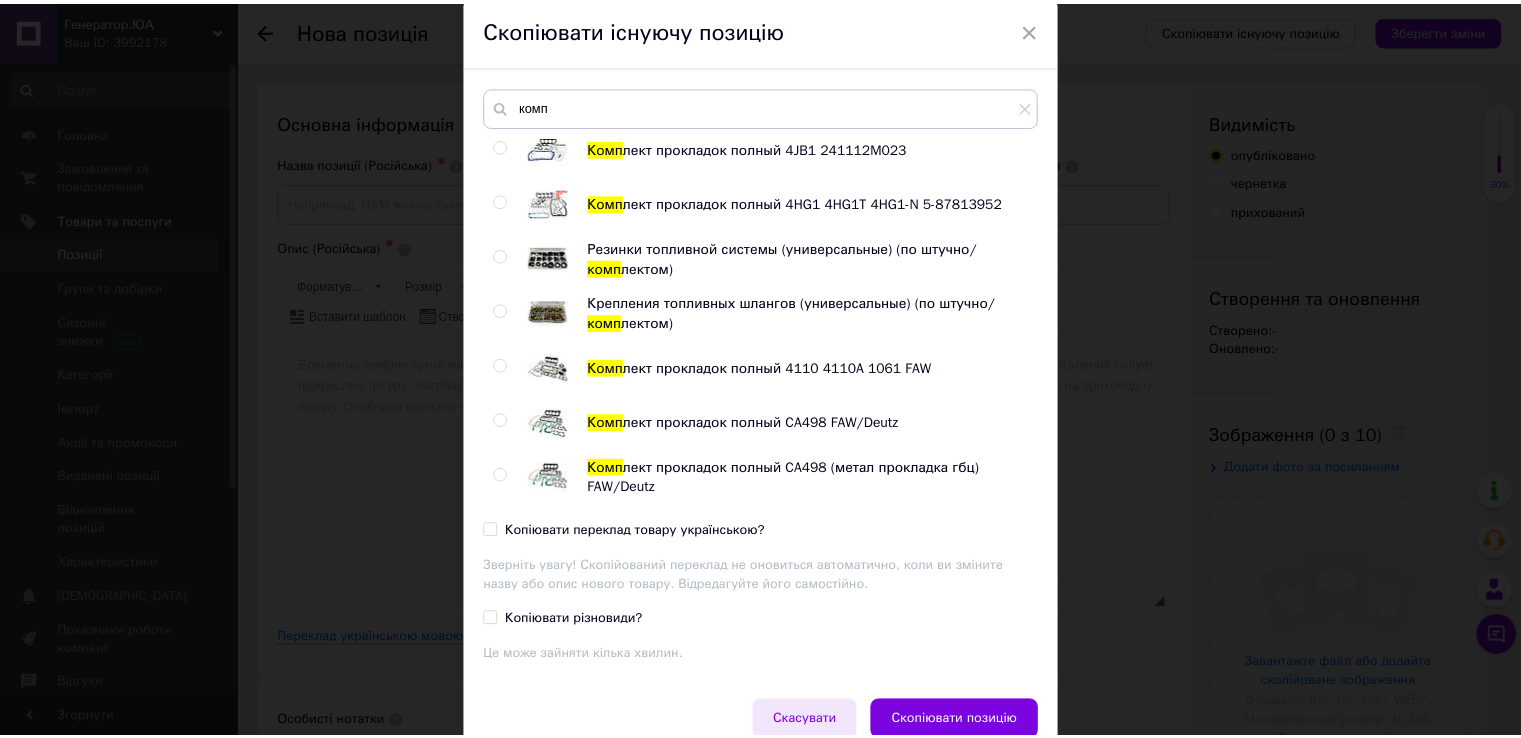 scroll, scrollTop: 168, scrollLeft: 0, axis: vertical 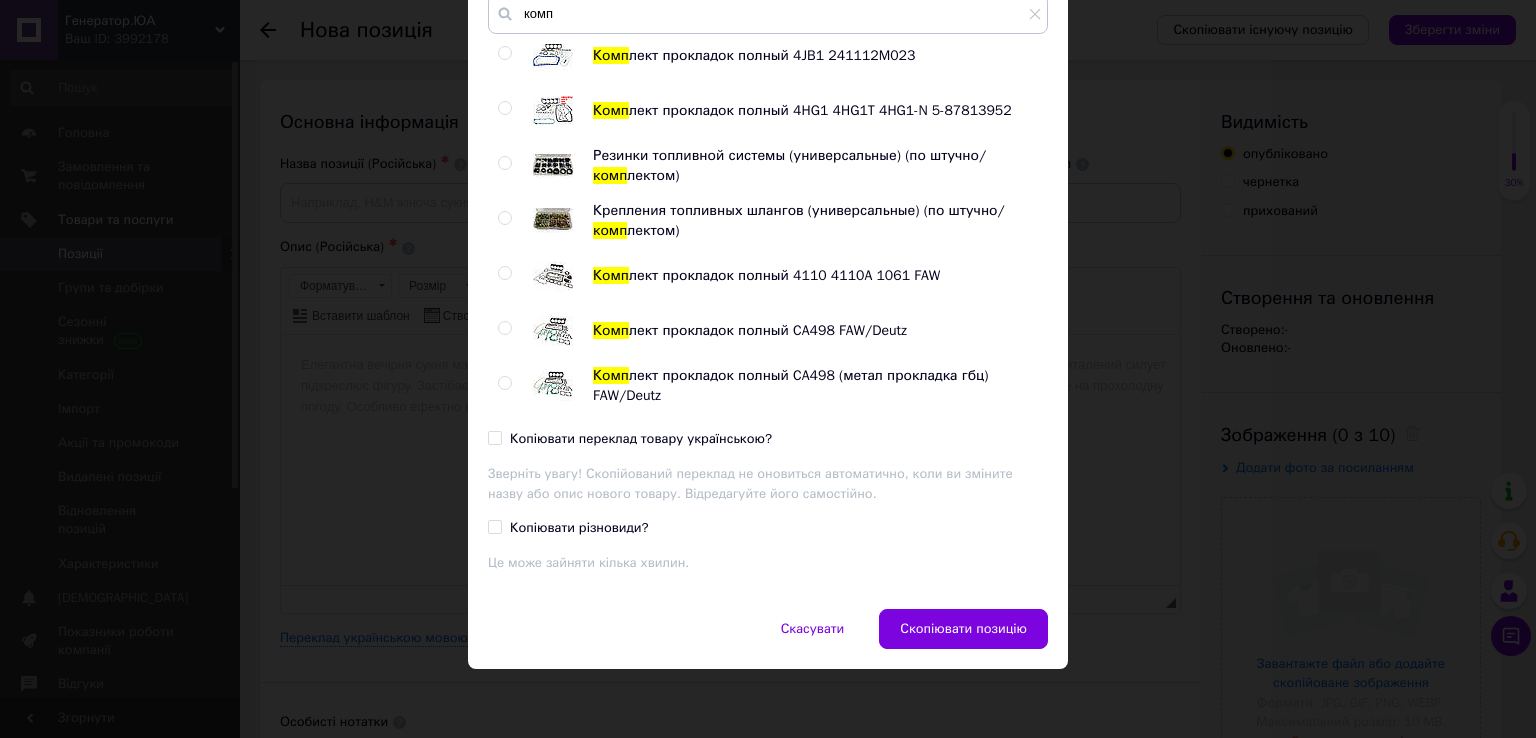 drag, startPoint x: 812, startPoint y: 658, endPoint x: 849, endPoint y: 690, distance: 48.9183 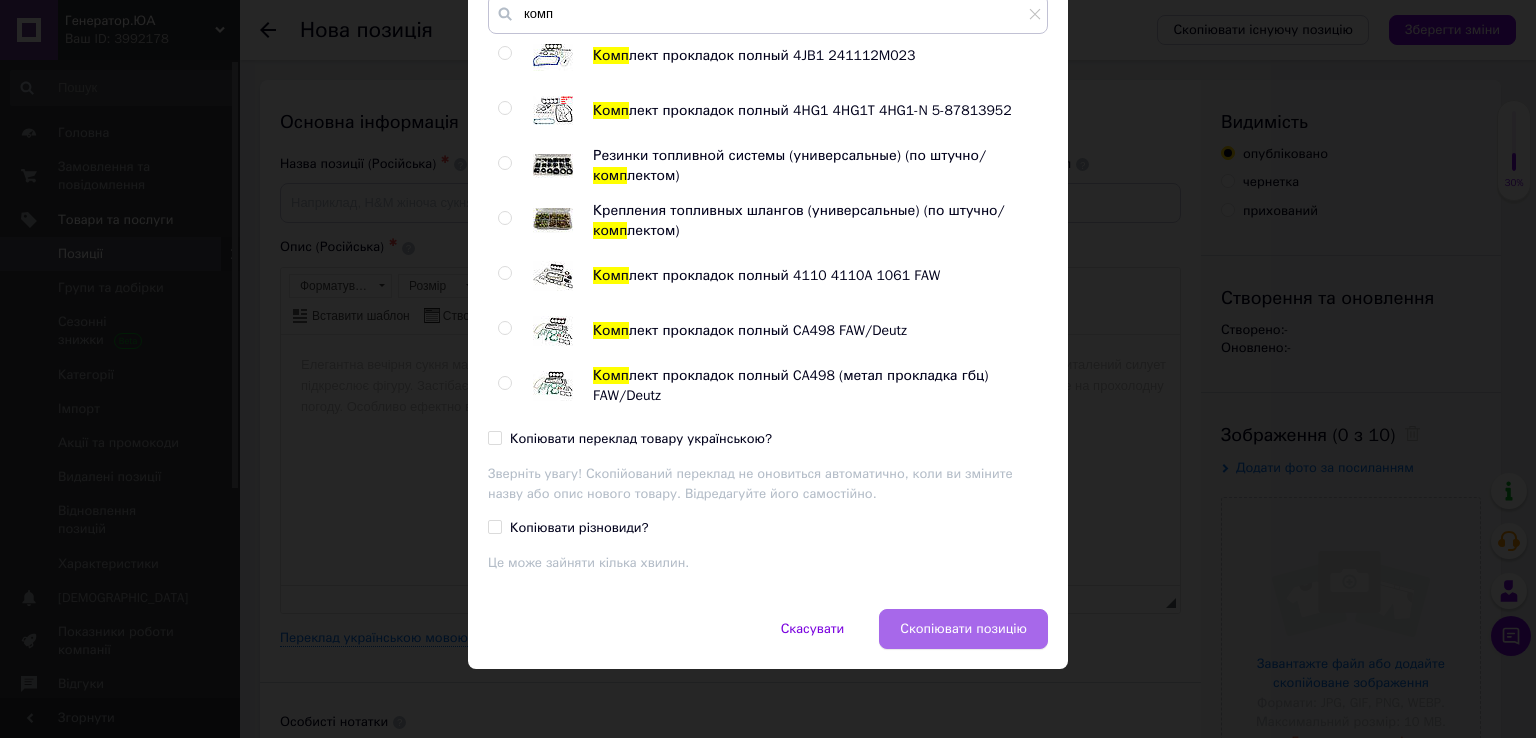 click on "Скопіювати позицію" at bounding box center (963, 629) 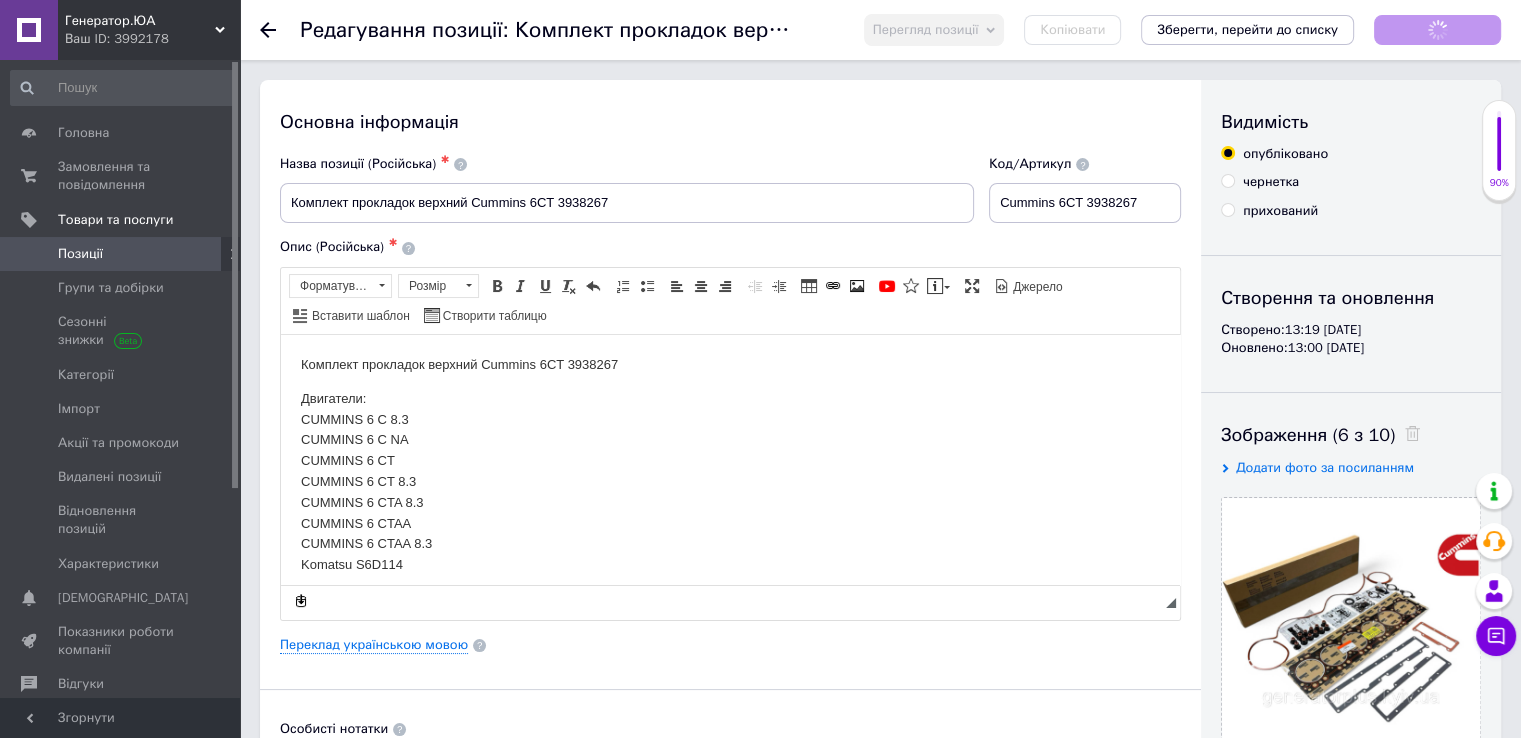 scroll, scrollTop: 0, scrollLeft: 0, axis: both 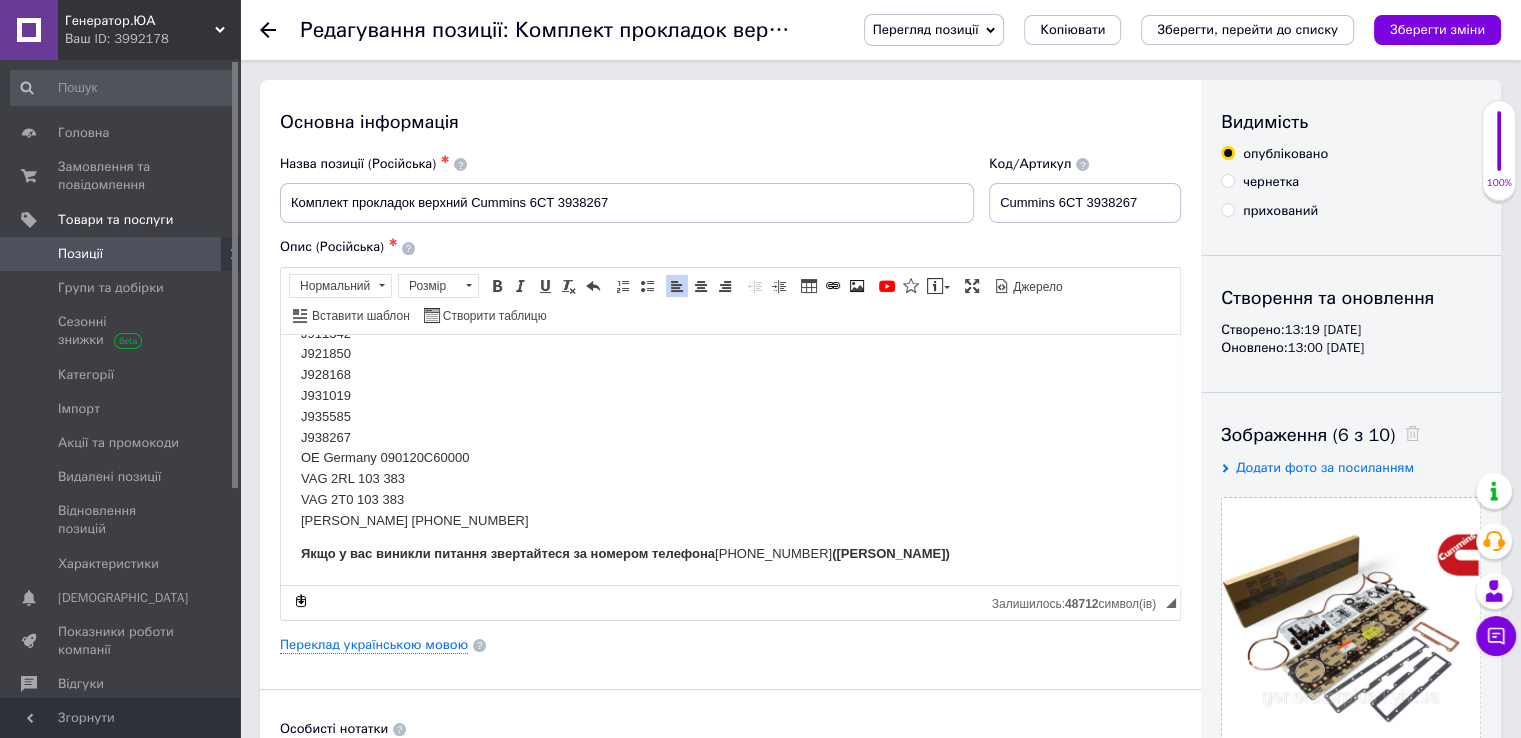 drag, startPoint x: 711, startPoint y: 574, endPoint x: 497, endPoint y: 640, distance: 223.94643 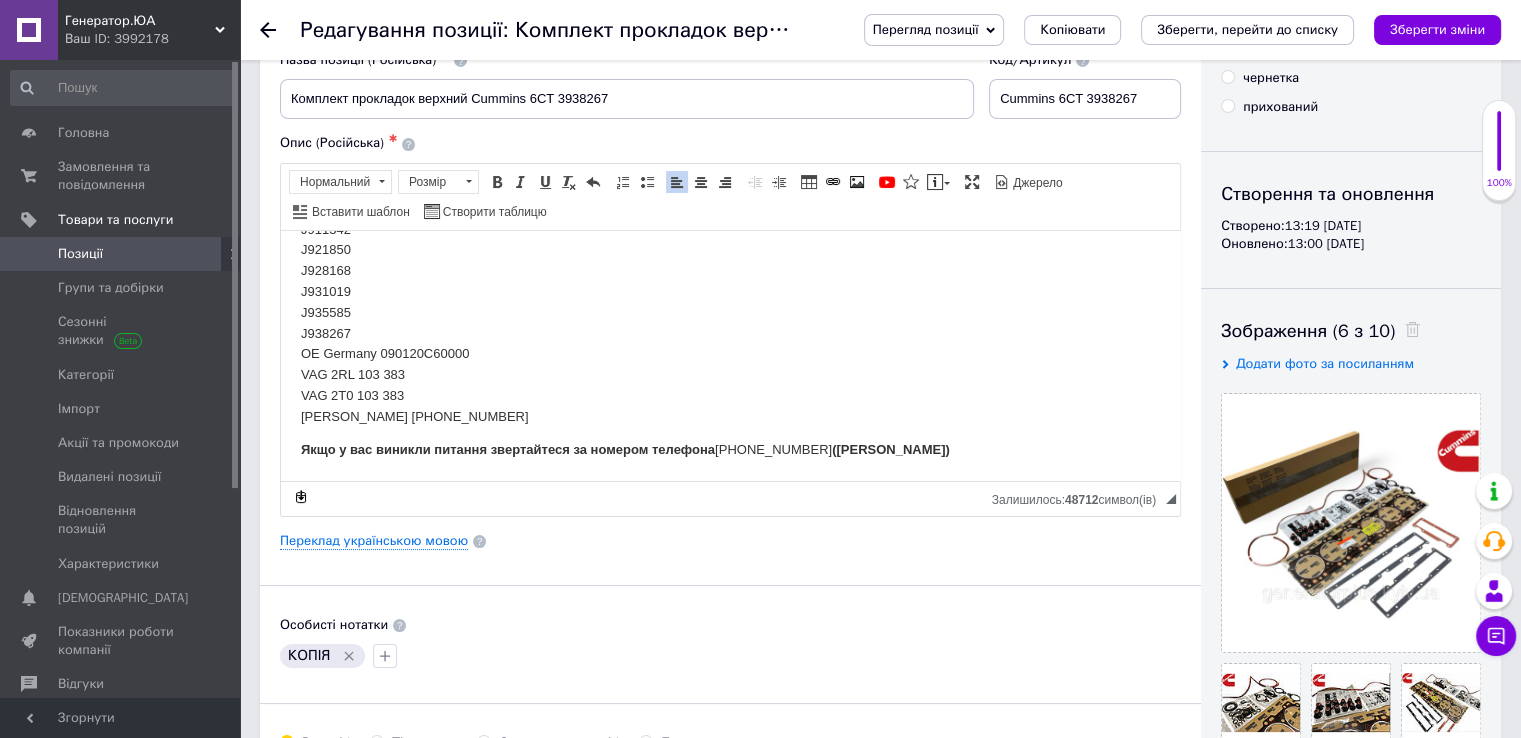 scroll, scrollTop: 200, scrollLeft: 0, axis: vertical 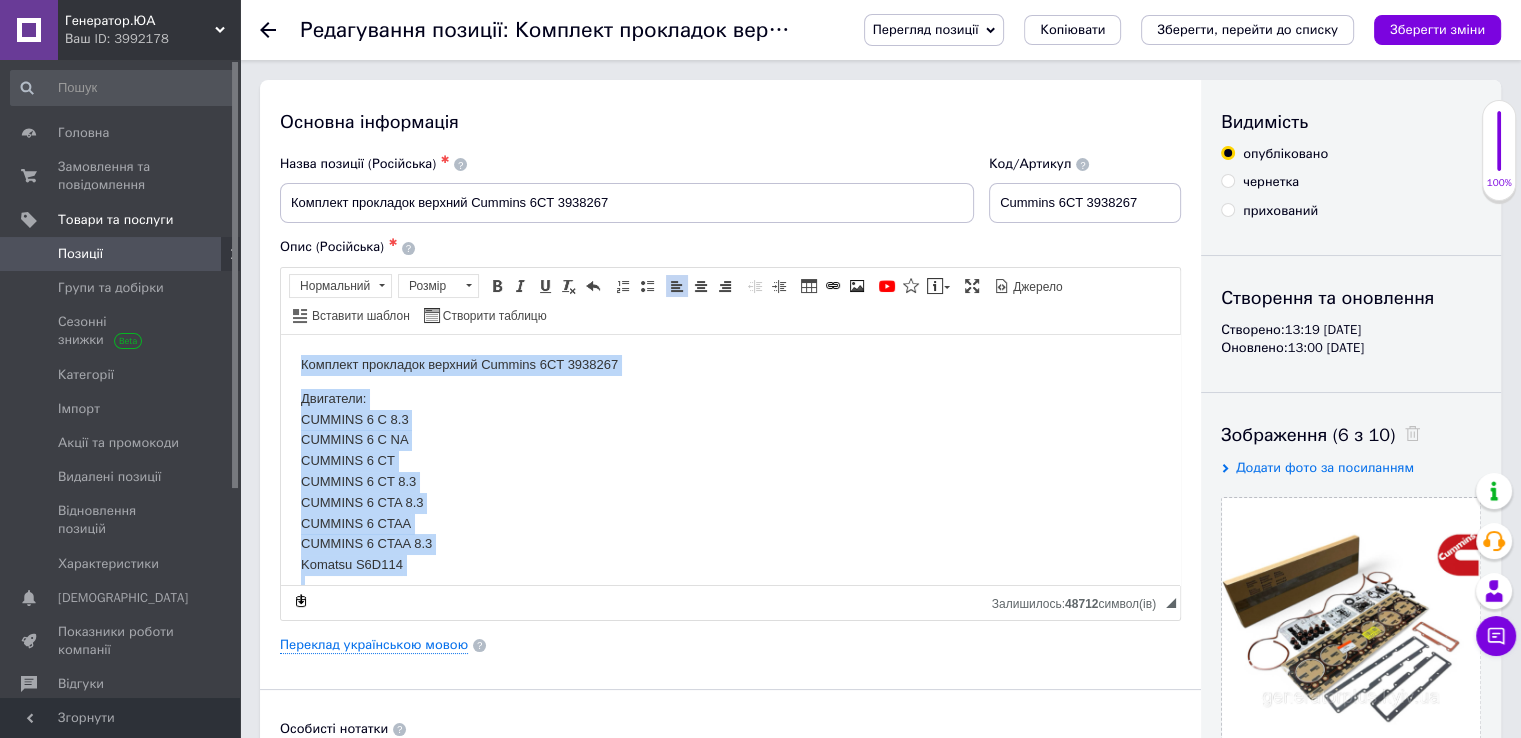 drag, startPoint x: 513, startPoint y: 522, endPoint x: 553, endPoint y: 615, distance: 101.23734 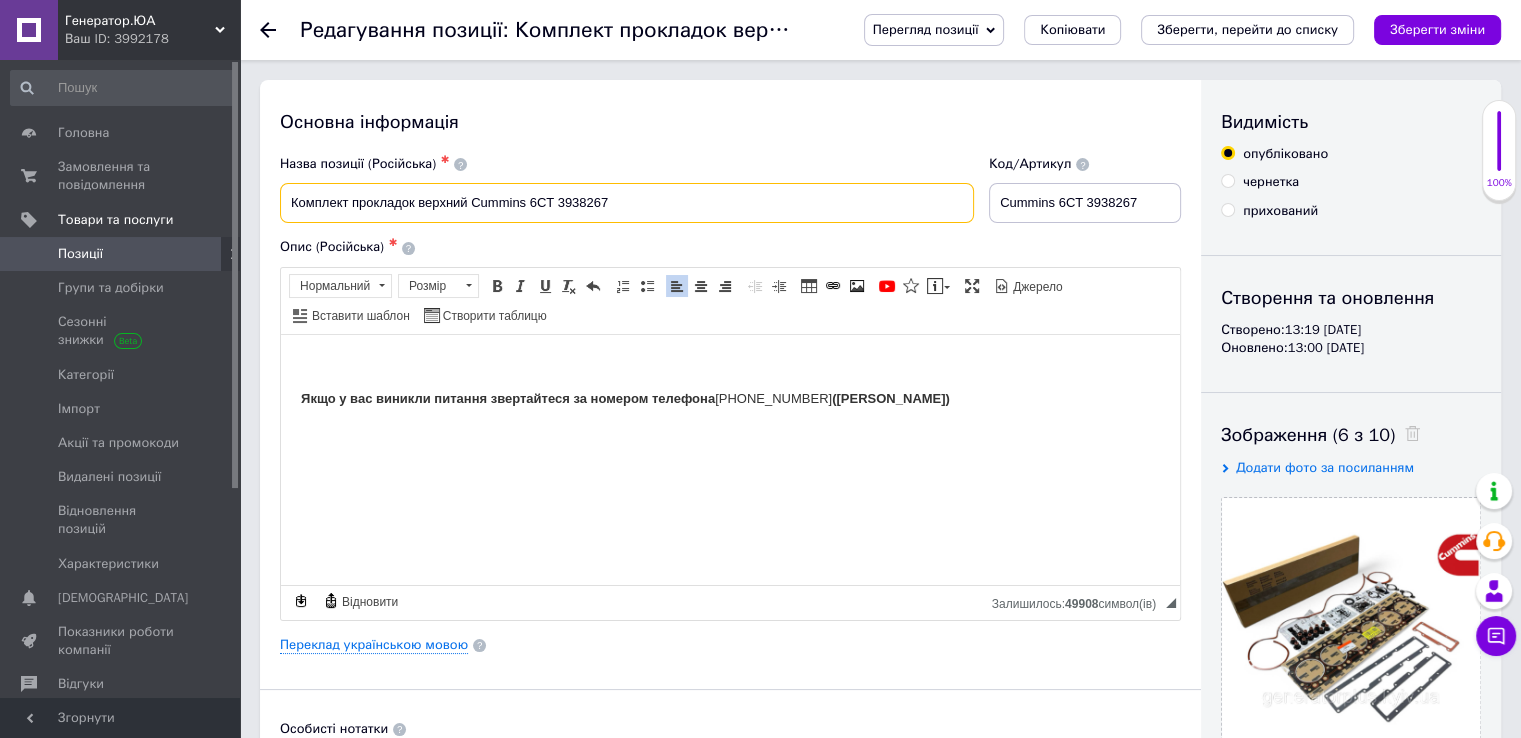 drag, startPoint x: 589, startPoint y: 235, endPoint x: 531, endPoint y: 238, distance: 58.077534 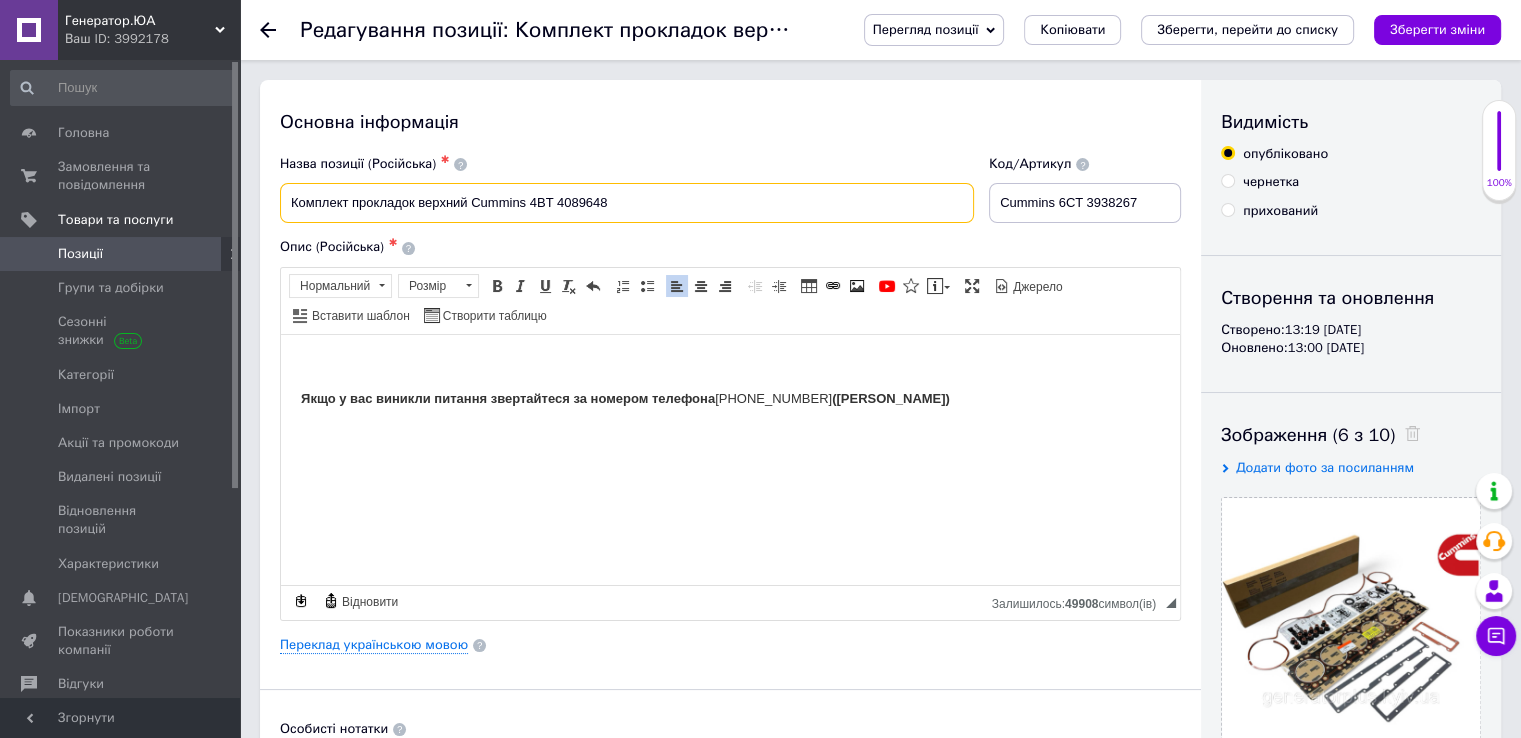 drag, startPoint x: 622, startPoint y: 205, endPoint x: 556, endPoint y: 228, distance: 69.89278 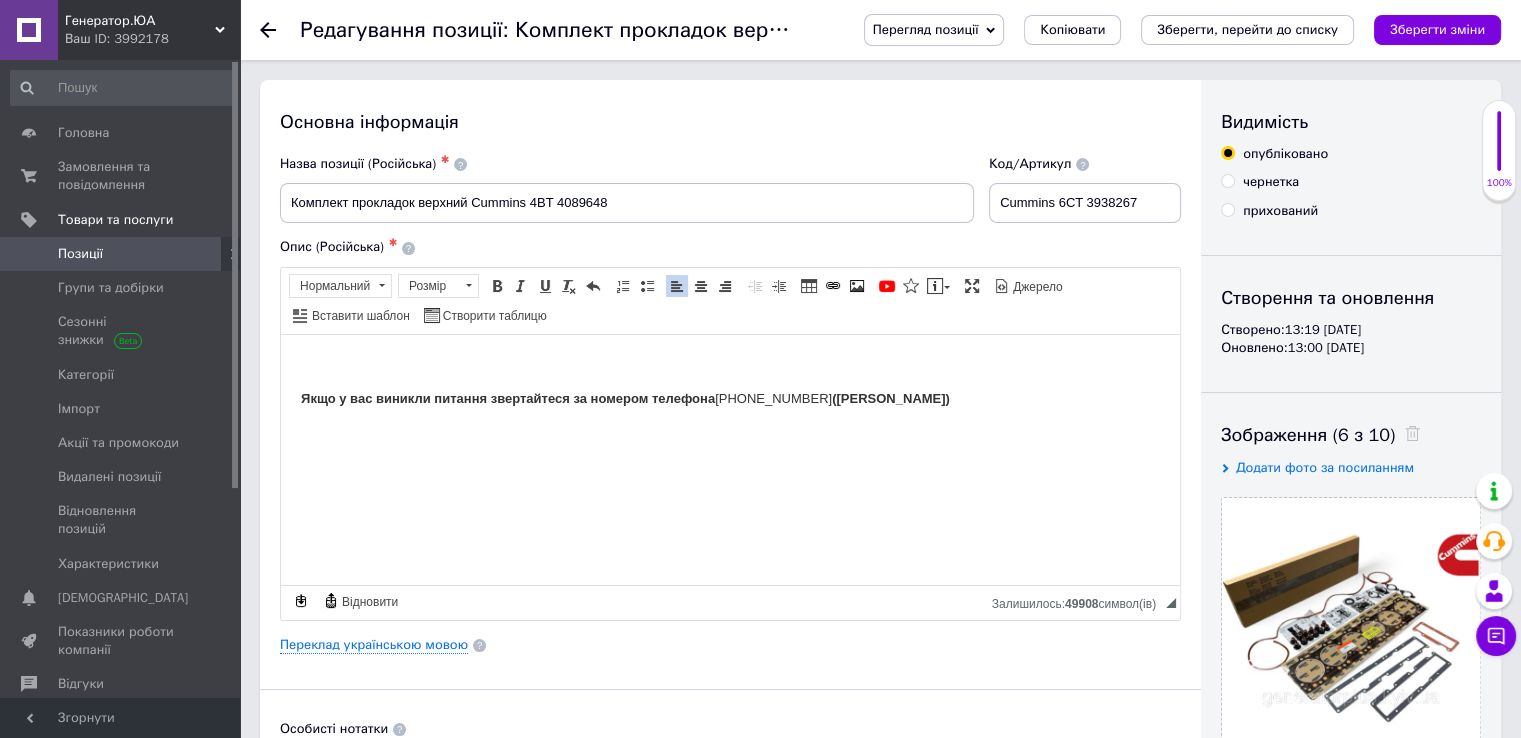 click at bounding box center (730, 364) 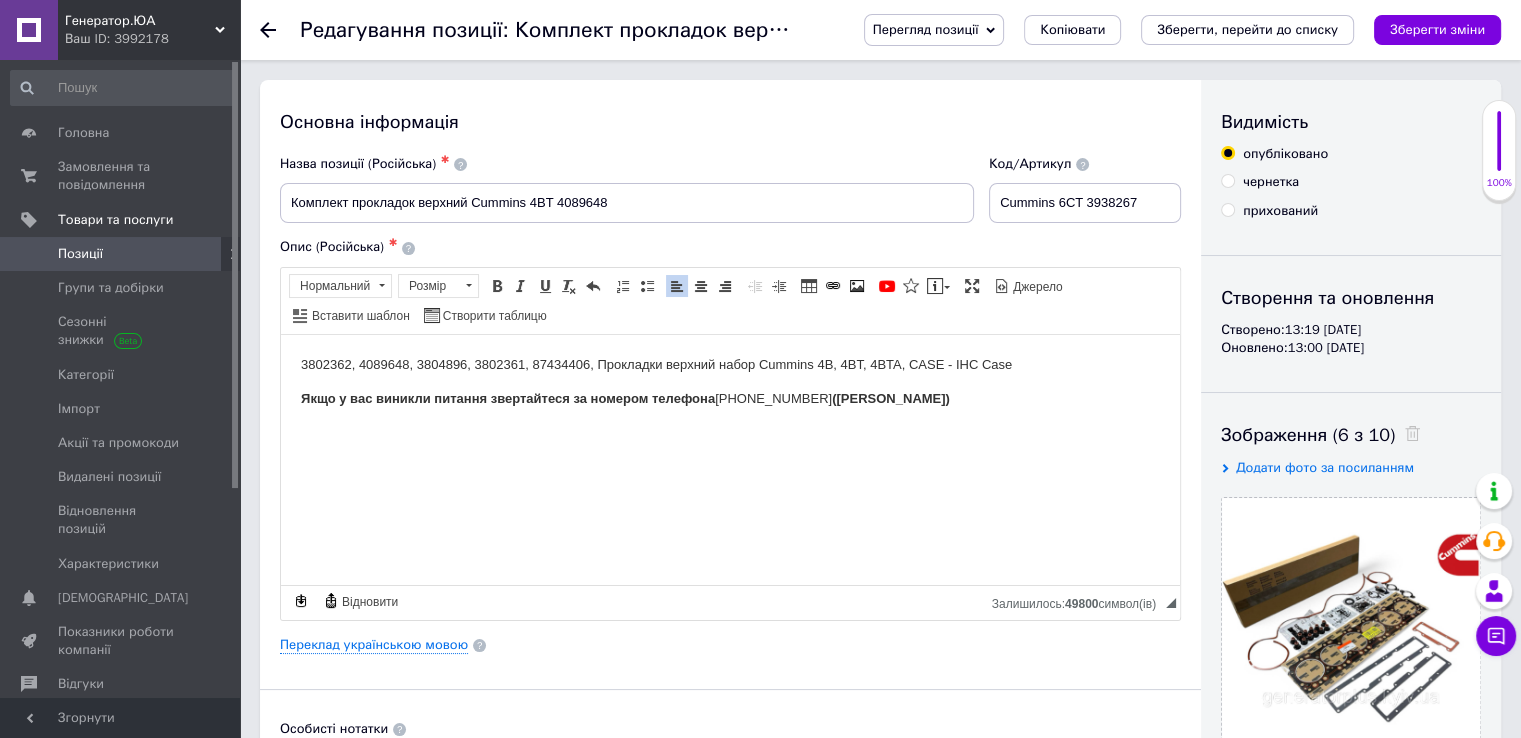 click on "3802362, 4089648, 3804896, 3802361, 87434406, Прокладки верхний набор Cummins 4B, 4BT, 4BTA, CASE - IHC Case" at bounding box center (730, 364) 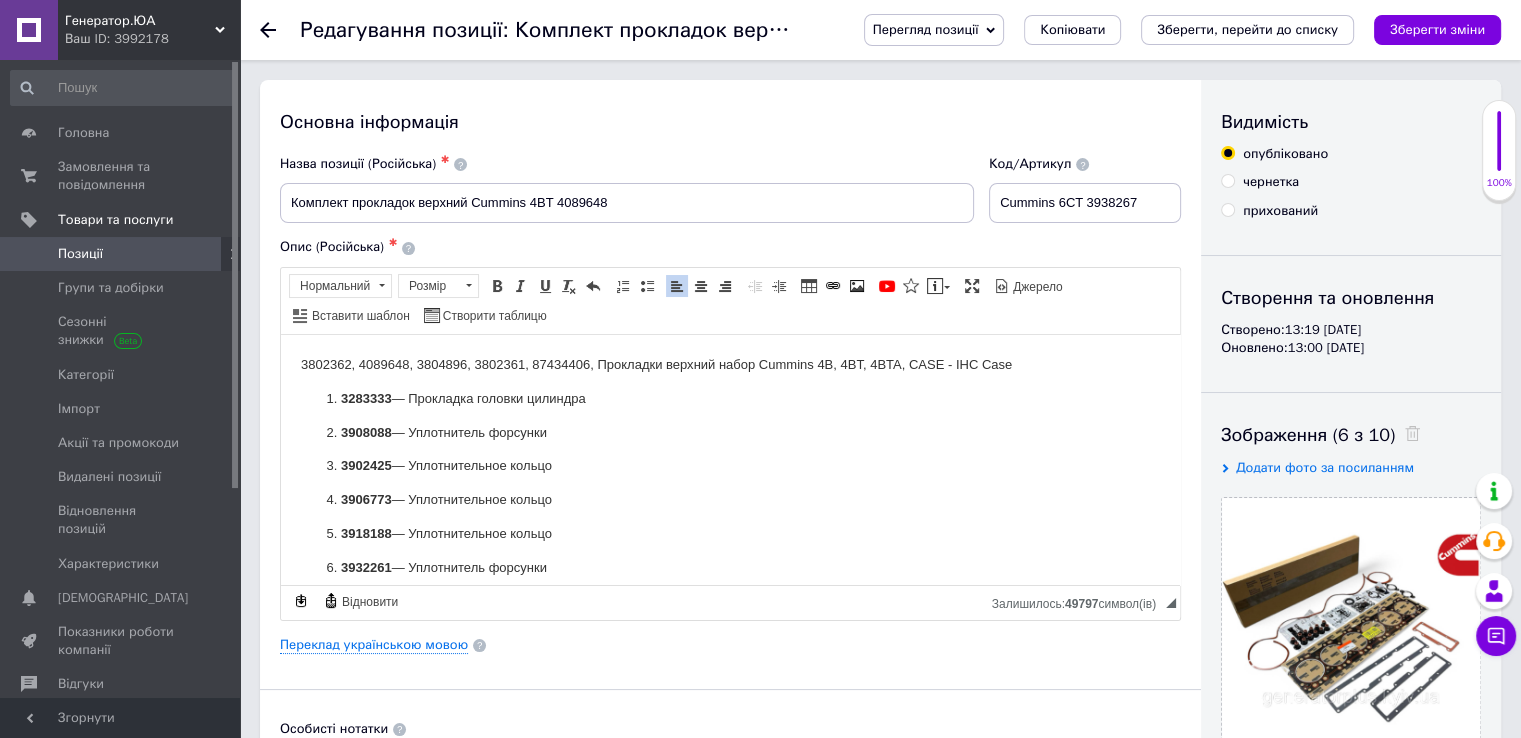 scroll, scrollTop: 531, scrollLeft: 0, axis: vertical 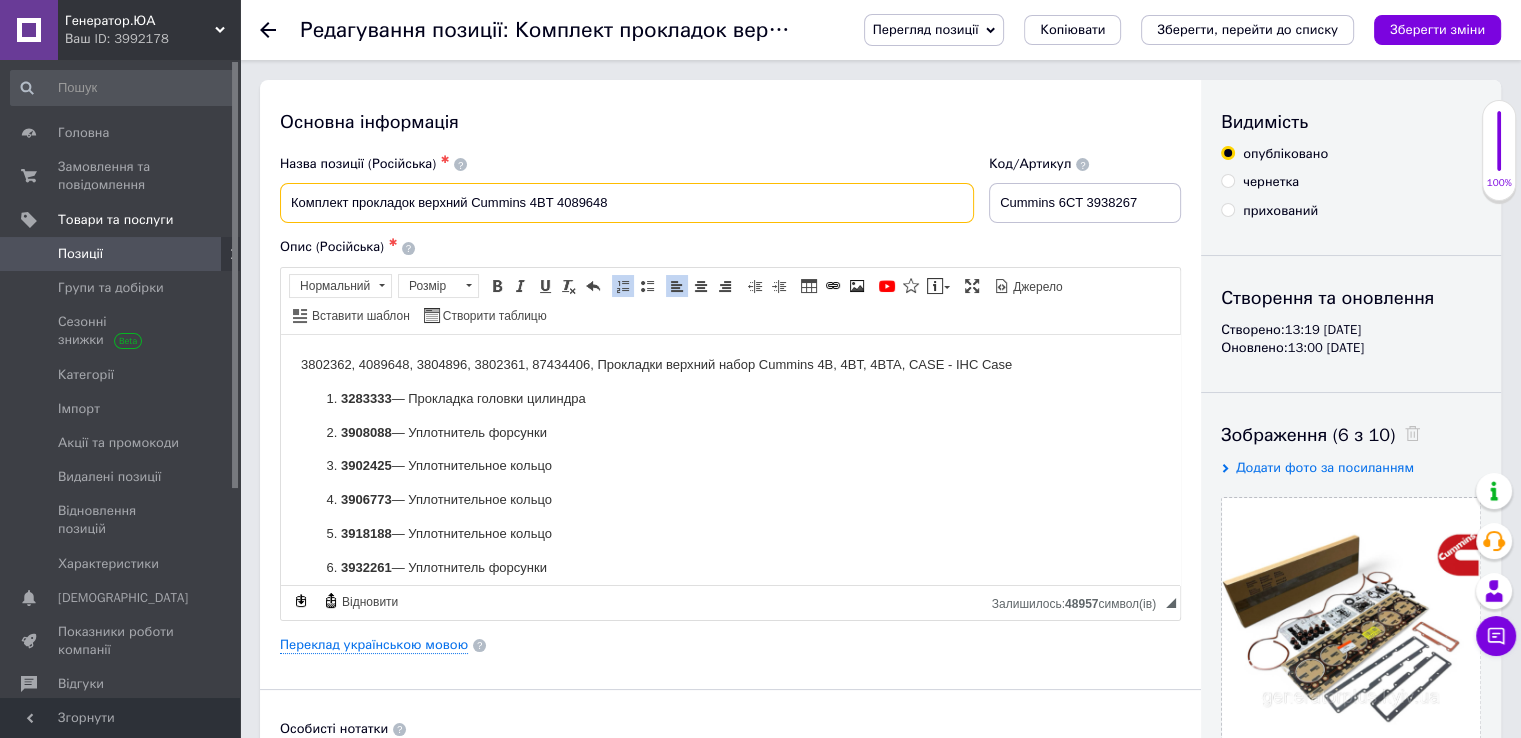 click on "Комплект прокладок верхний Cummins 4BT 4089648" at bounding box center [627, 203] 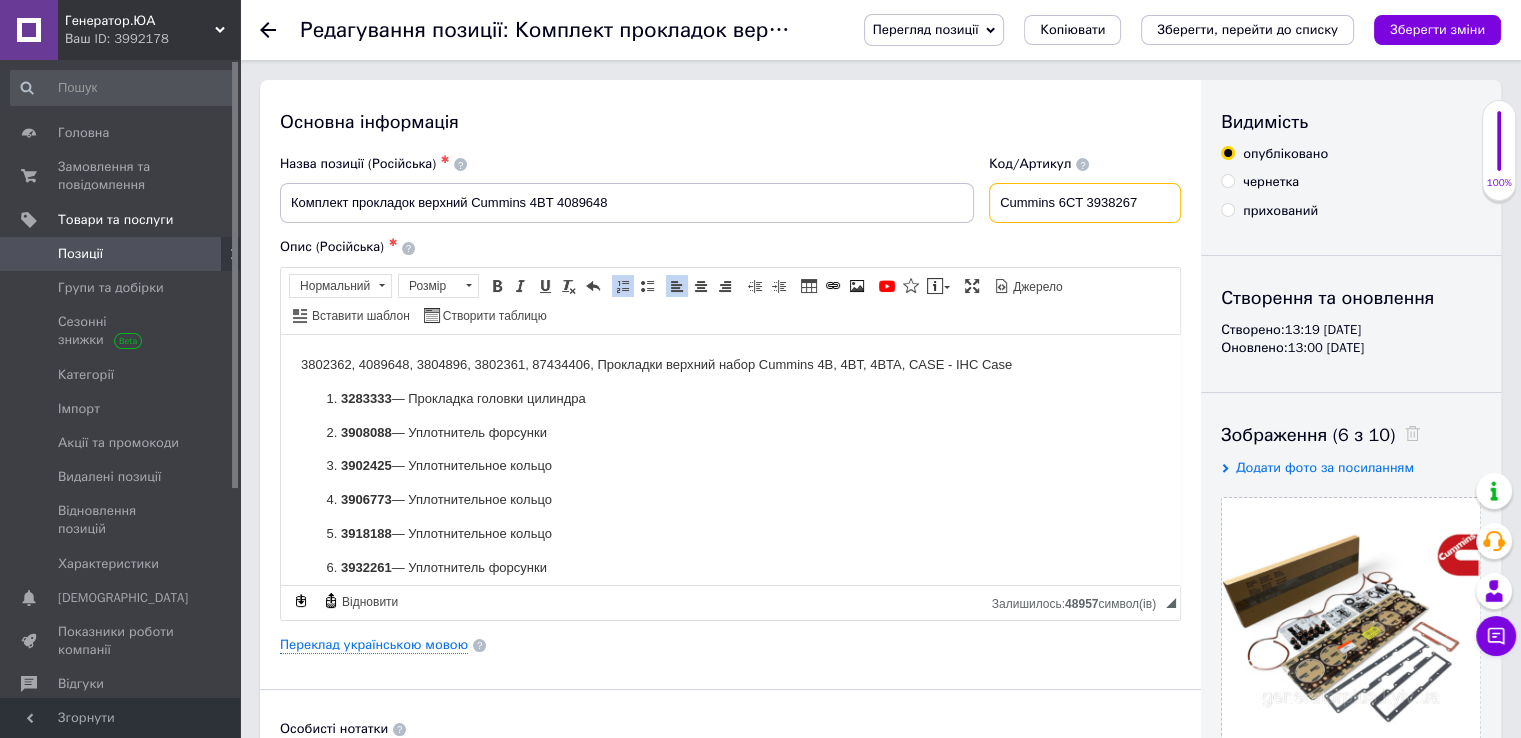 drag, startPoint x: 1170, startPoint y: 211, endPoint x: 802, endPoint y: 220, distance: 368.11005 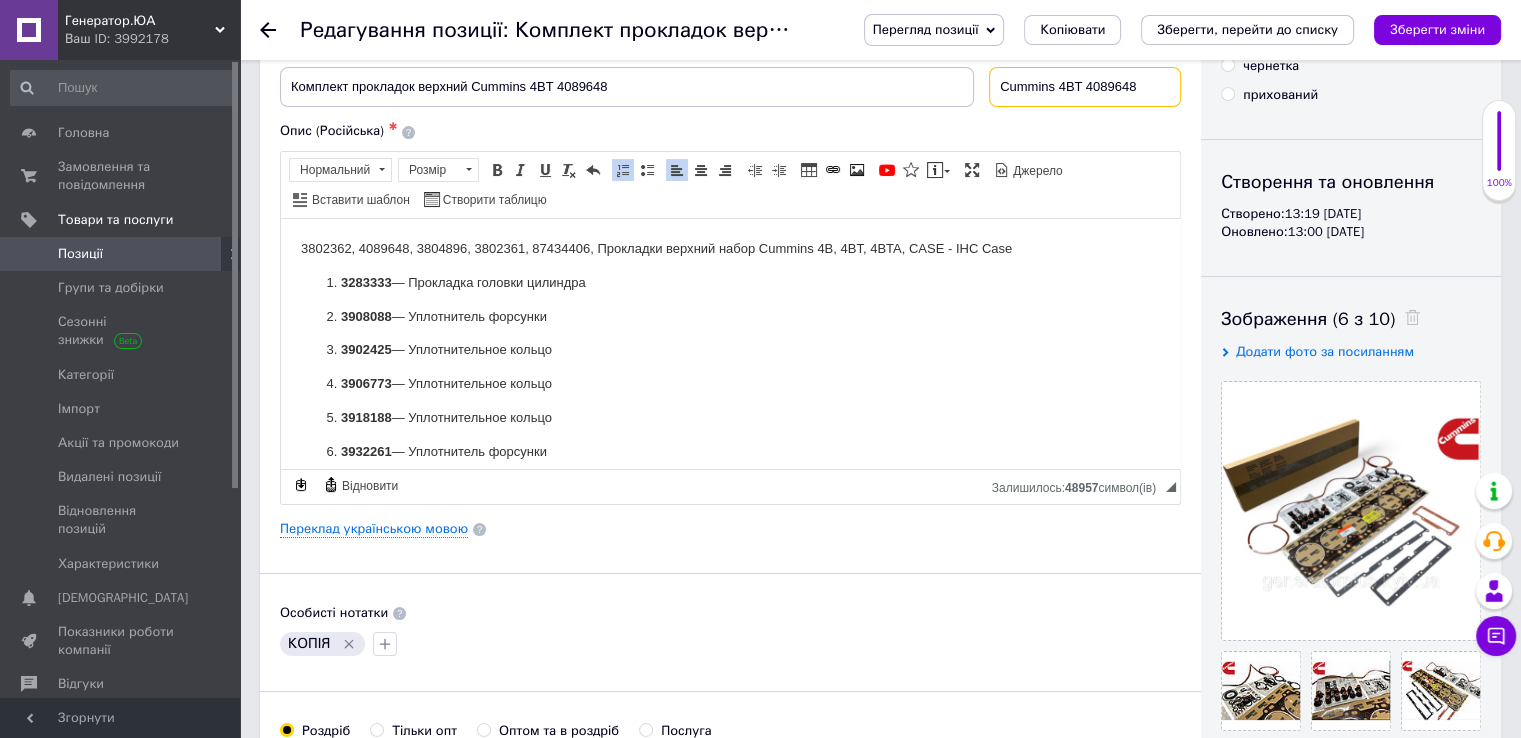 scroll, scrollTop: 350, scrollLeft: 0, axis: vertical 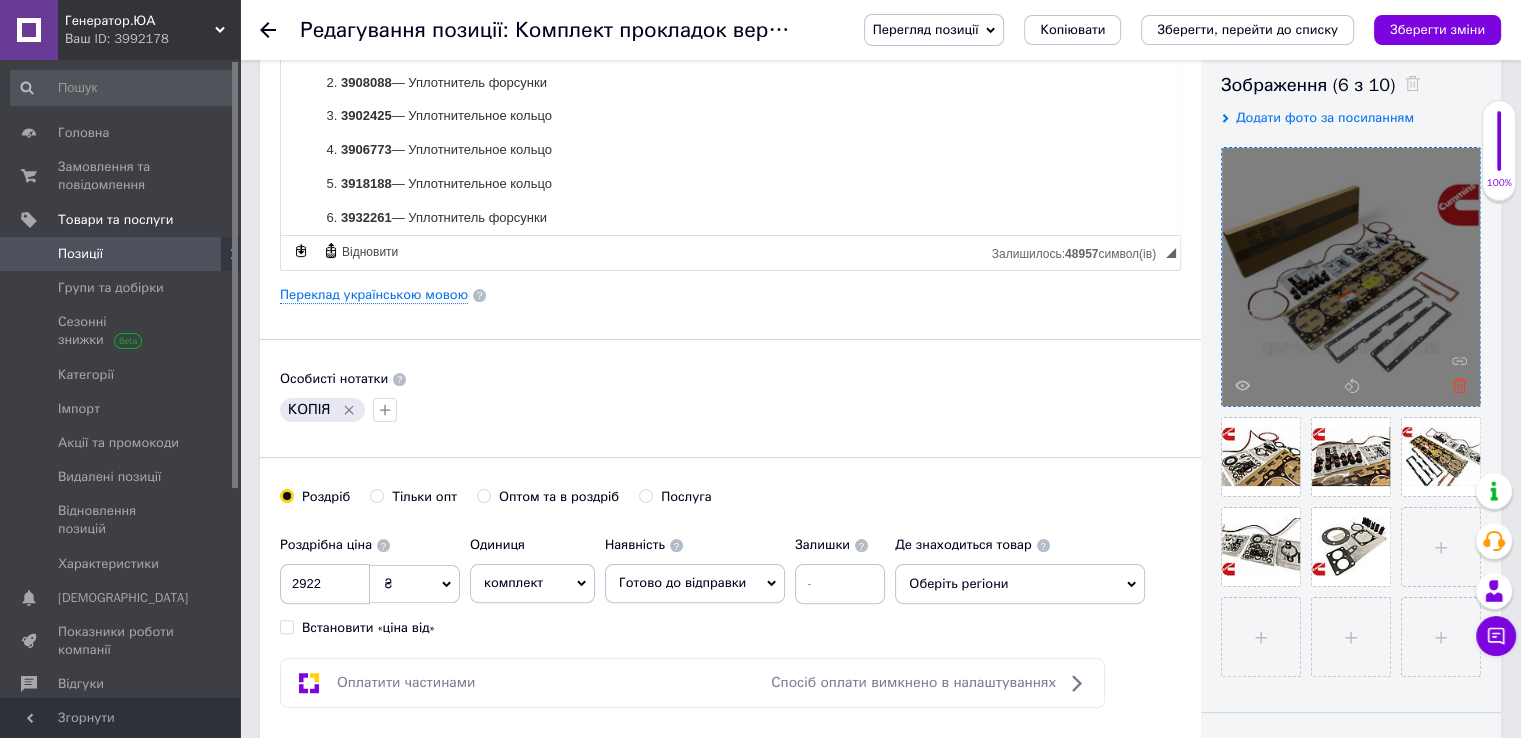 type on "Cummins 4BT 4089648" 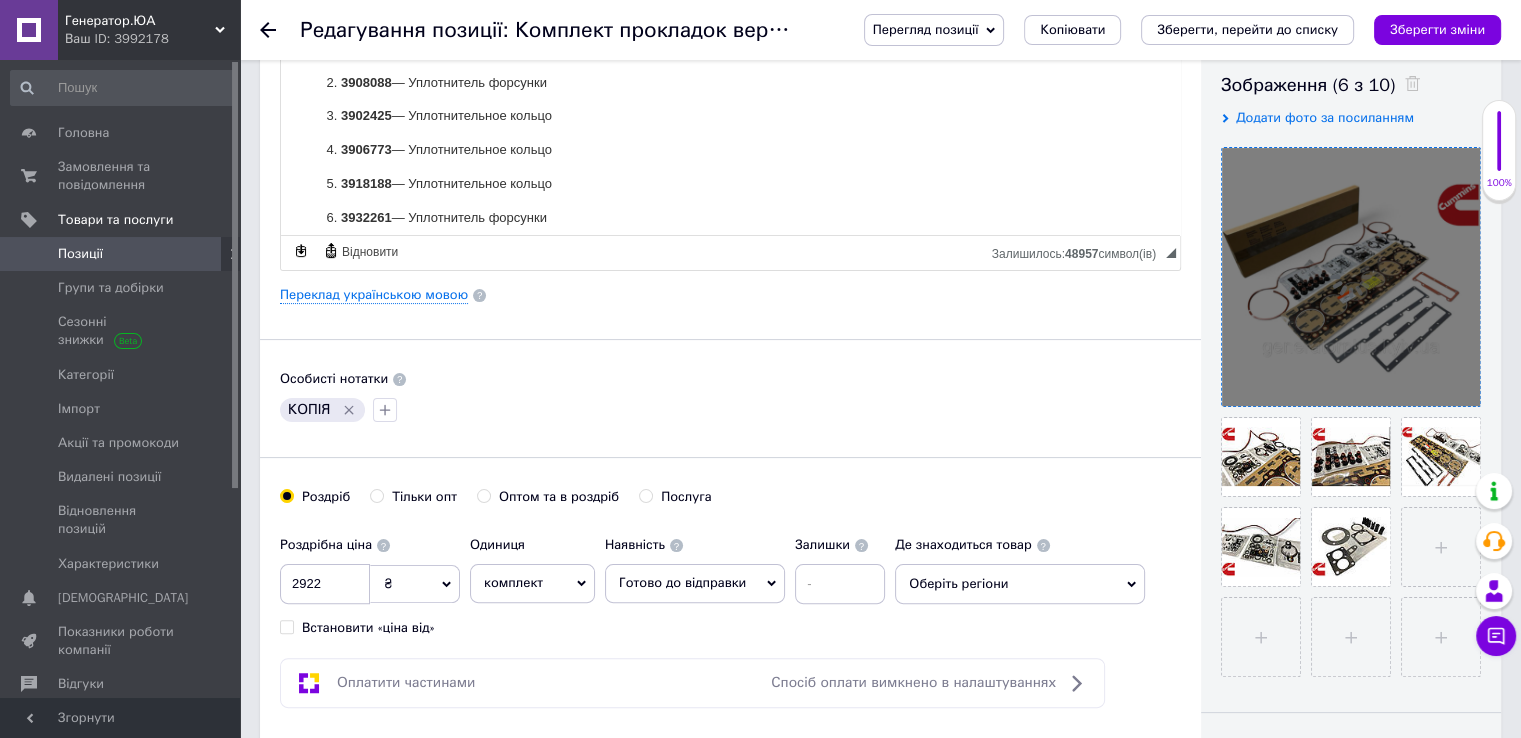 click at bounding box center [1351, 277] 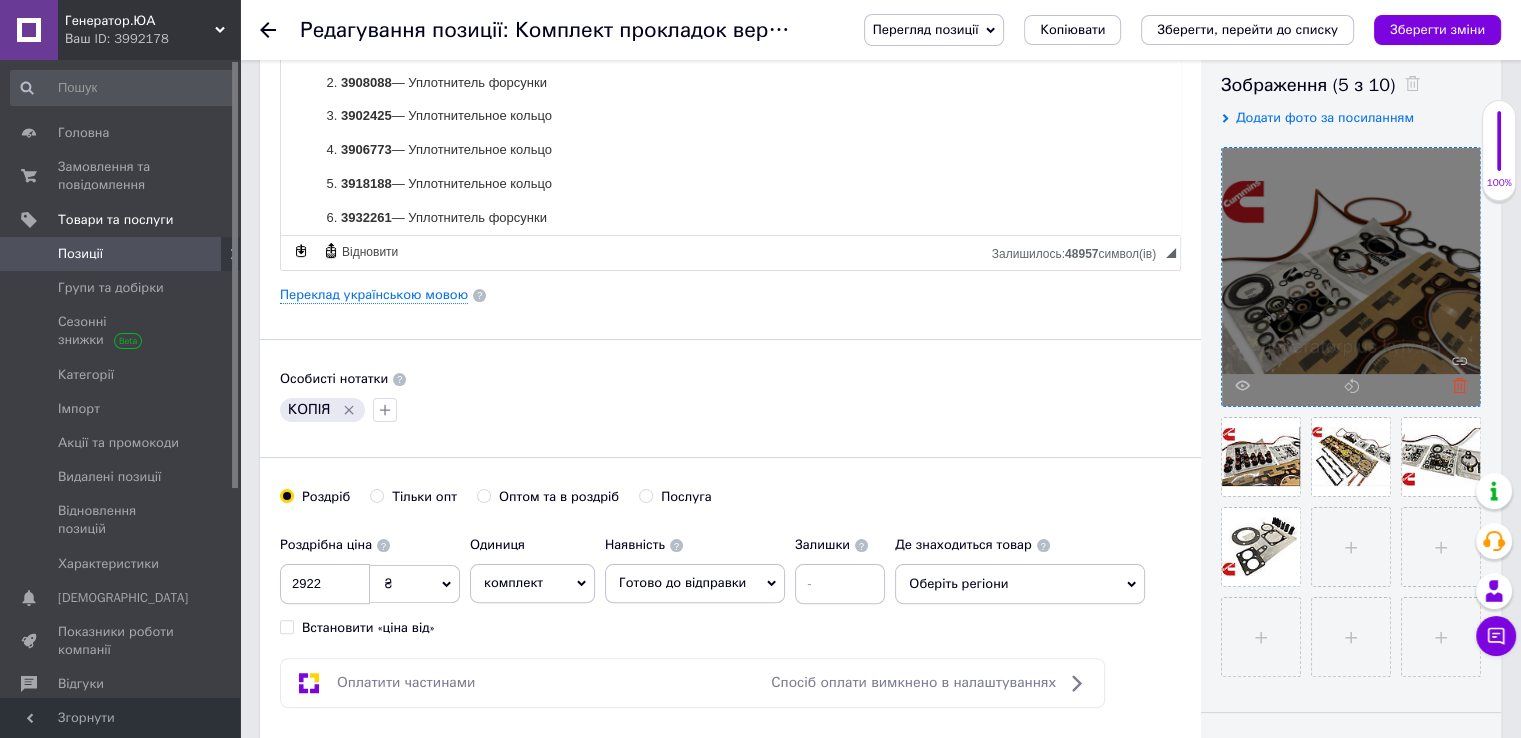 click 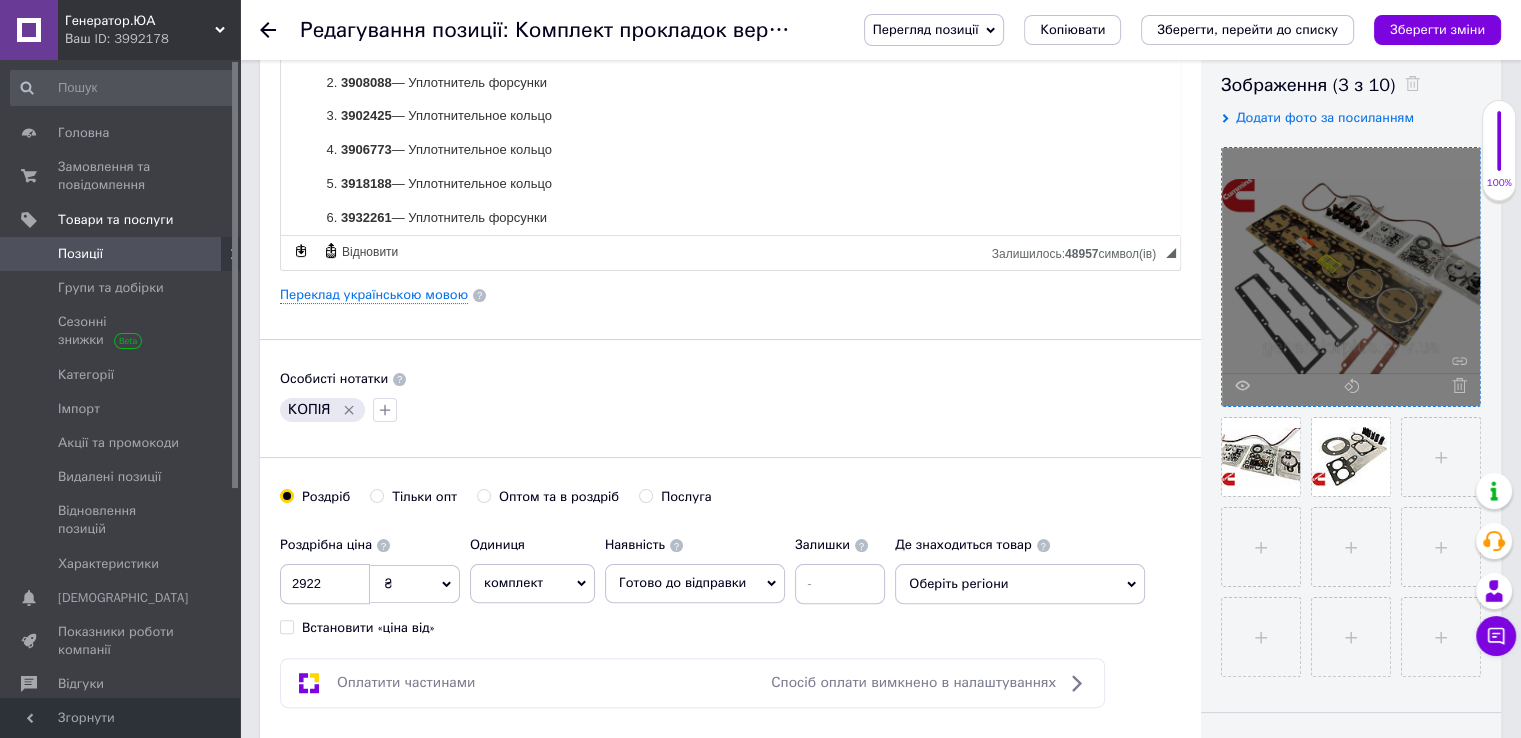 click 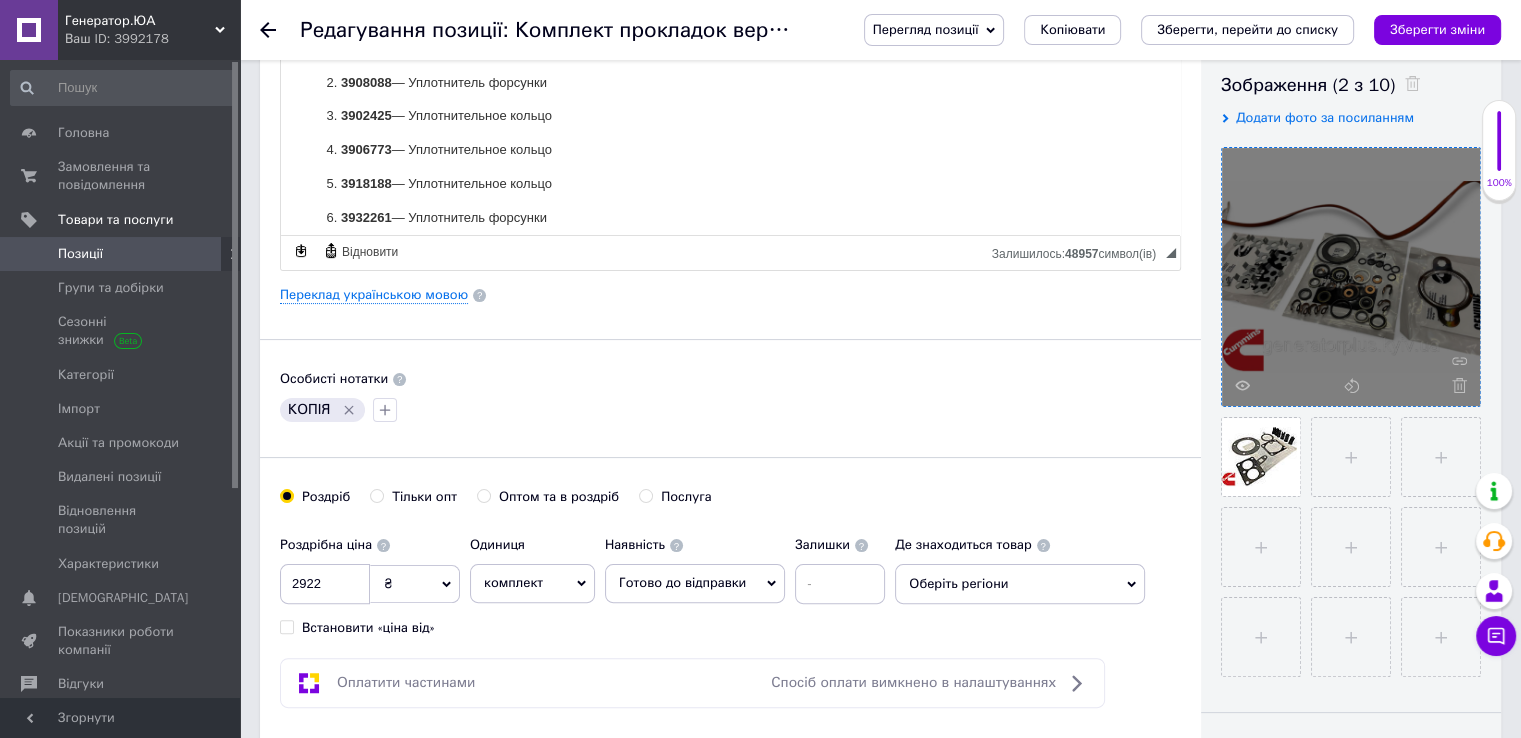click 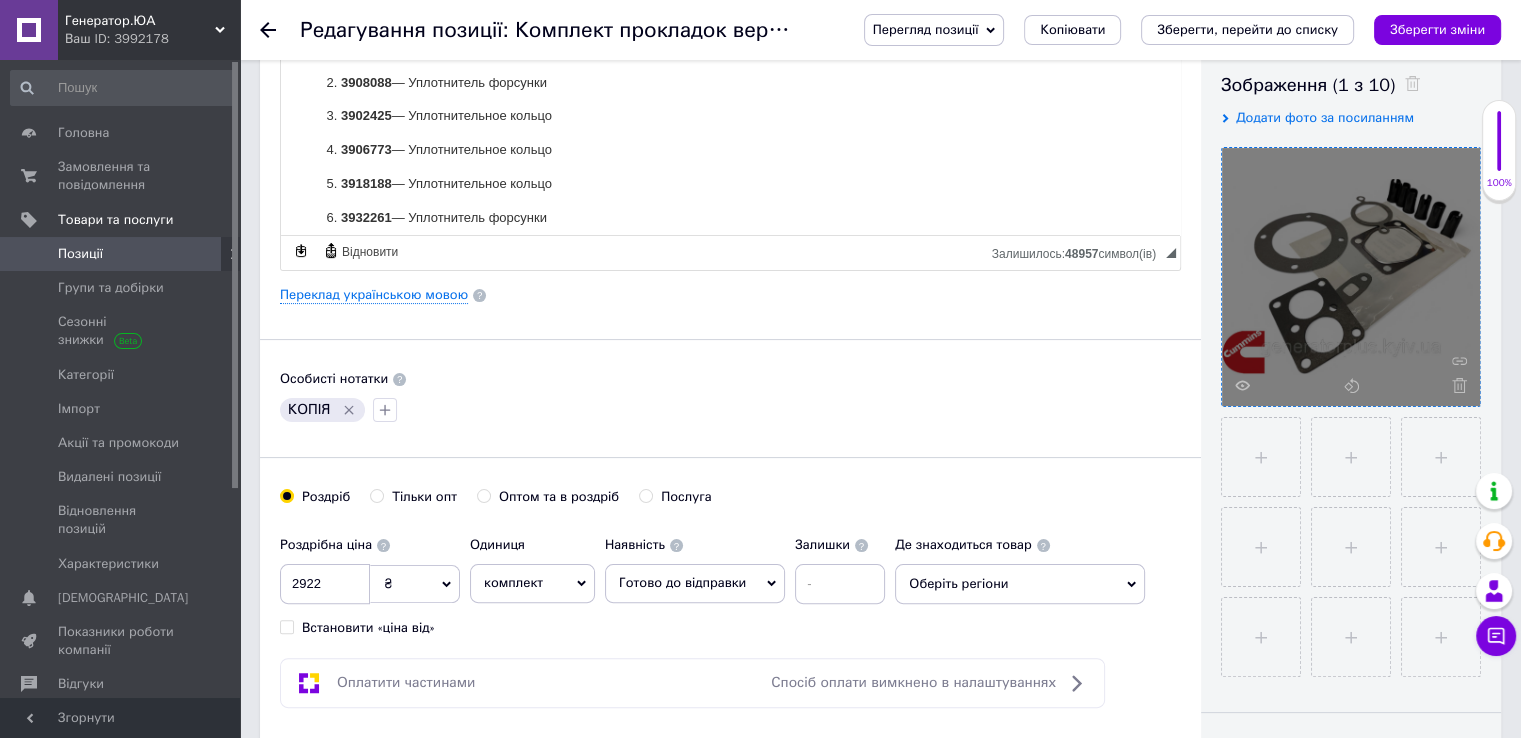 click 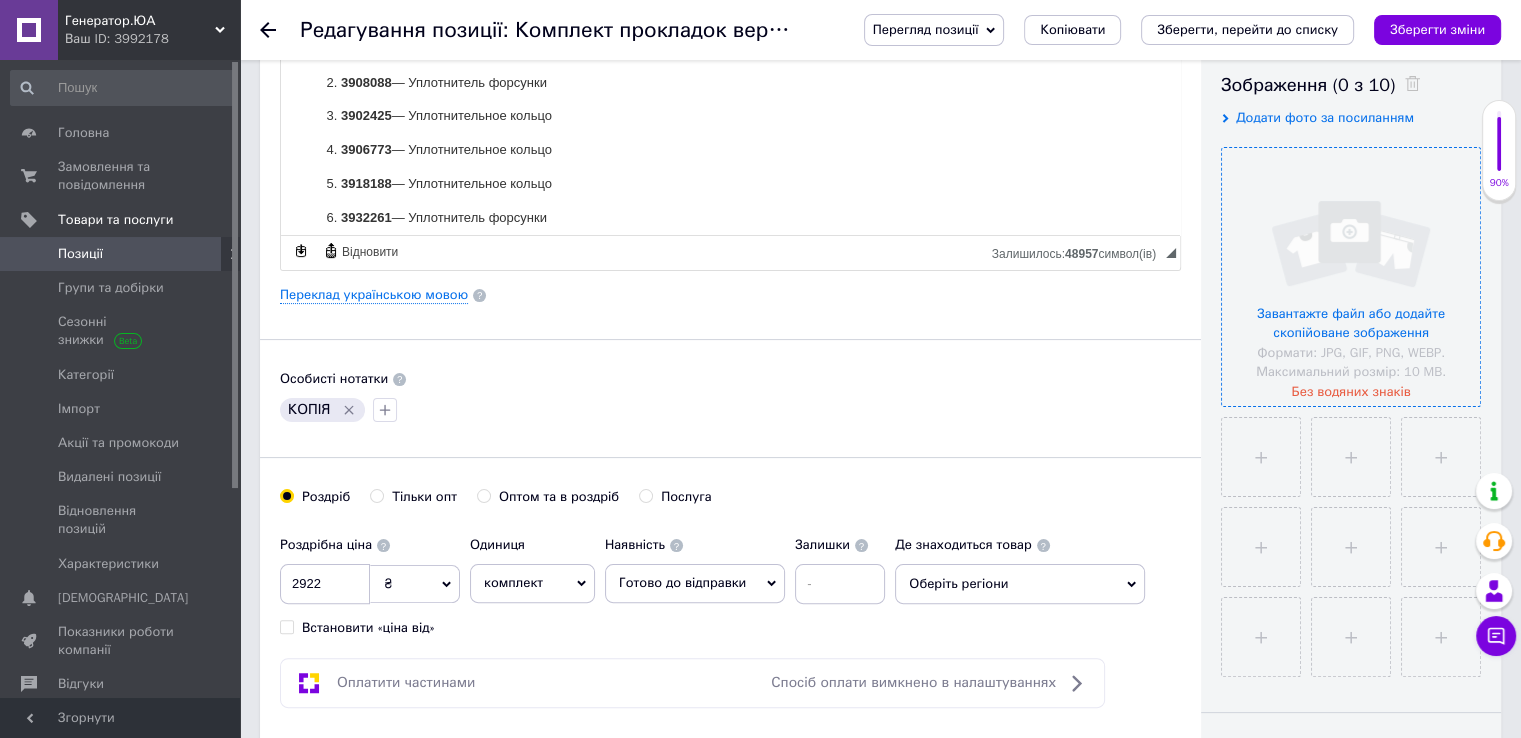 click at bounding box center (1351, 277) 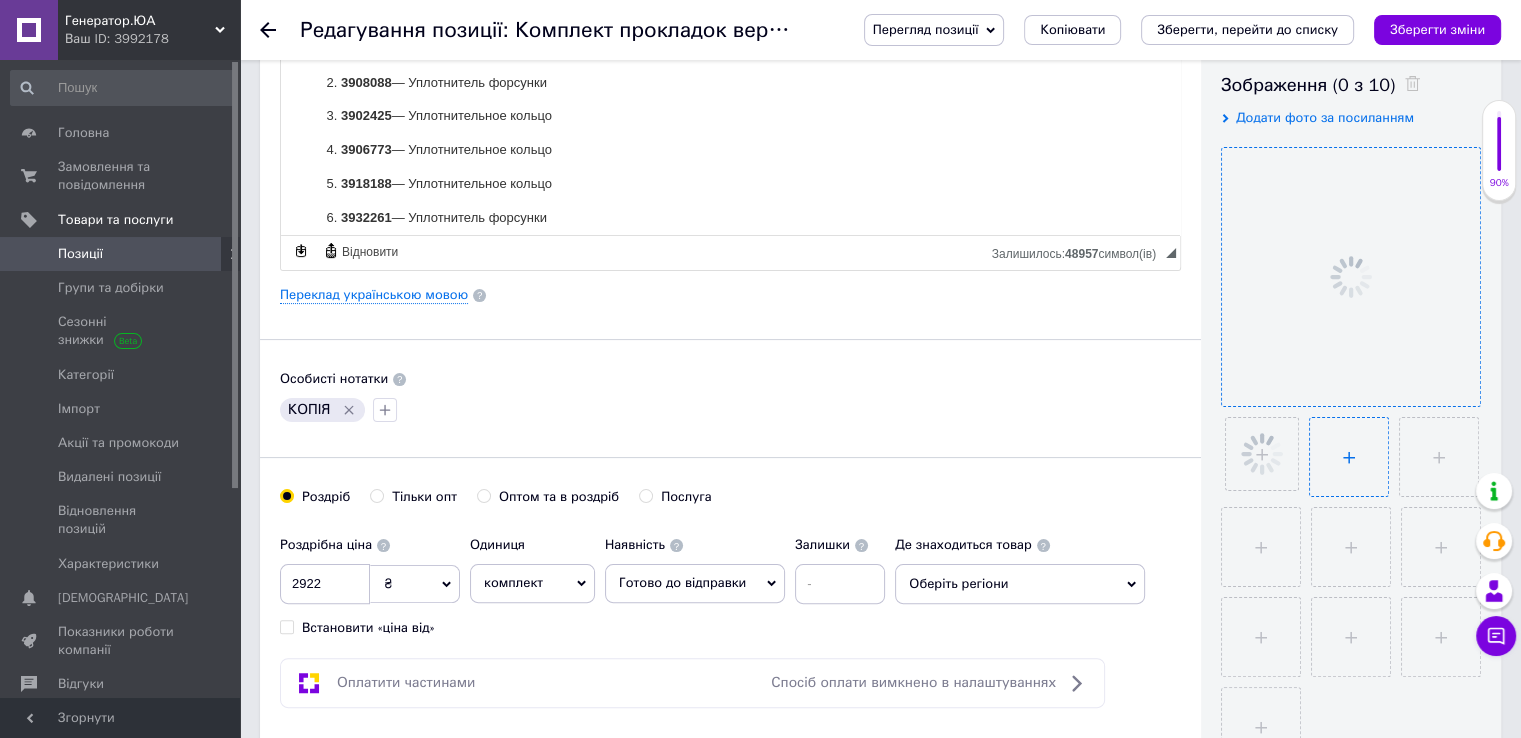 click at bounding box center (1349, 457) 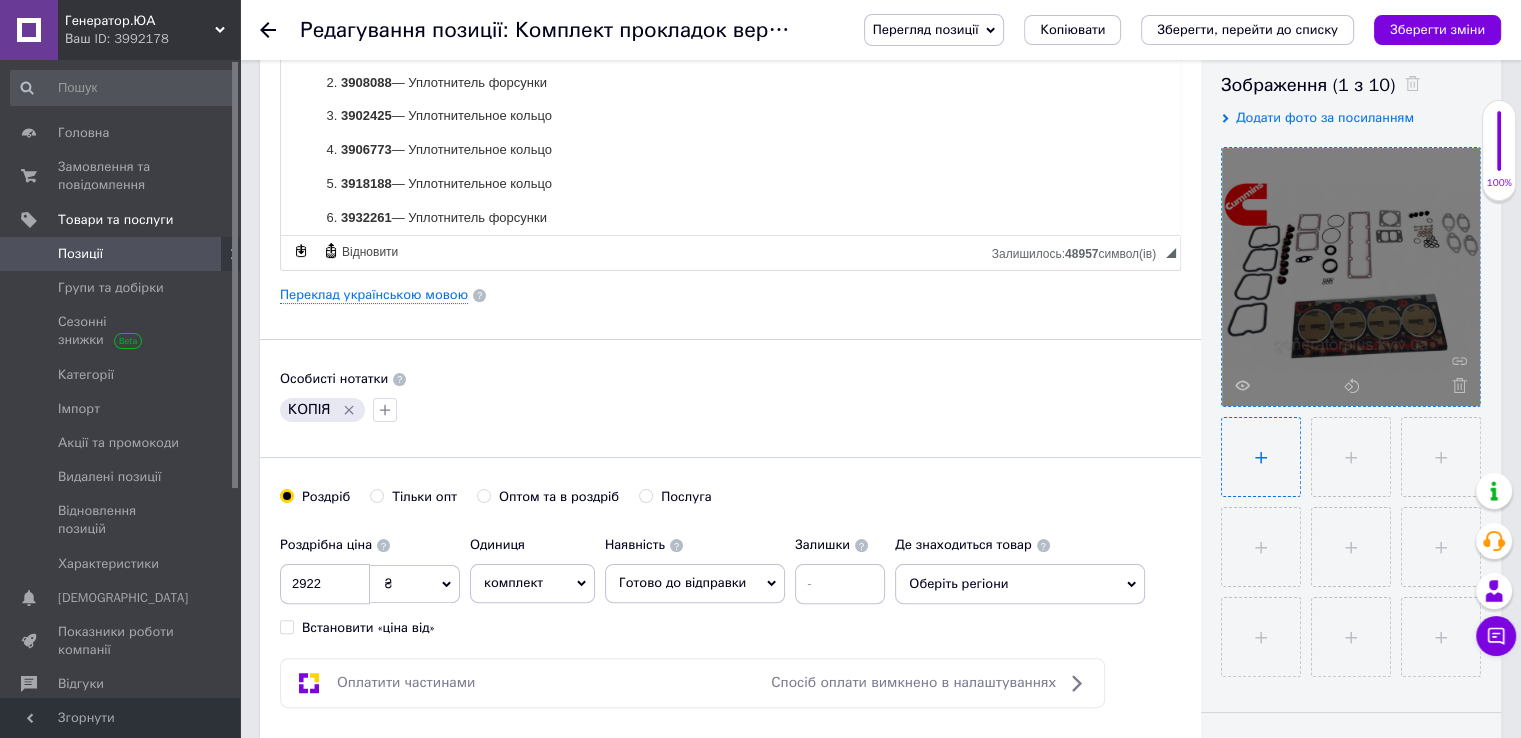 type on "C:\fakepath\Photoroom_20250709_160505.JPG" 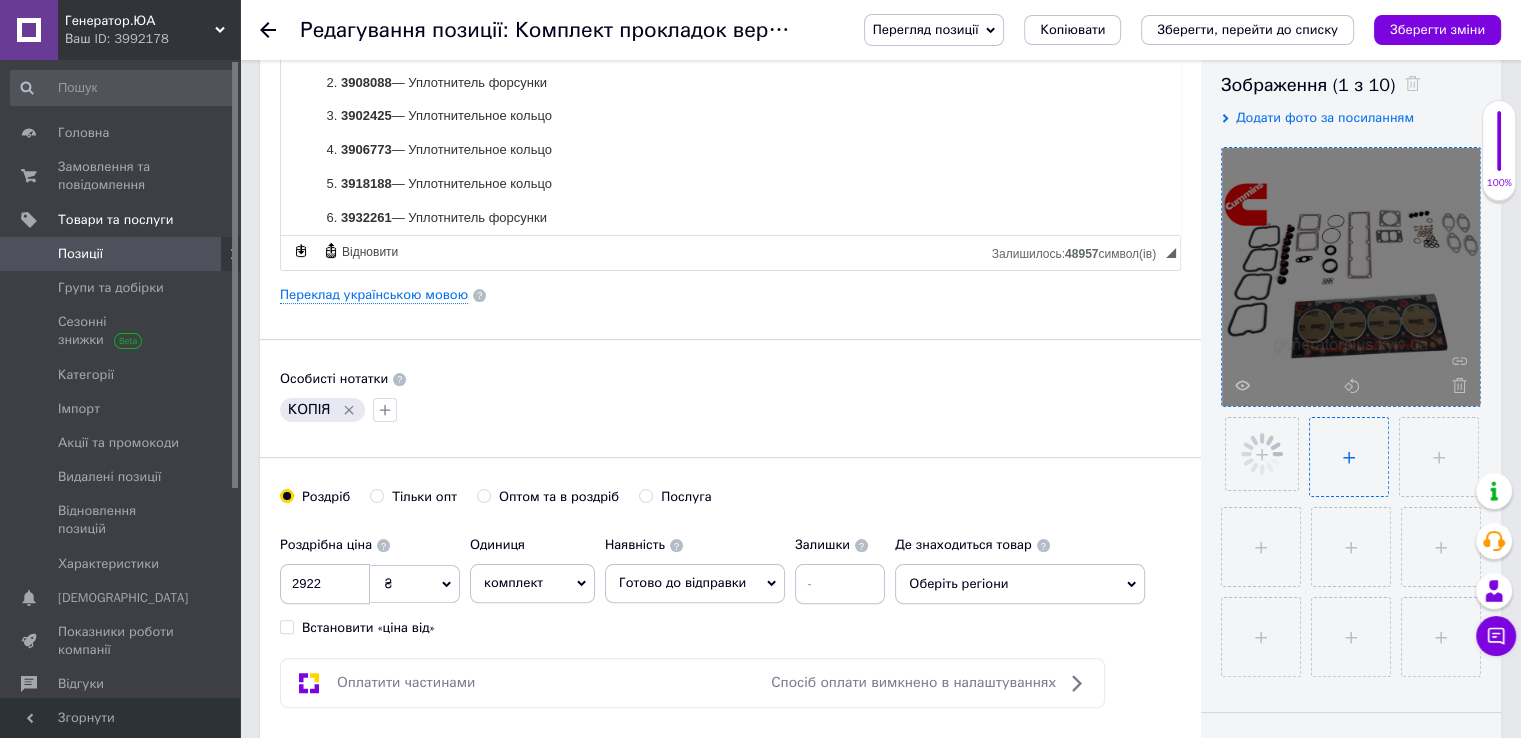 click at bounding box center (1349, 457) 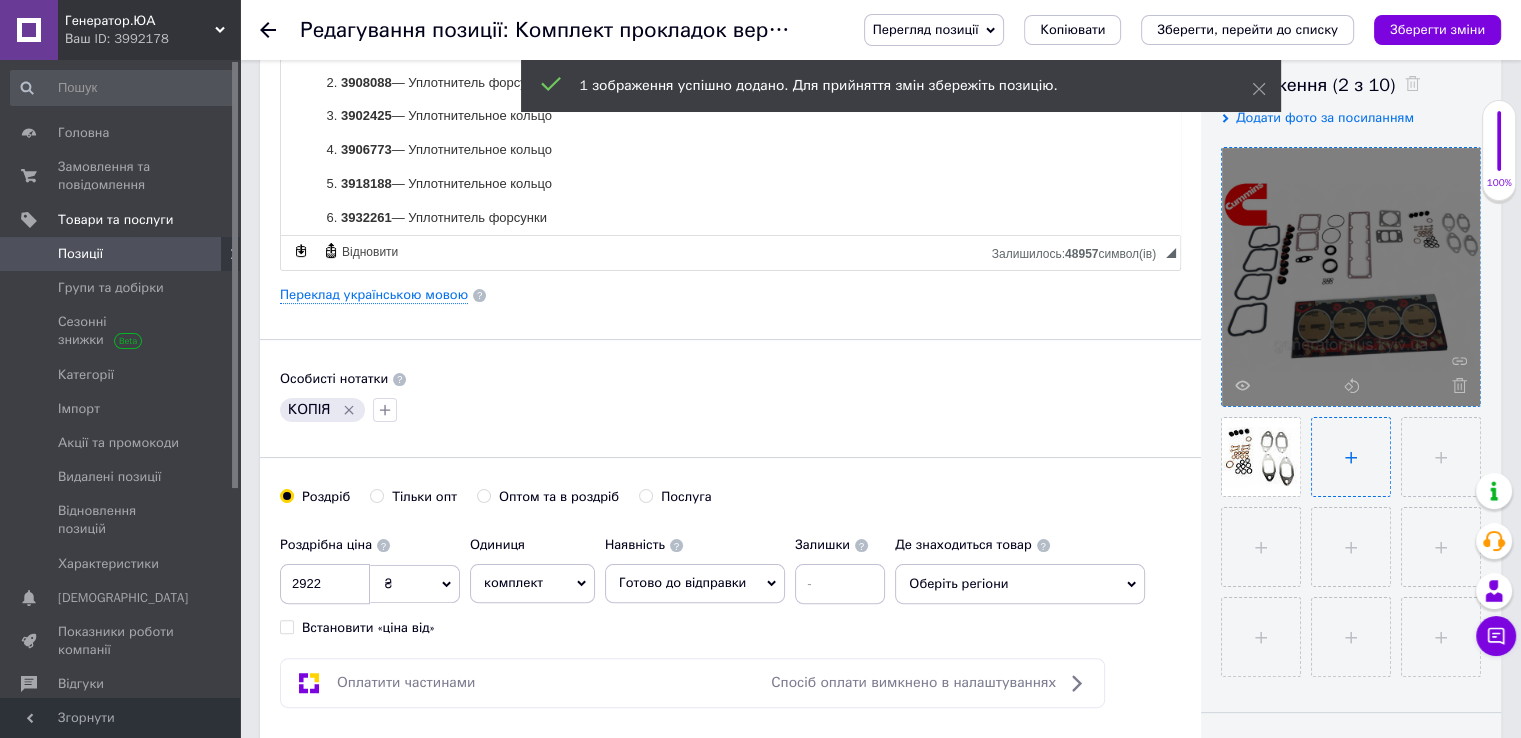 type on "C:\fakepath\Photoroom_20250709_161056.JPG" 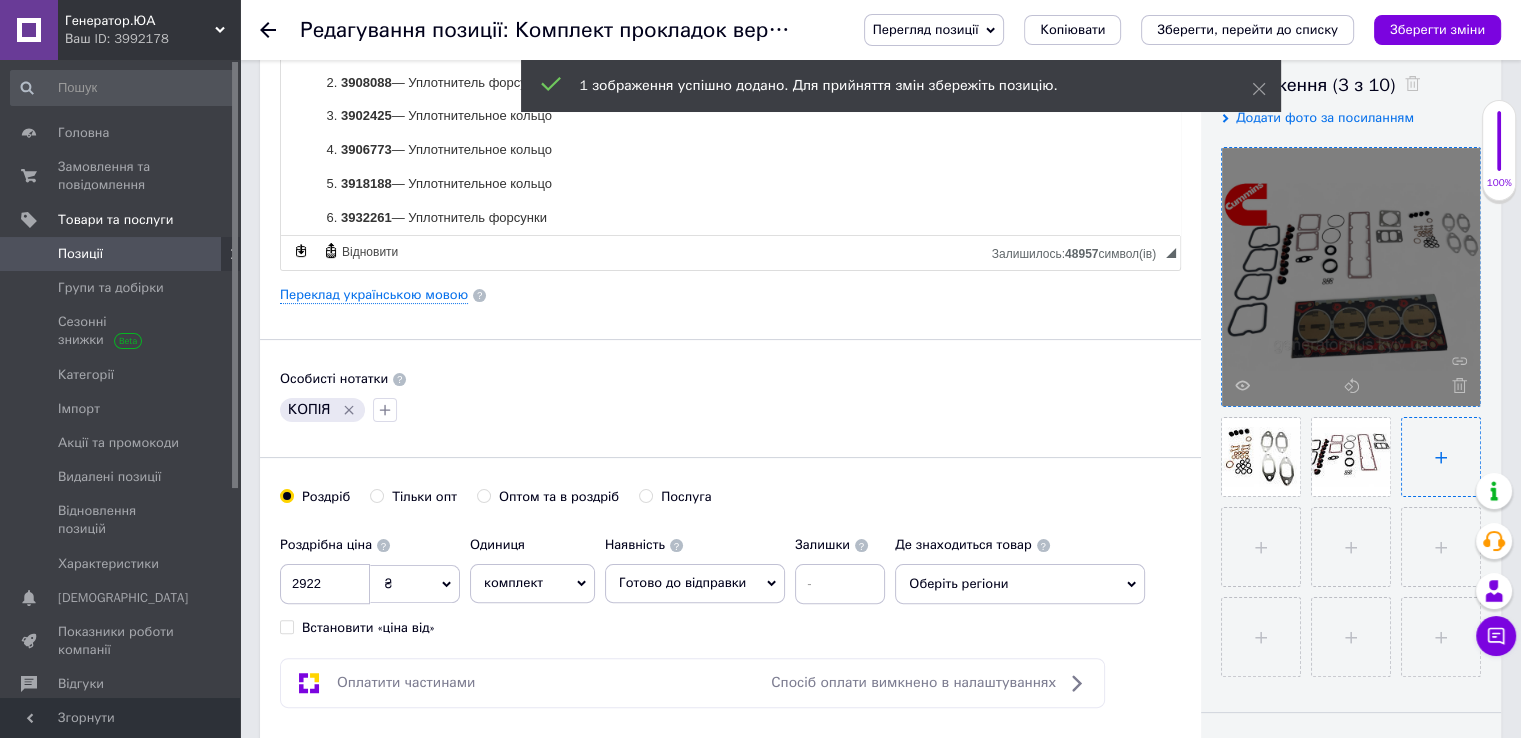 click at bounding box center [1441, 457] 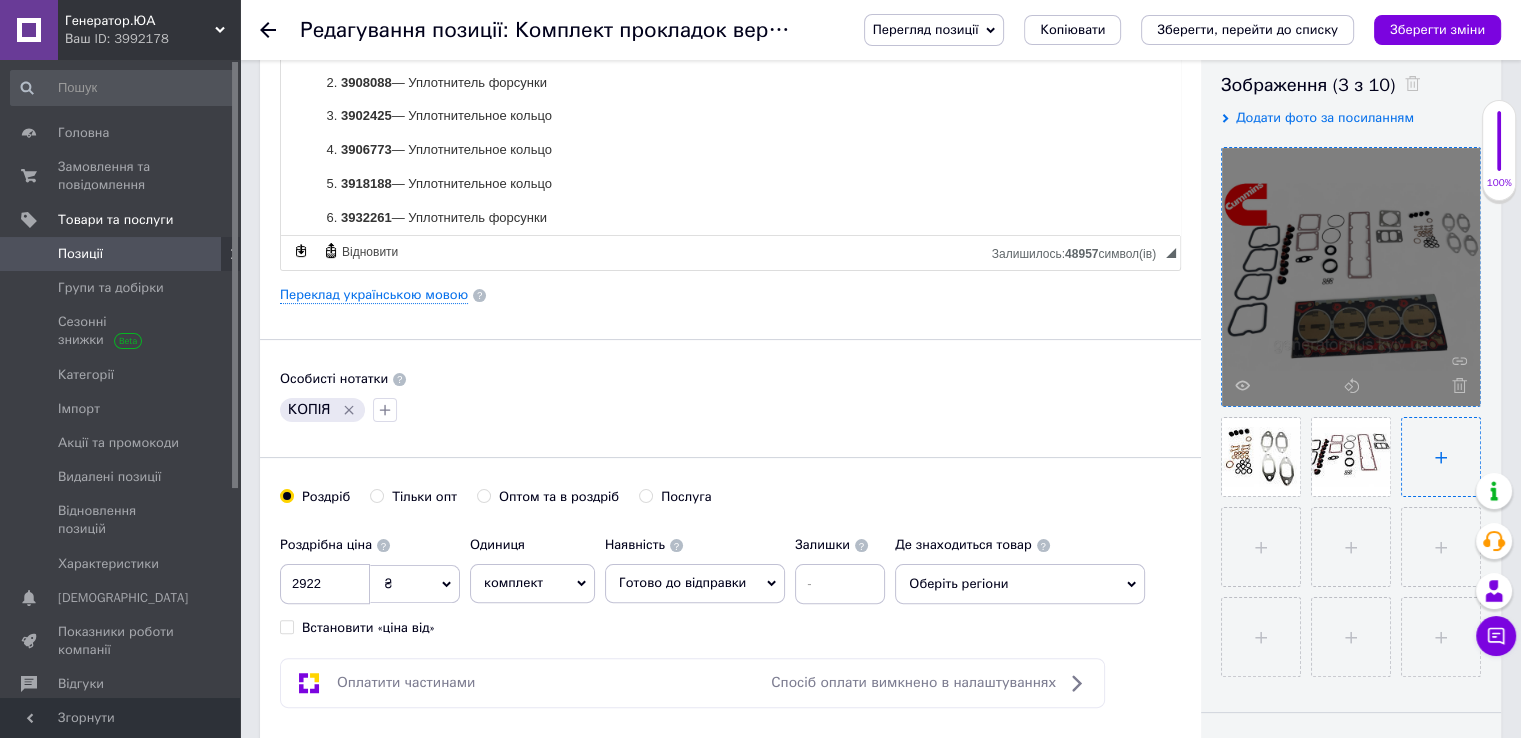 type on "C:\fakepath\Photoroom_20250709_161121.JPG" 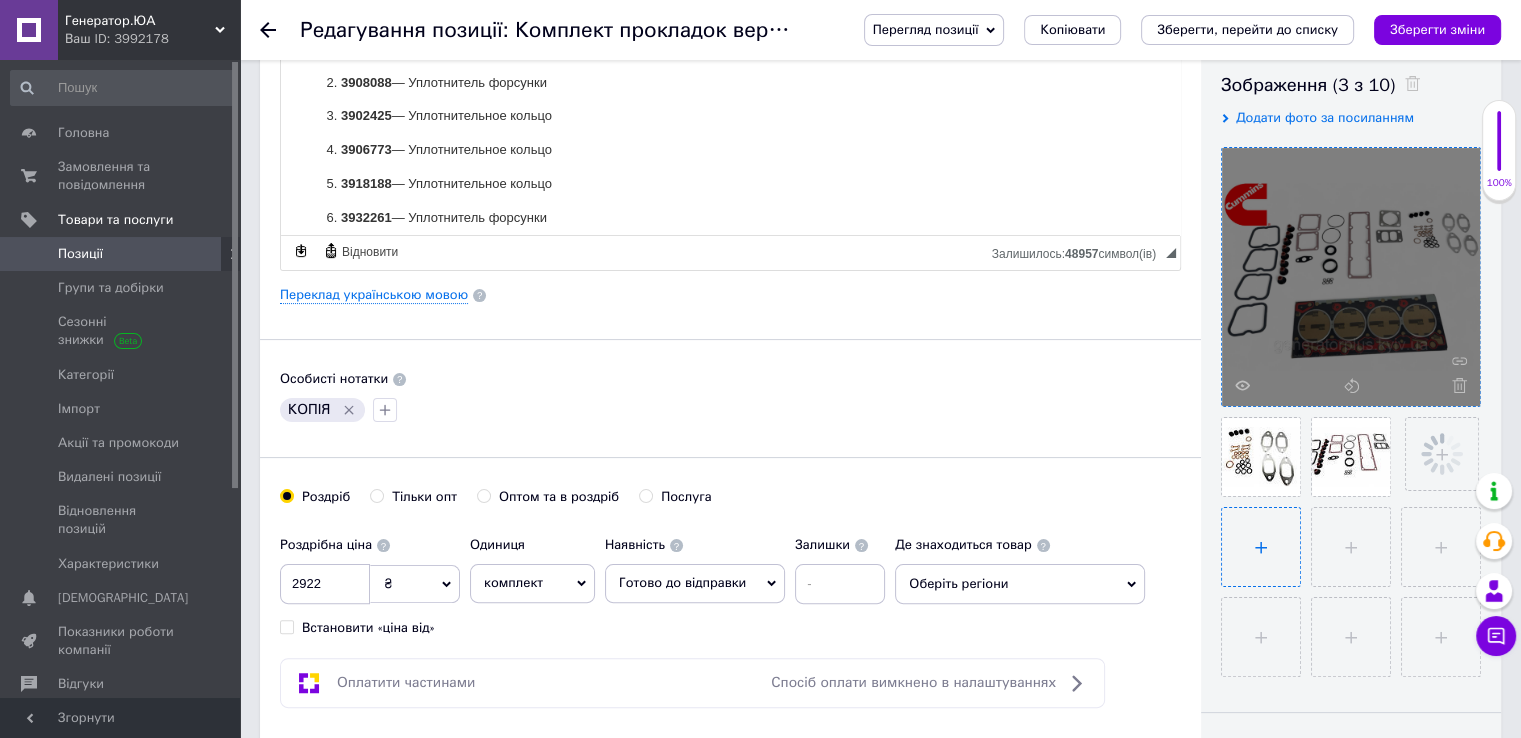 click at bounding box center (1261, 547) 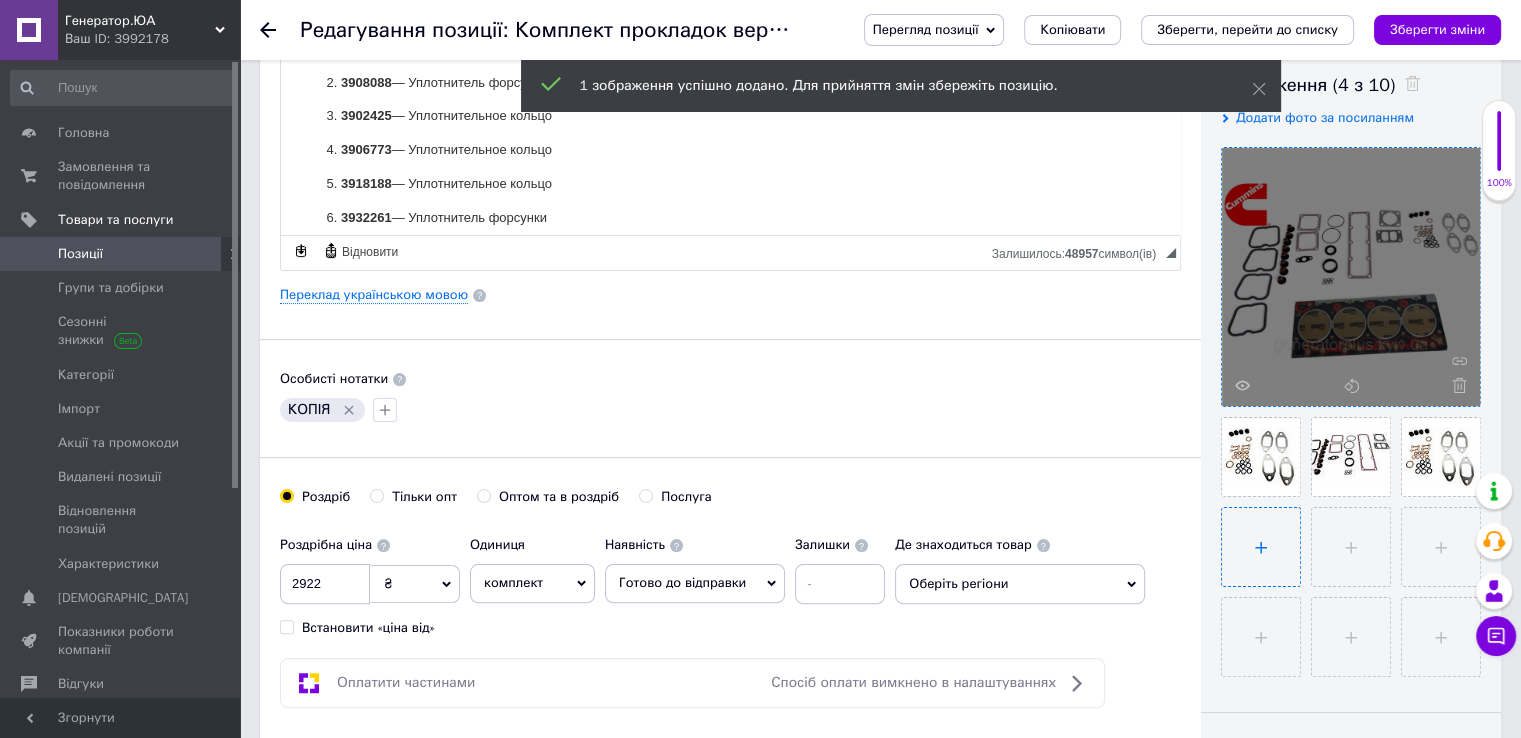 type on "C:\fakepath\Photoroom_20250709_161154.JPG" 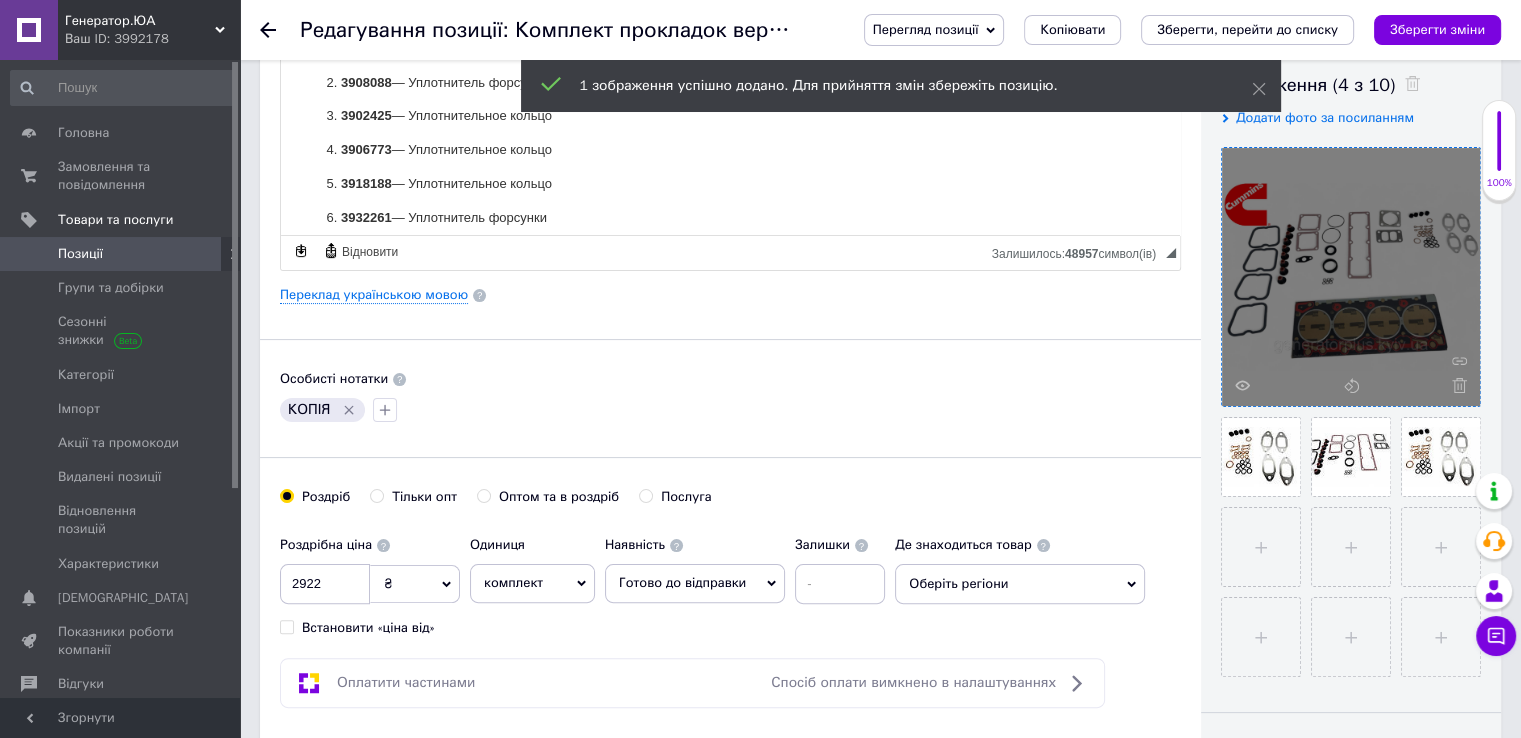 type 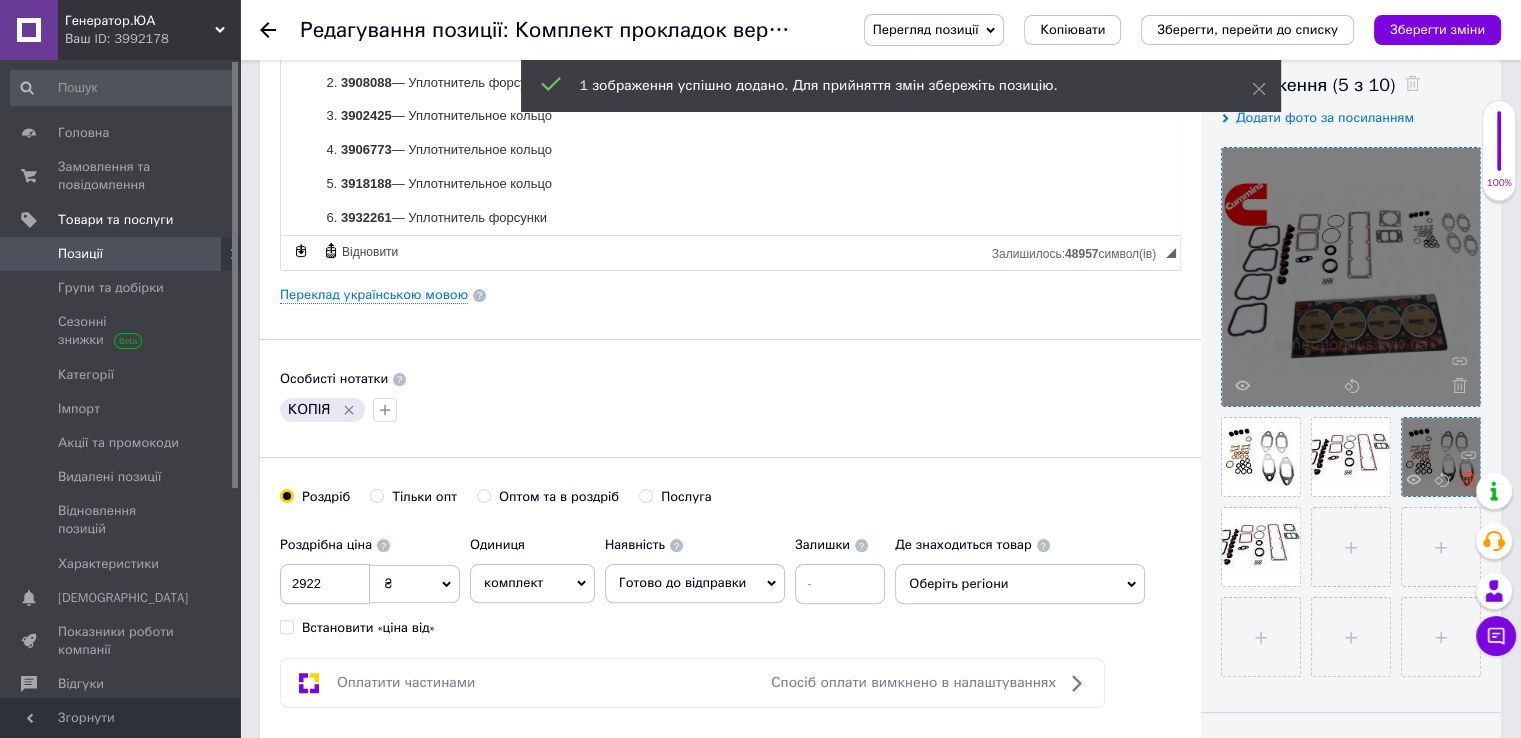 click 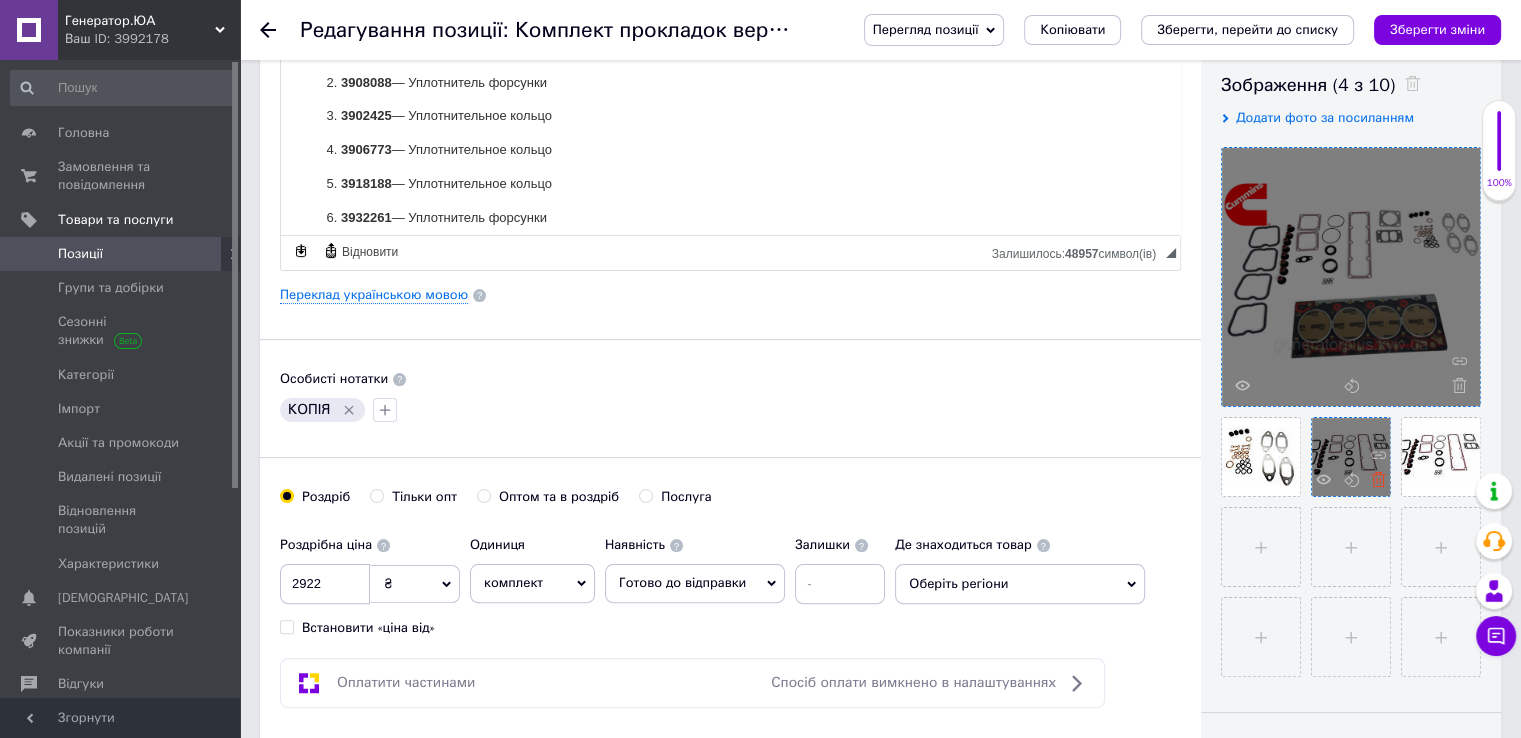 click 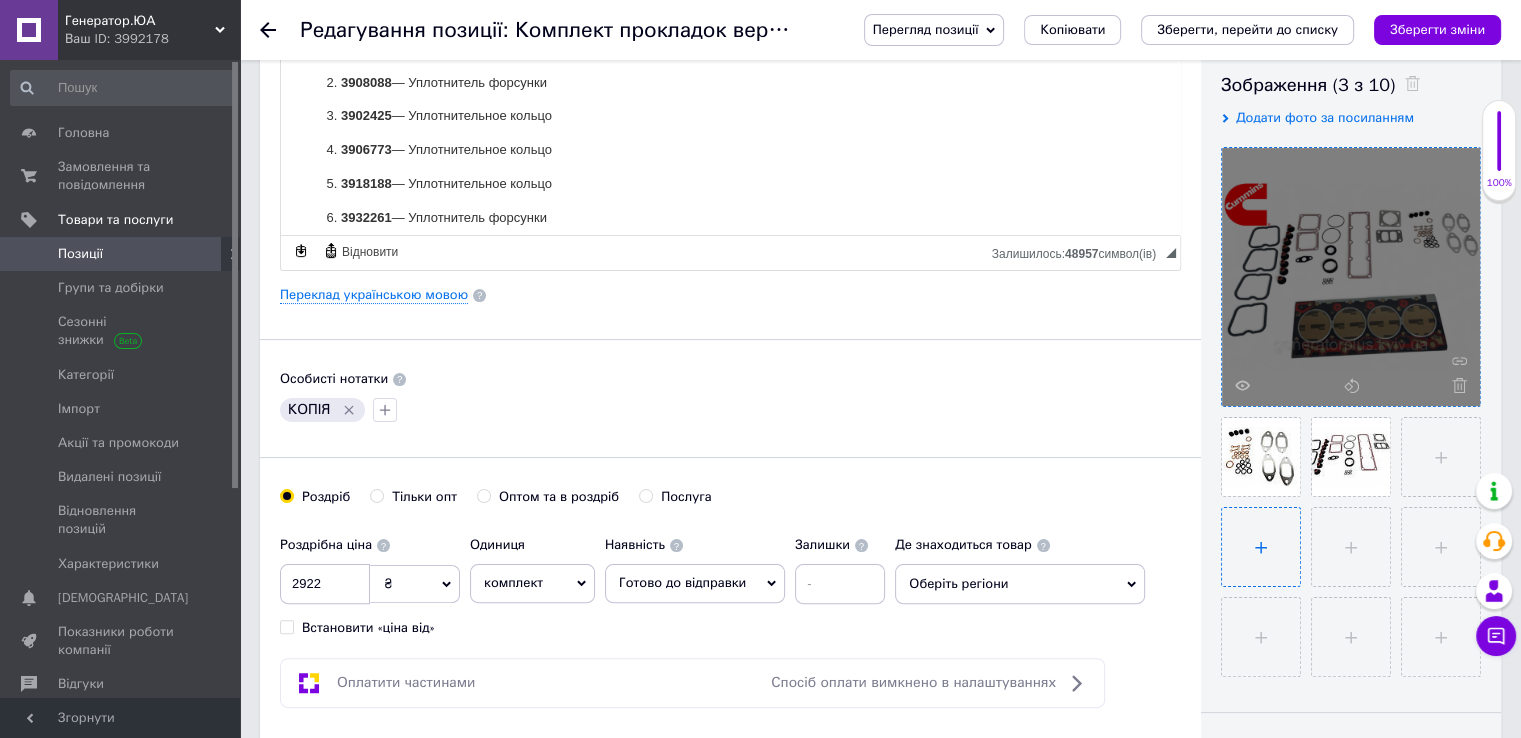 click at bounding box center (1261, 547) 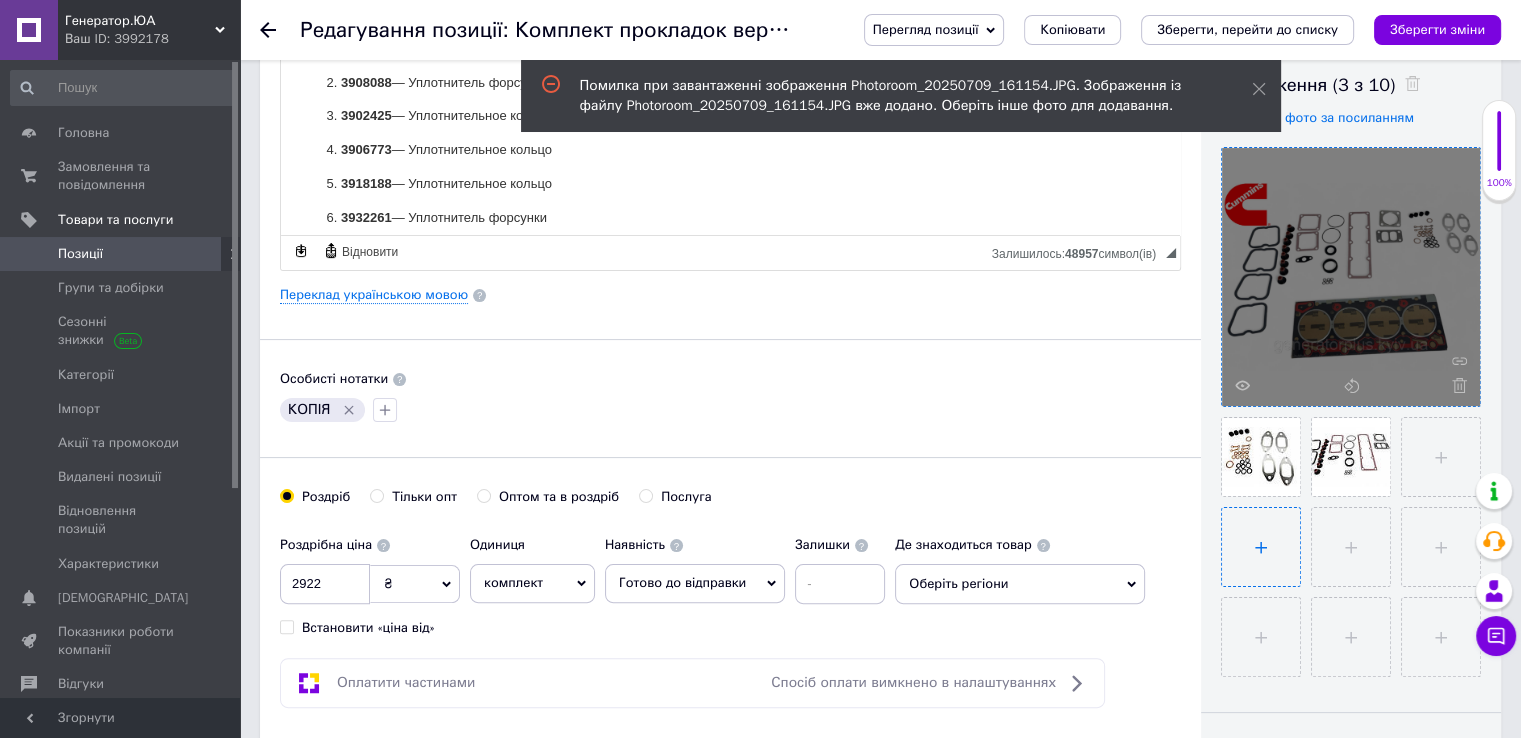 click at bounding box center (1261, 547) 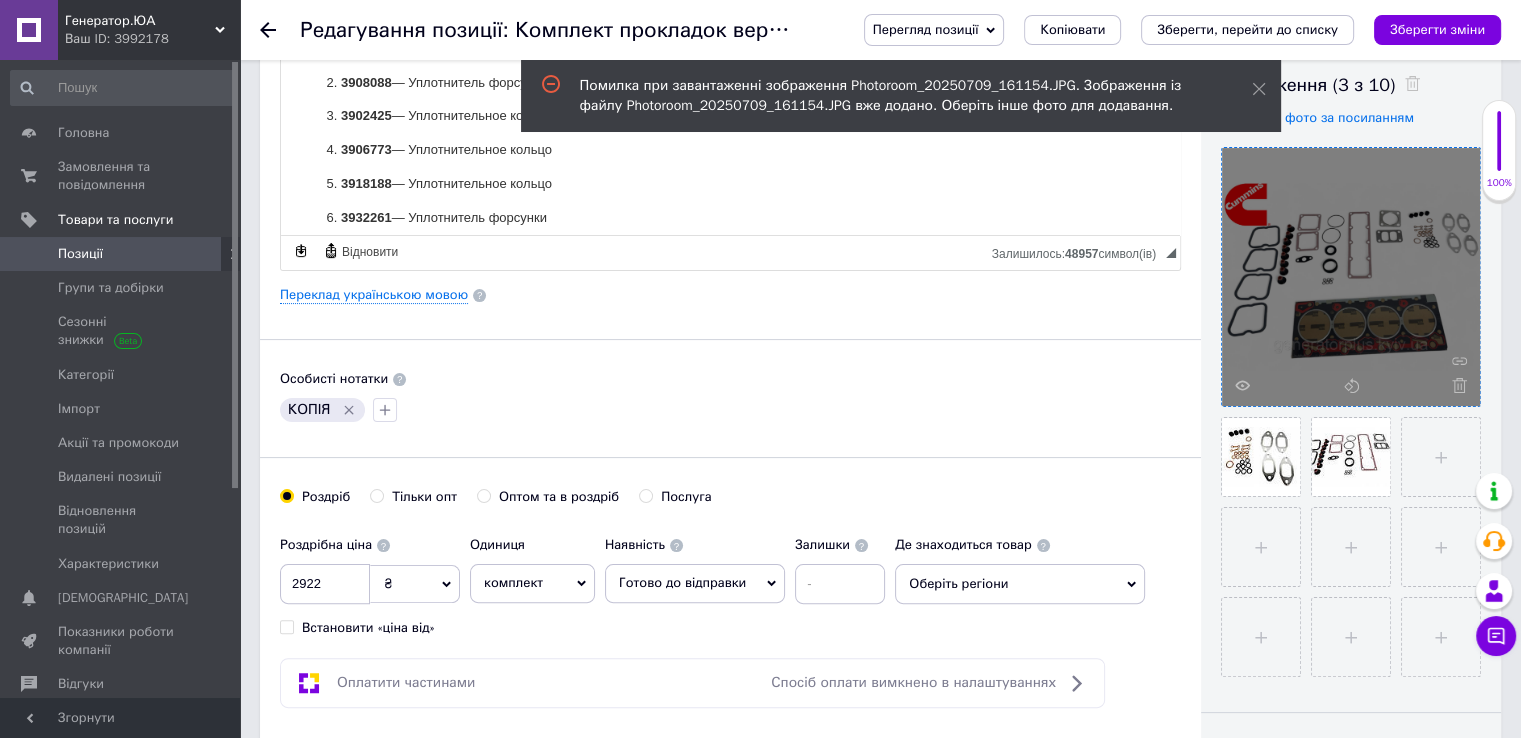 type 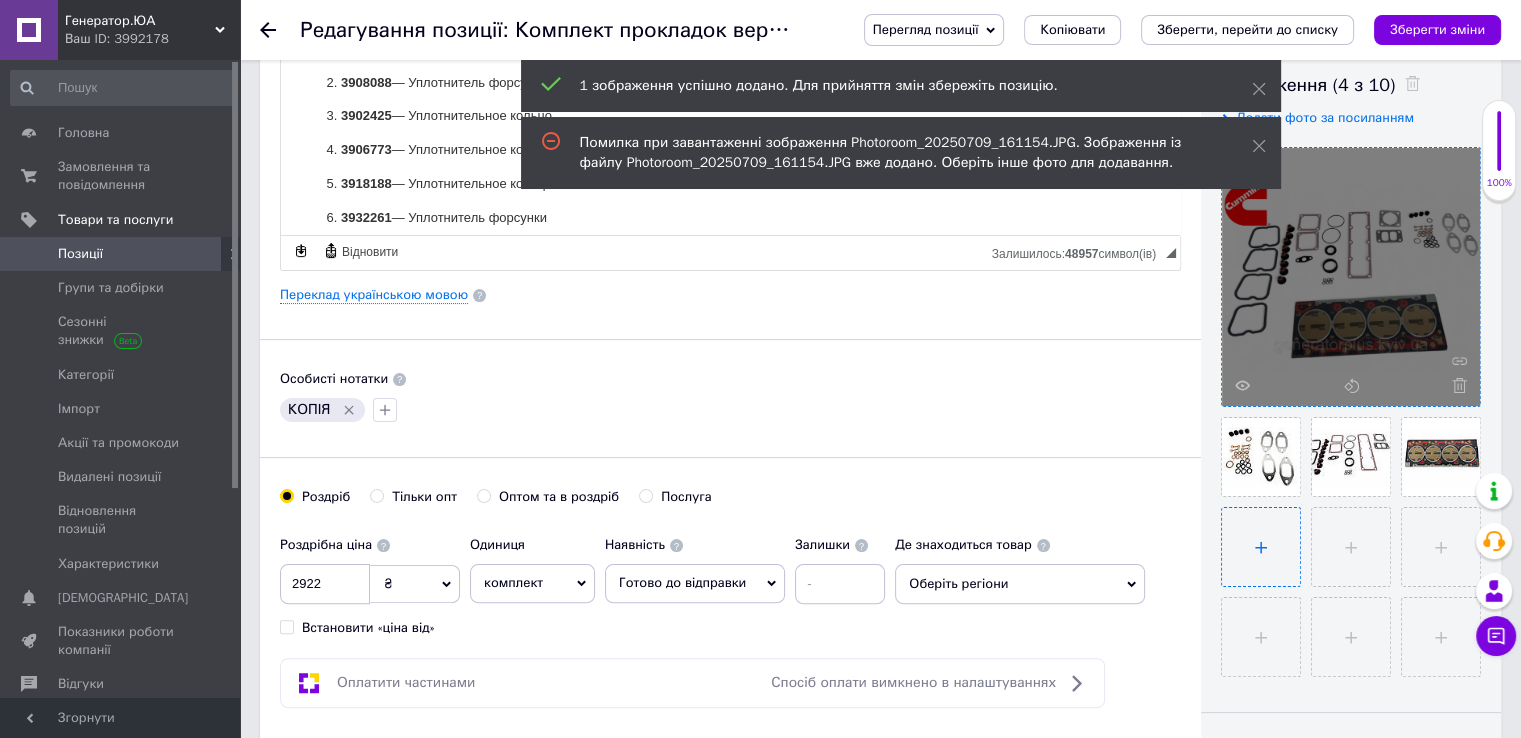 click at bounding box center (1261, 547) 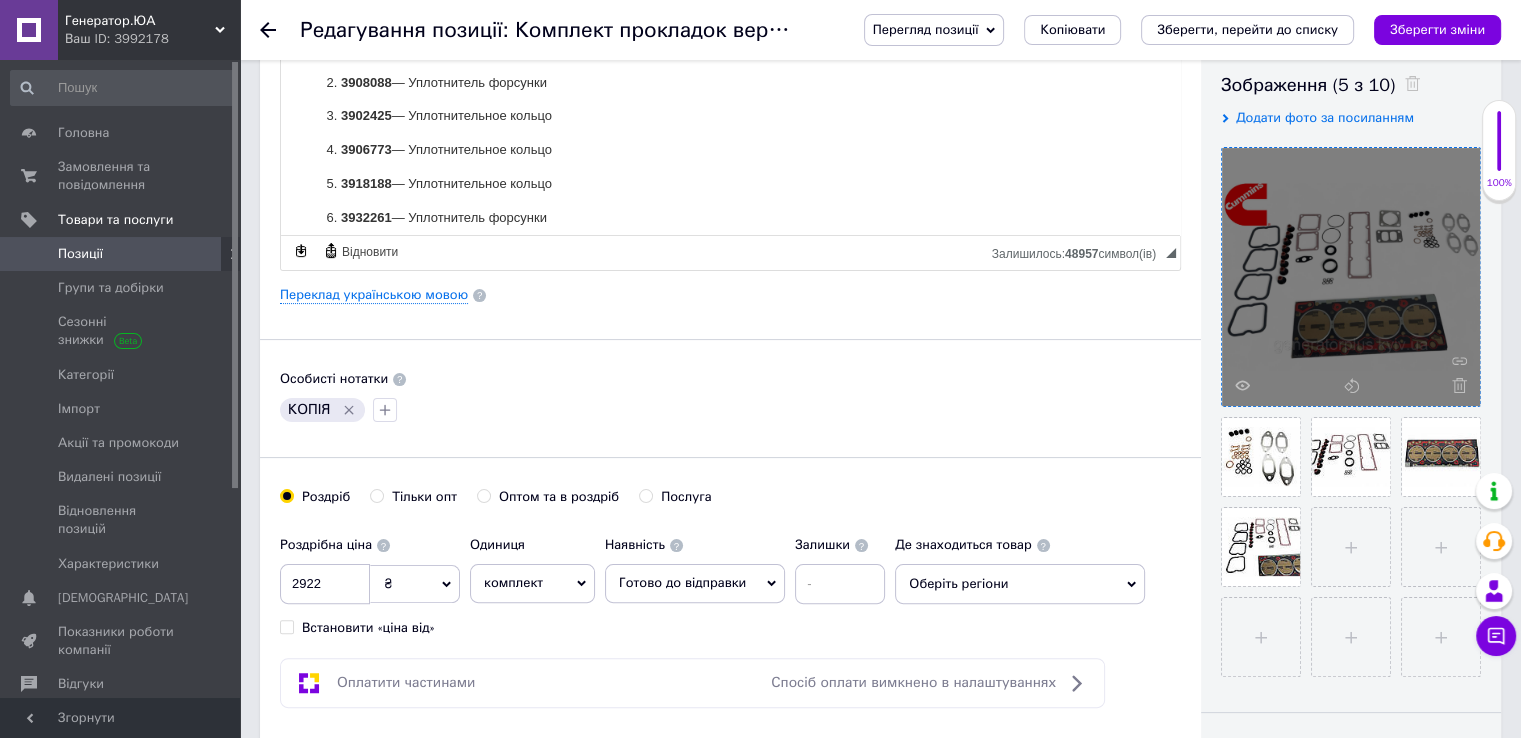 click 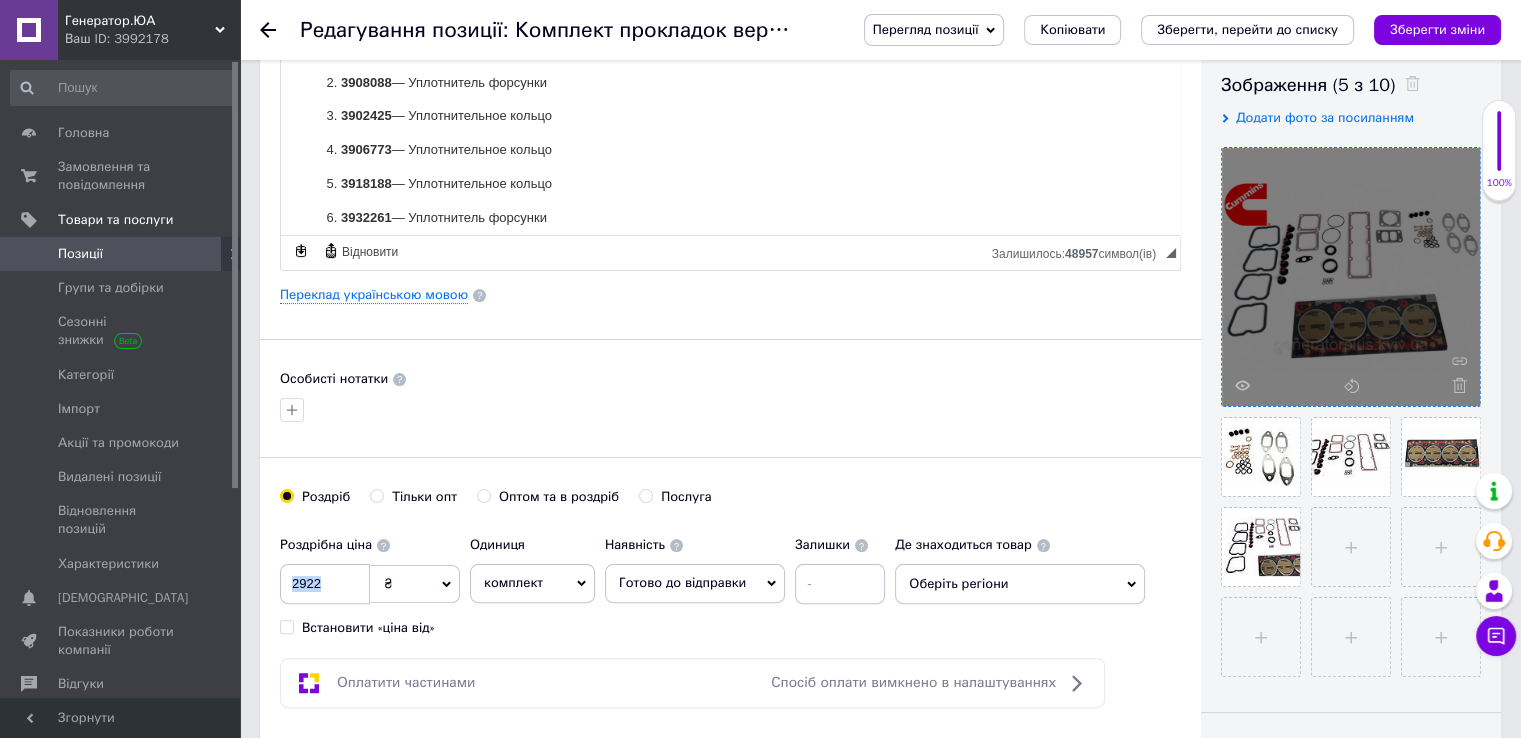 drag, startPoint x: 360, startPoint y: 601, endPoint x: 328, endPoint y: 588, distance: 34.539833 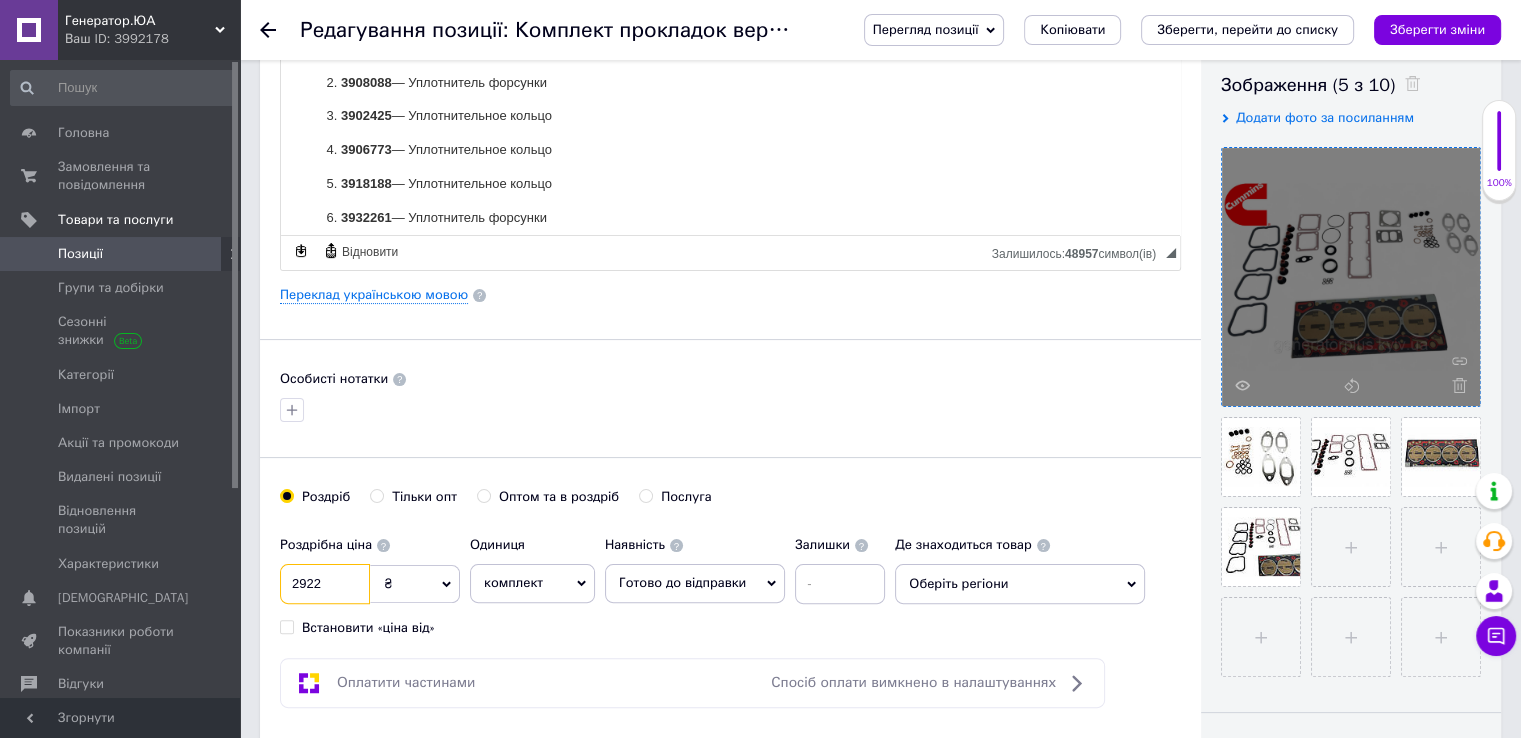 drag, startPoint x: 328, startPoint y: 588, endPoint x: 260, endPoint y: 599, distance: 68.88396 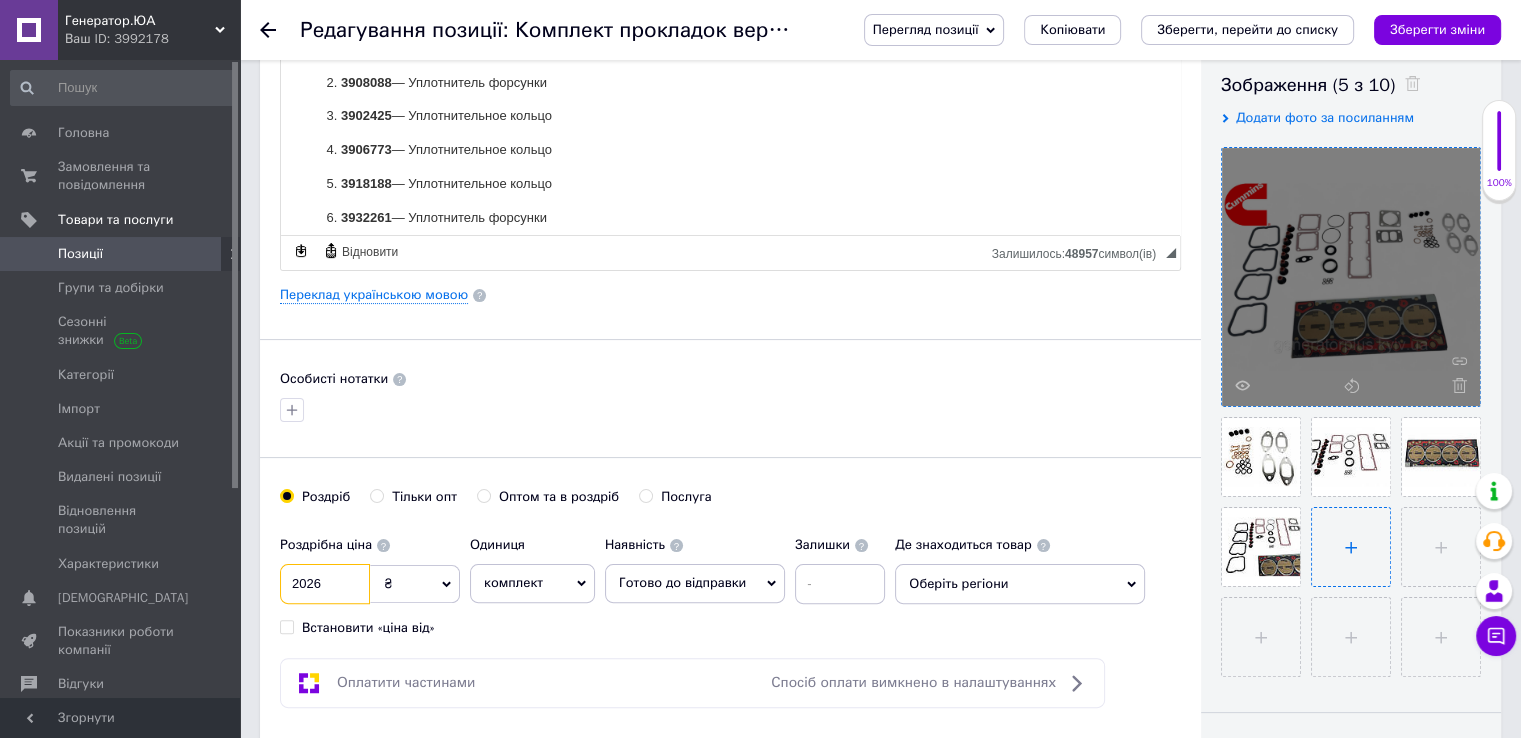 type on "2026" 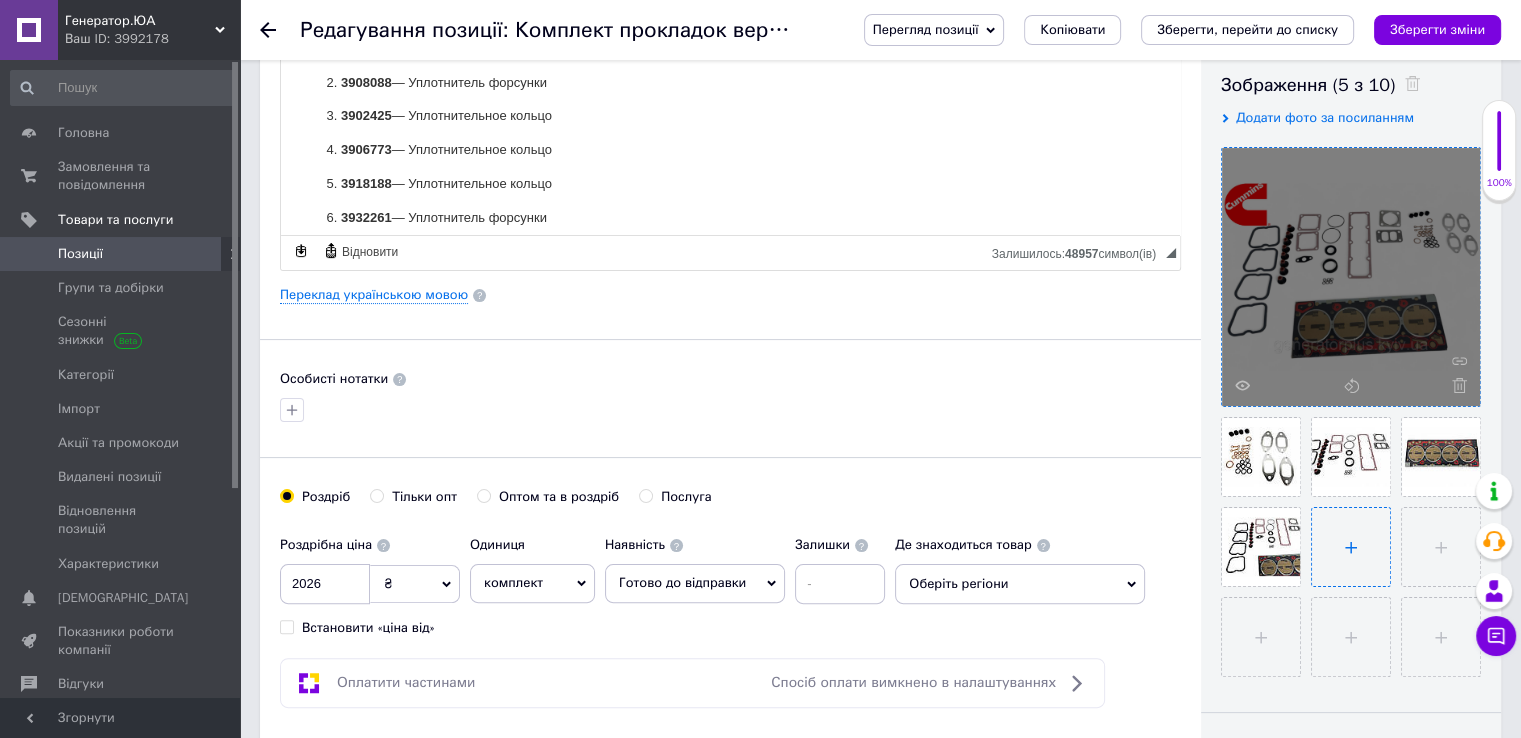 click at bounding box center [1351, 547] 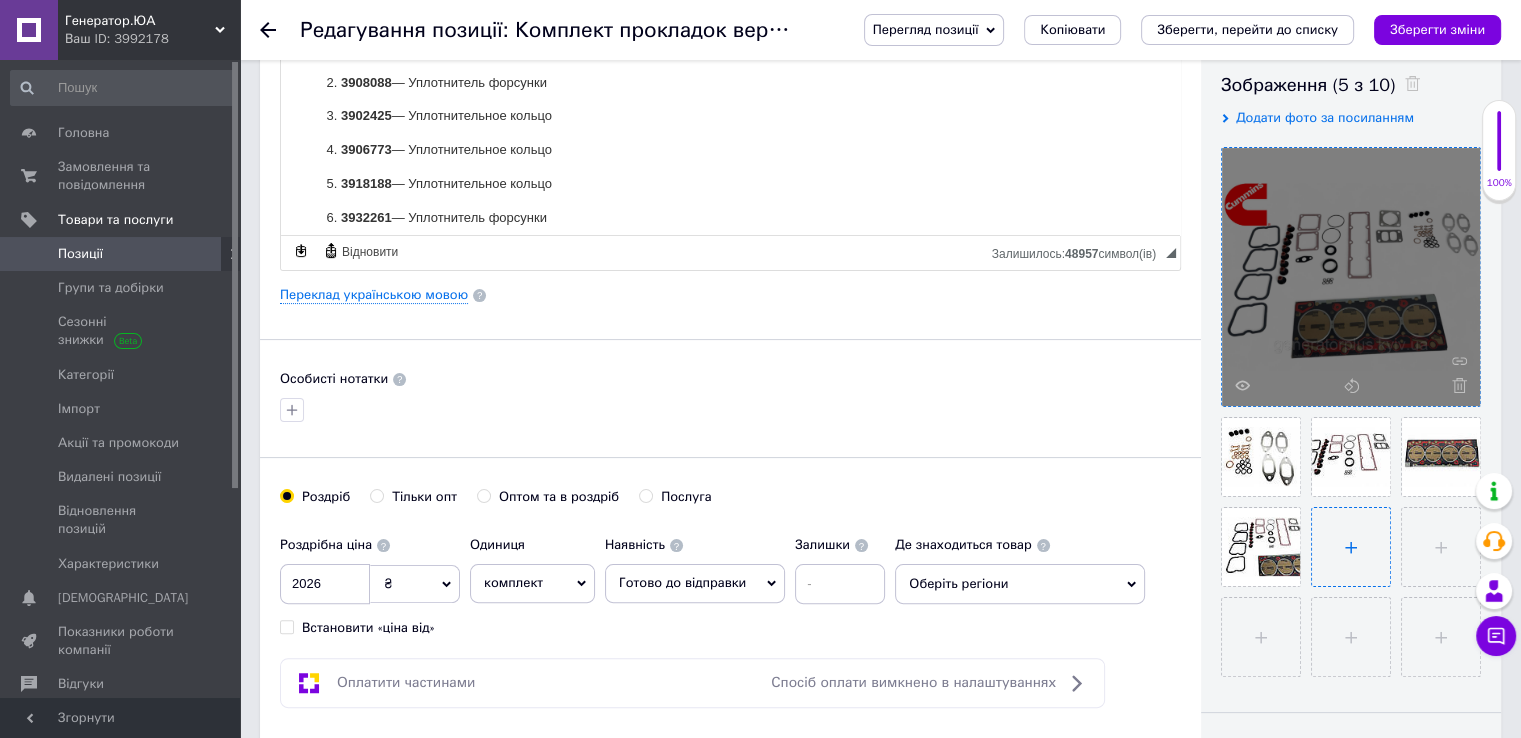 type on "C:\fakepath\Photoroom_20250709_161154.JPG" 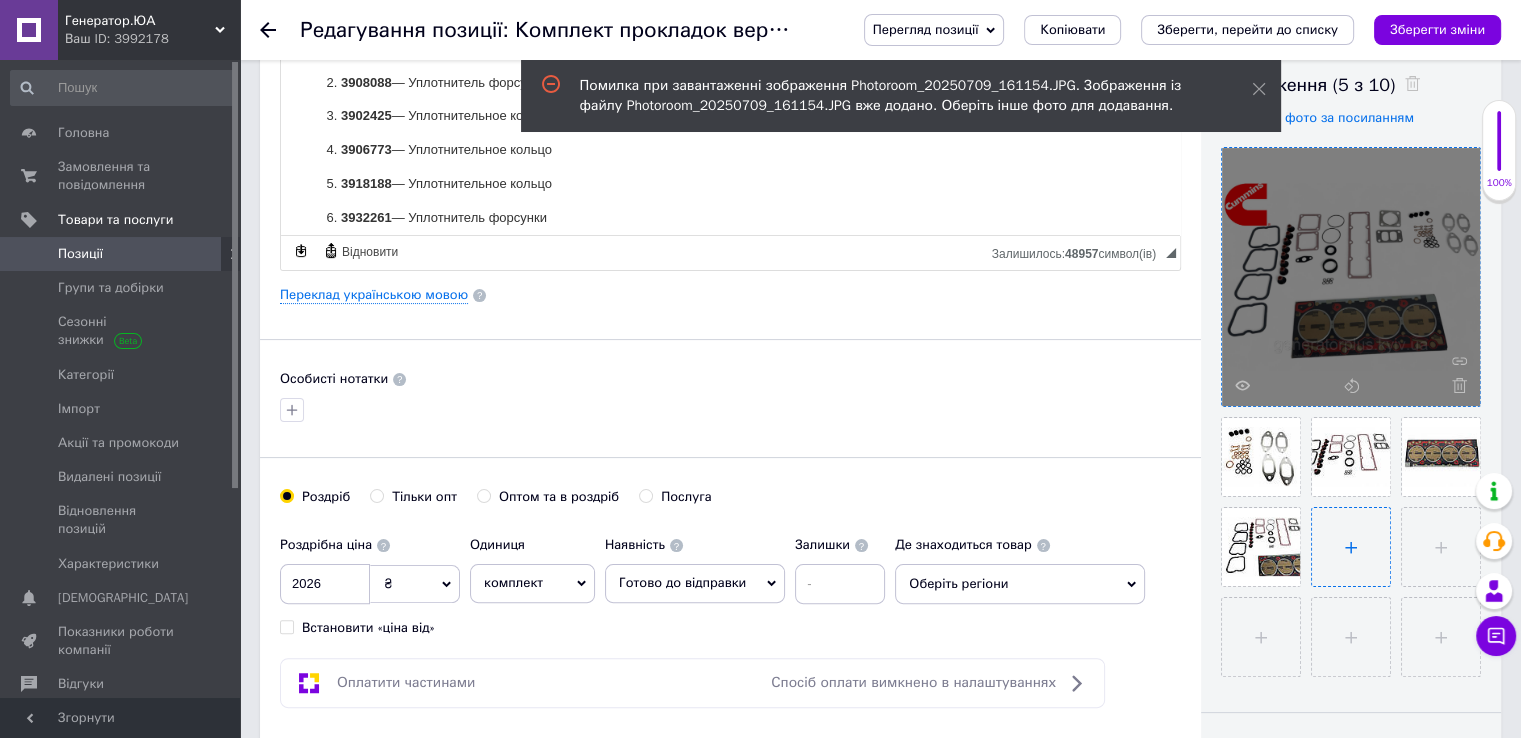 click at bounding box center [1351, 547] 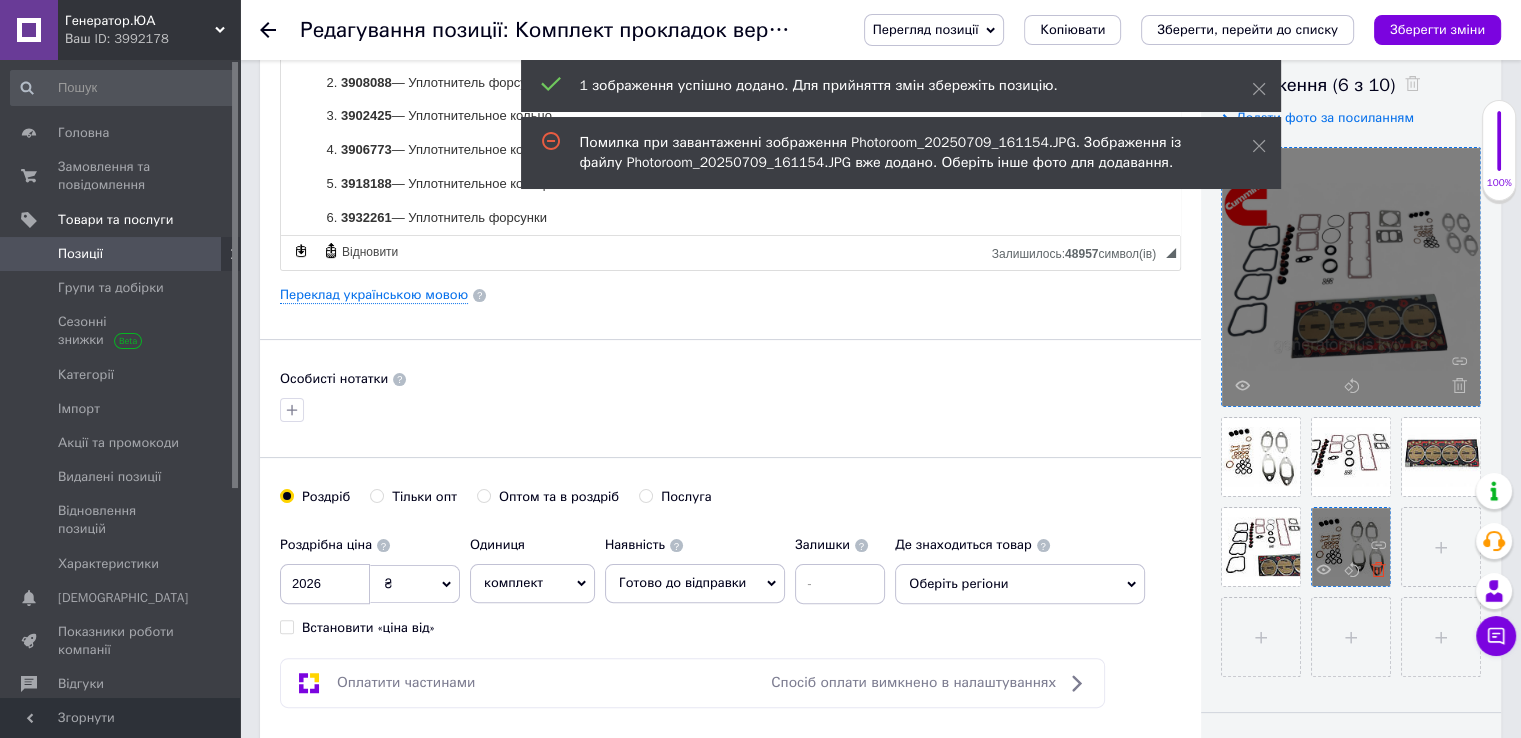 click 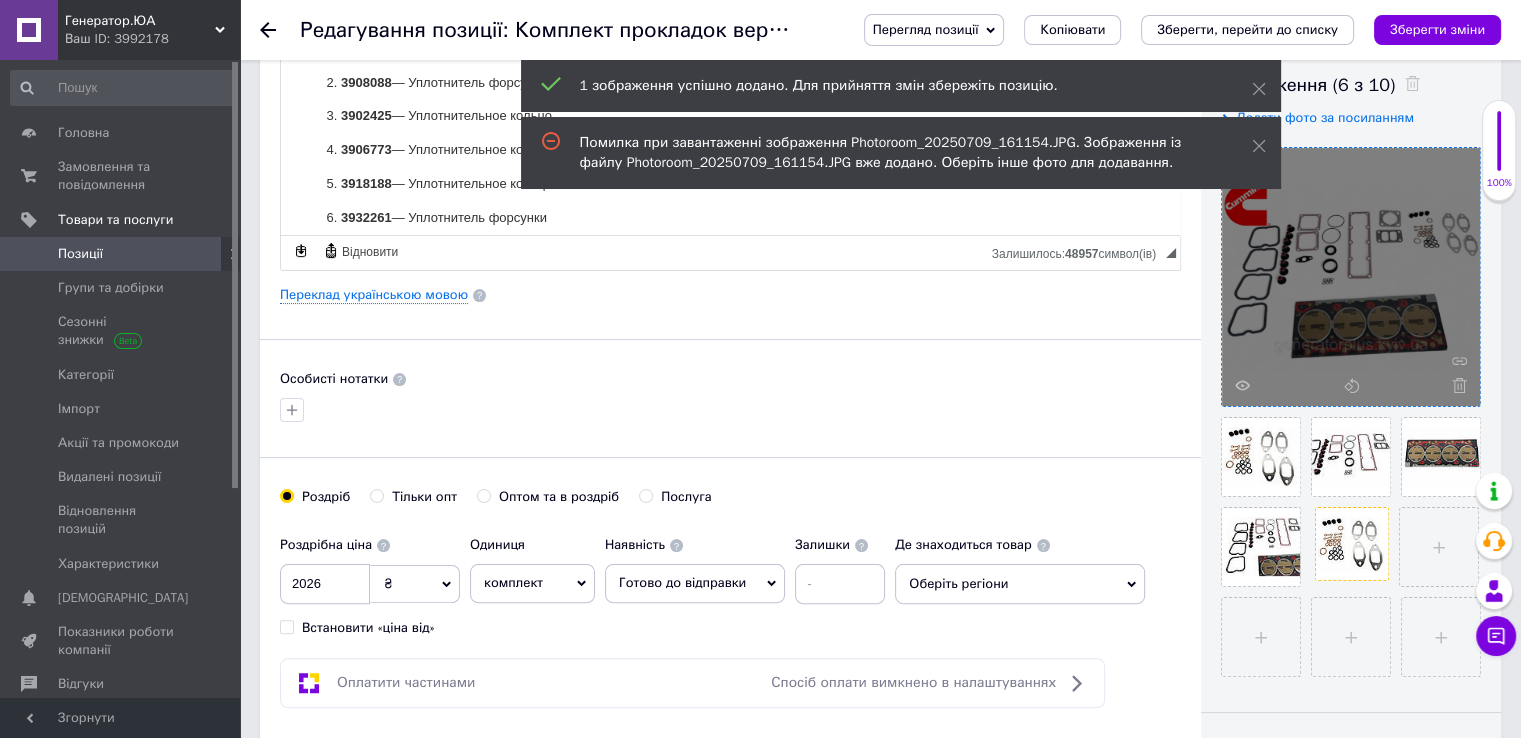 click at bounding box center [1352, 544] 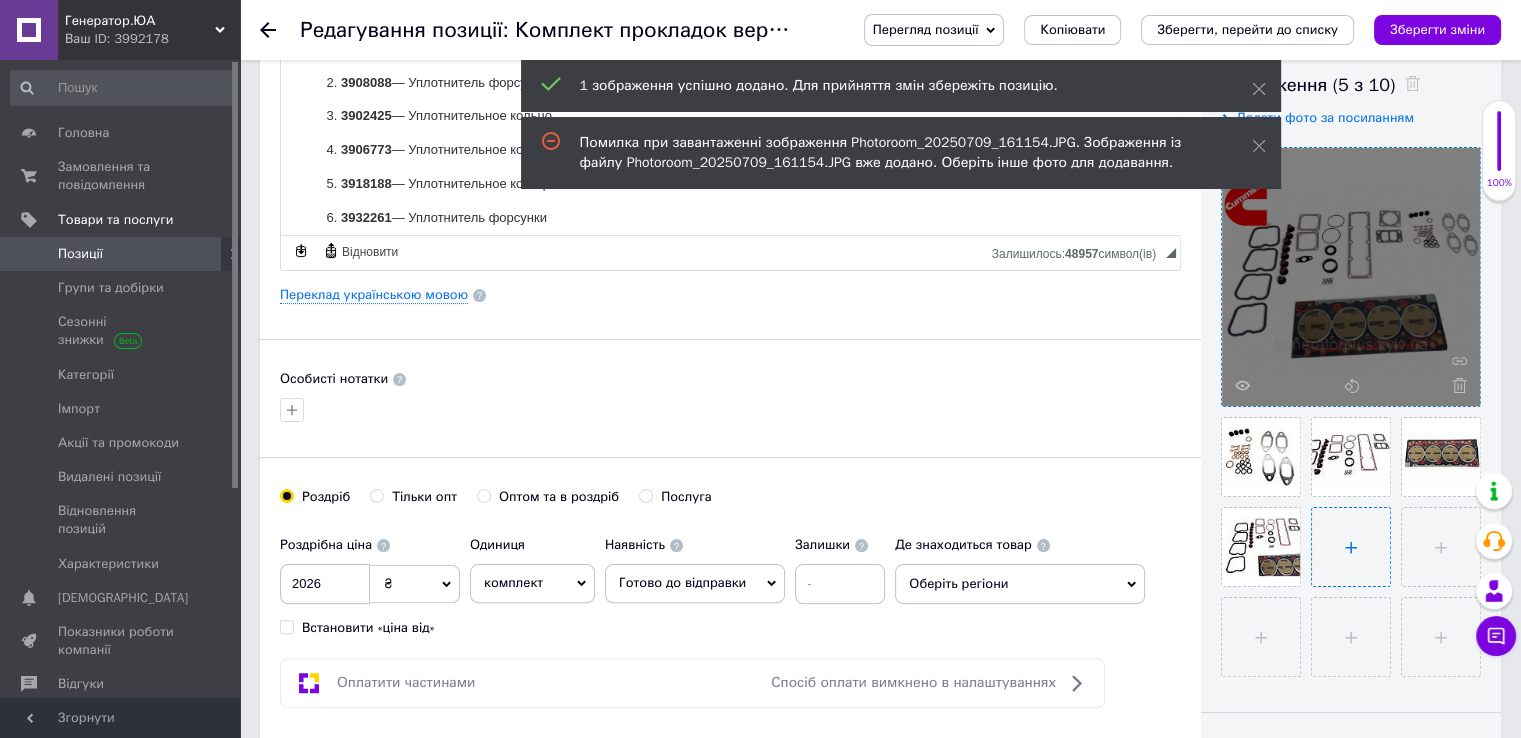 click at bounding box center (1351, 547) 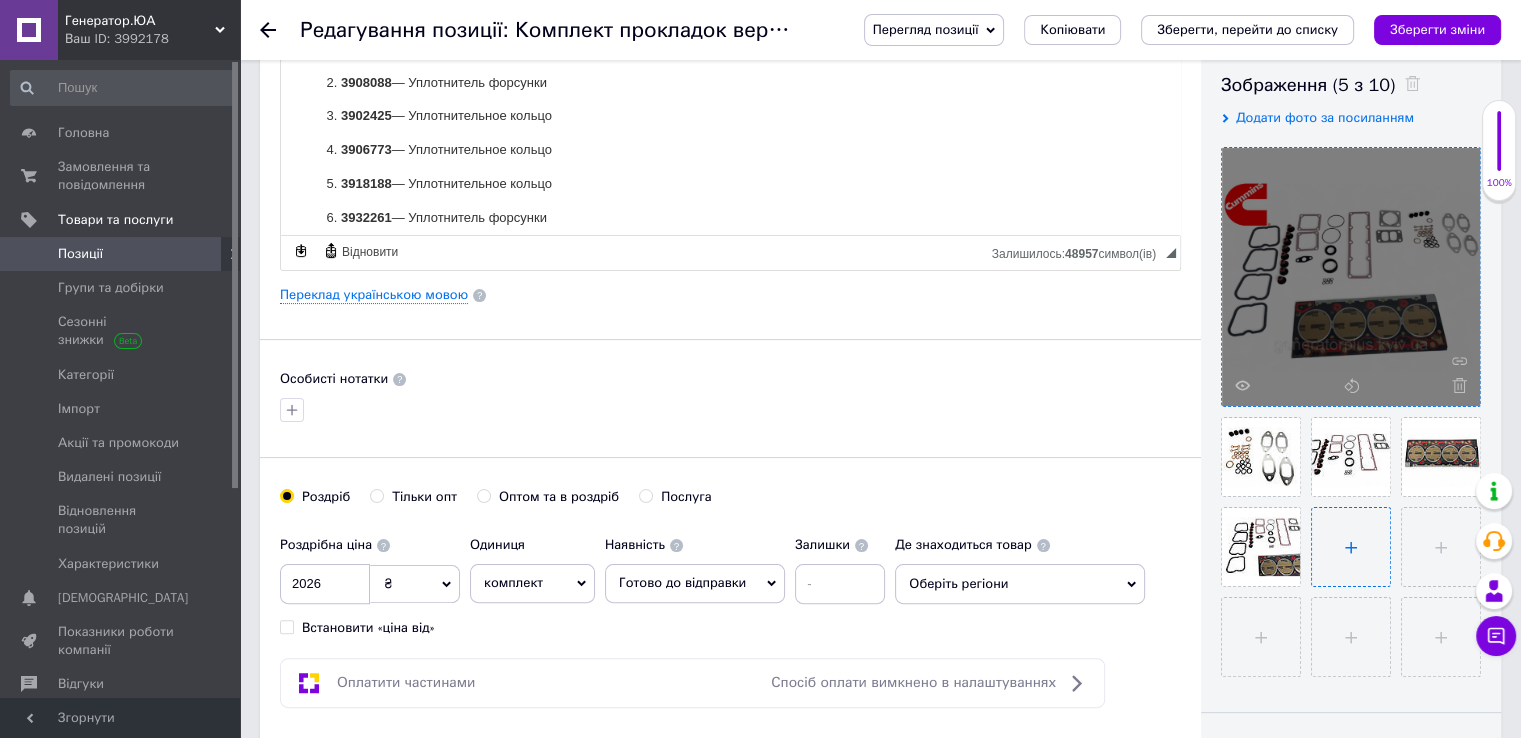 type on "C:\fakepath\Photoroom_20250709_161056.JPG" 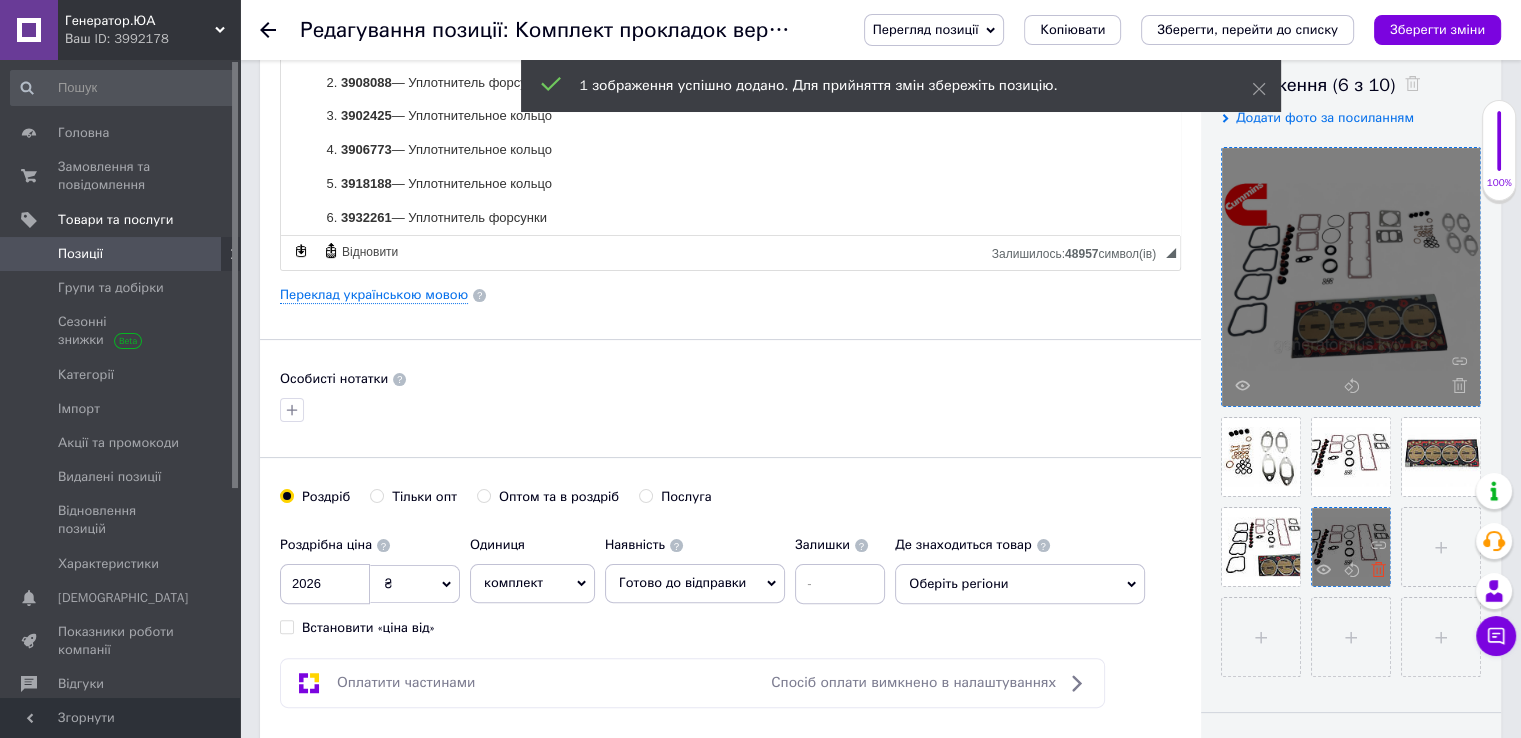 click 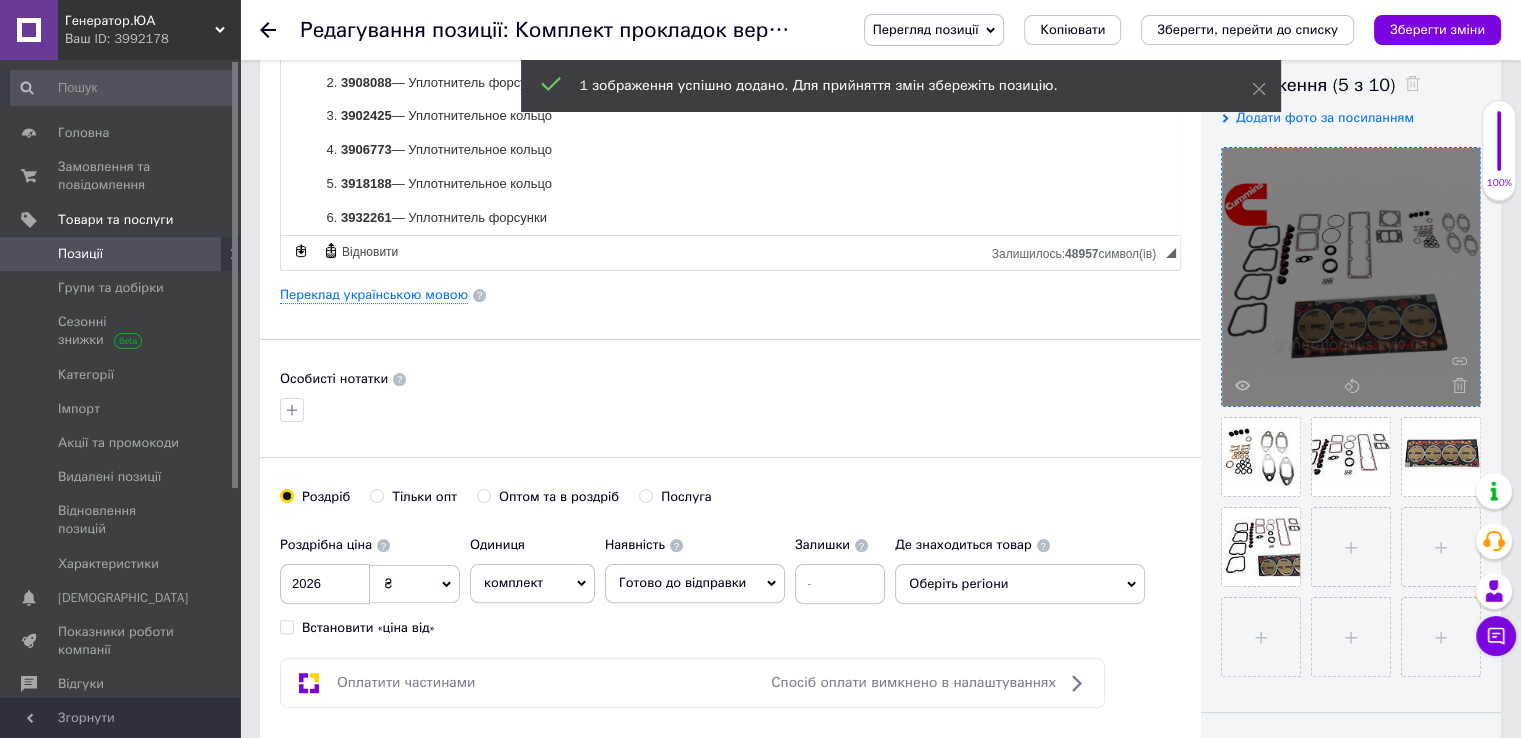 click at bounding box center [1351, 547] 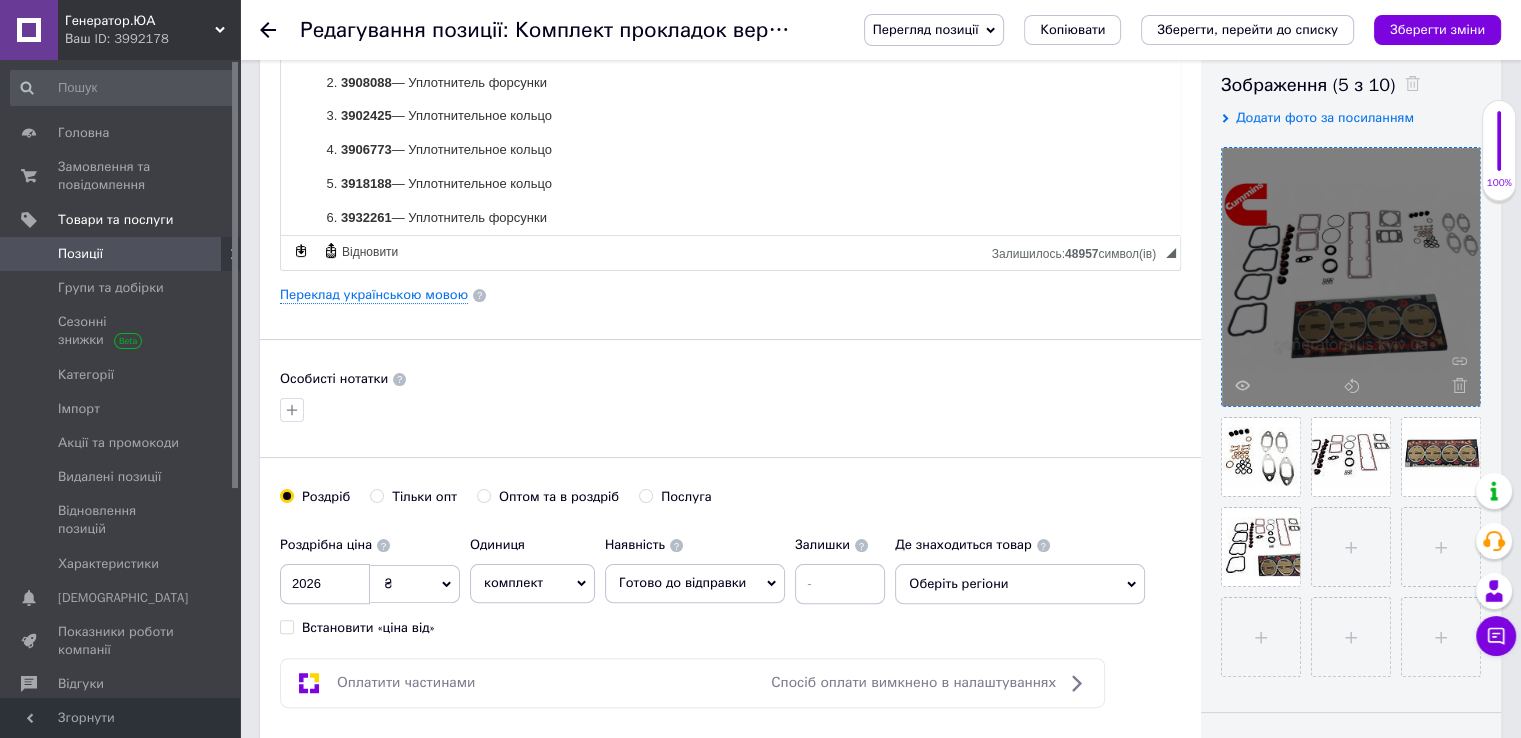 type on "C:\fakepath\IMG_7434.jpg" 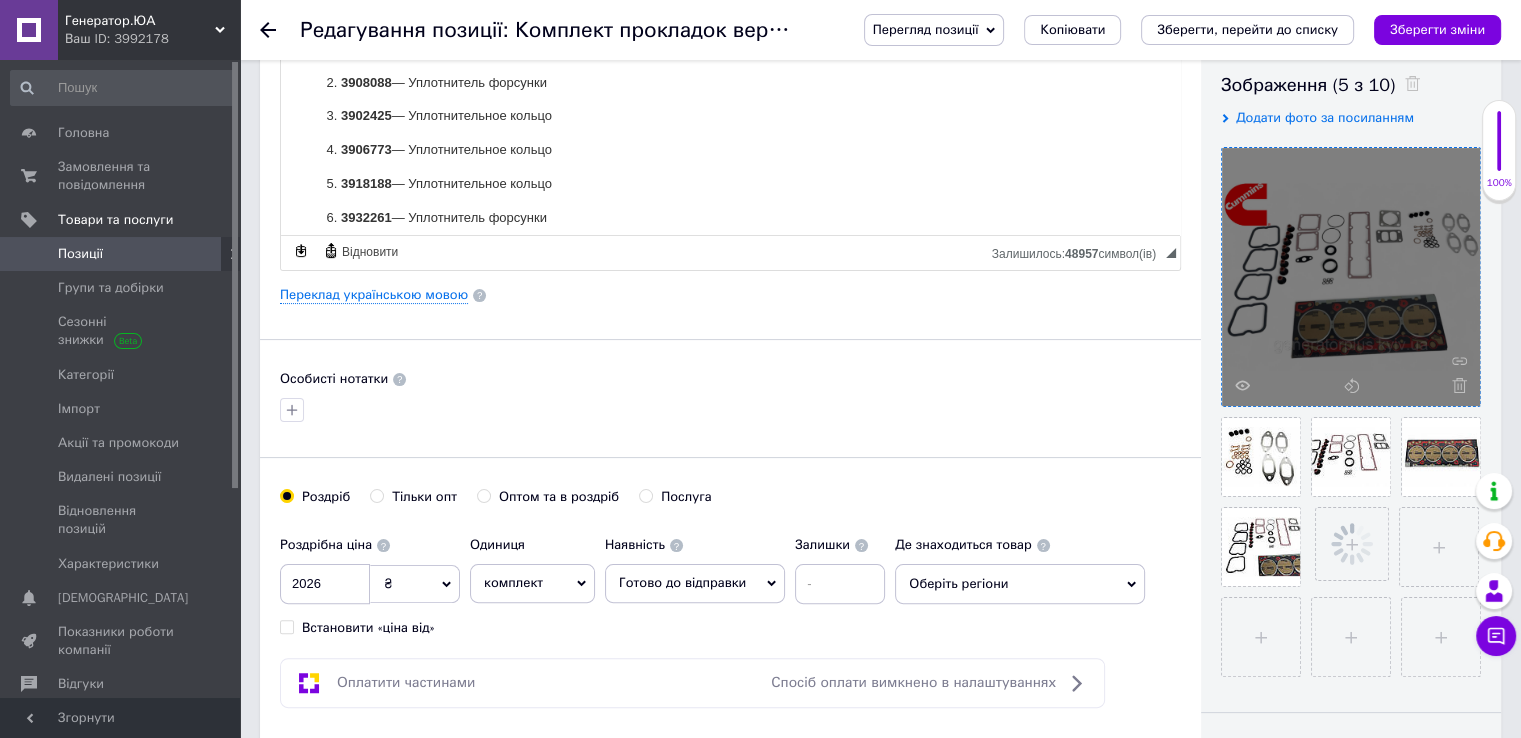 type 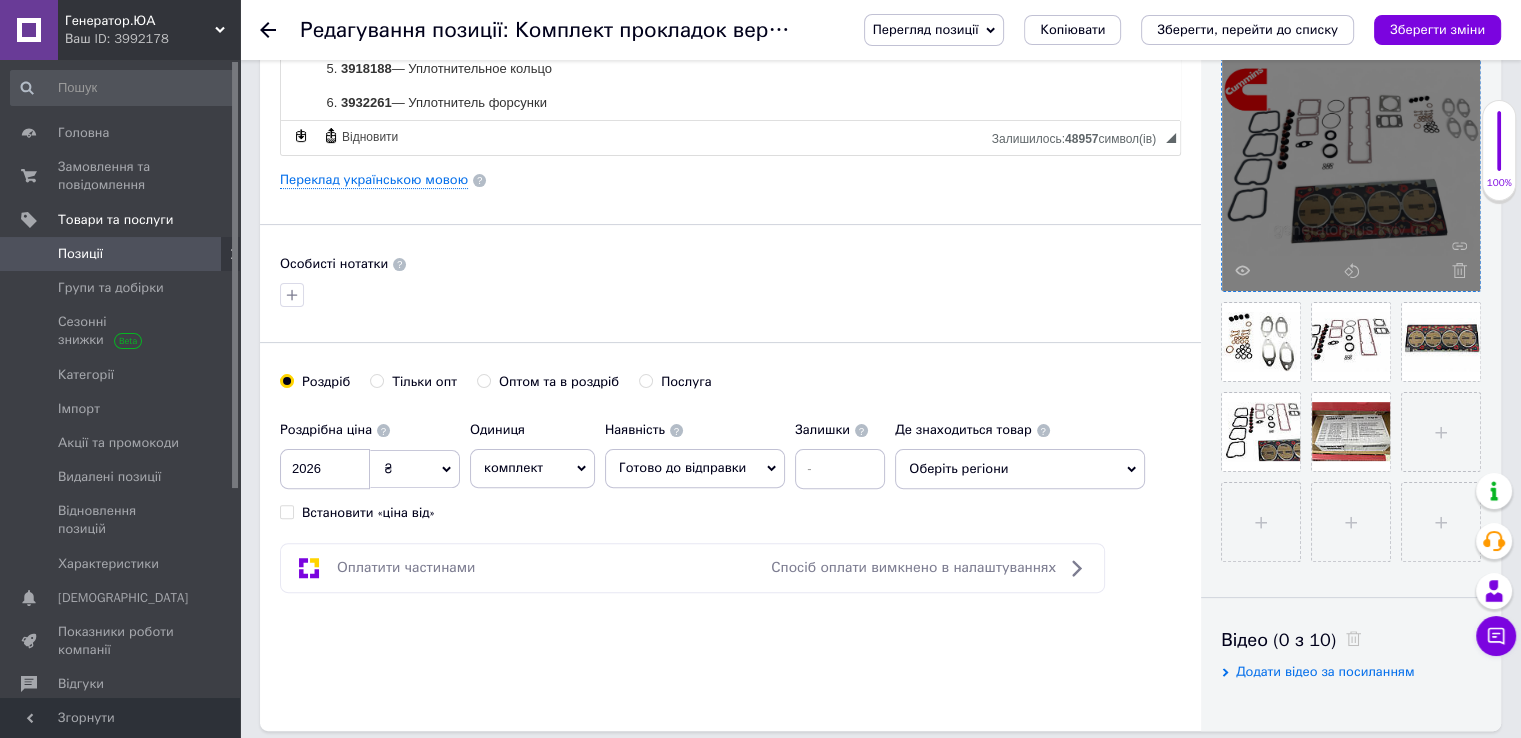 drag, startPoint x: 894, startPoint y: 390, endPoint x: 910, endPoint y: 449, distance: 61.13101 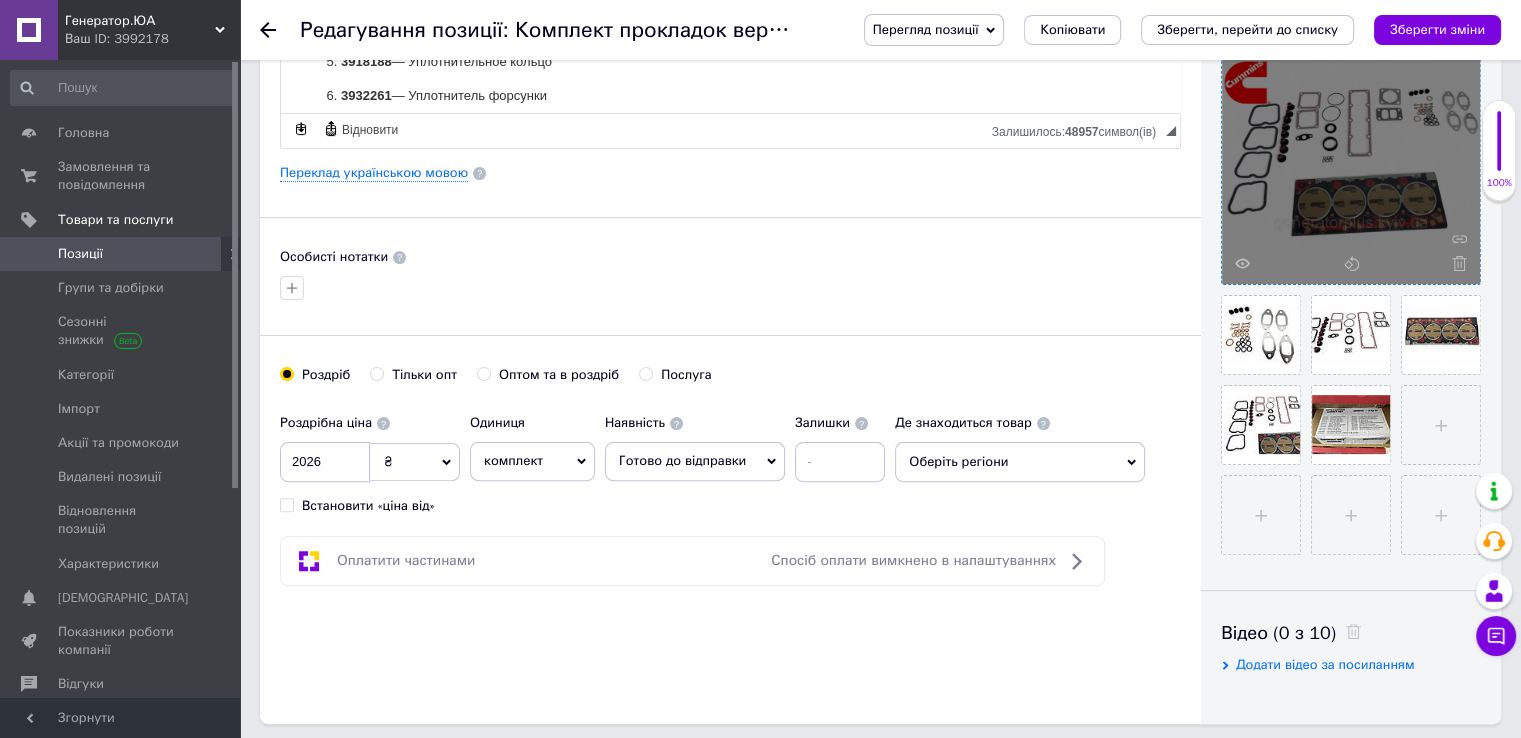 click on "Оберіть регіони" at bounding box center [1020, 462] 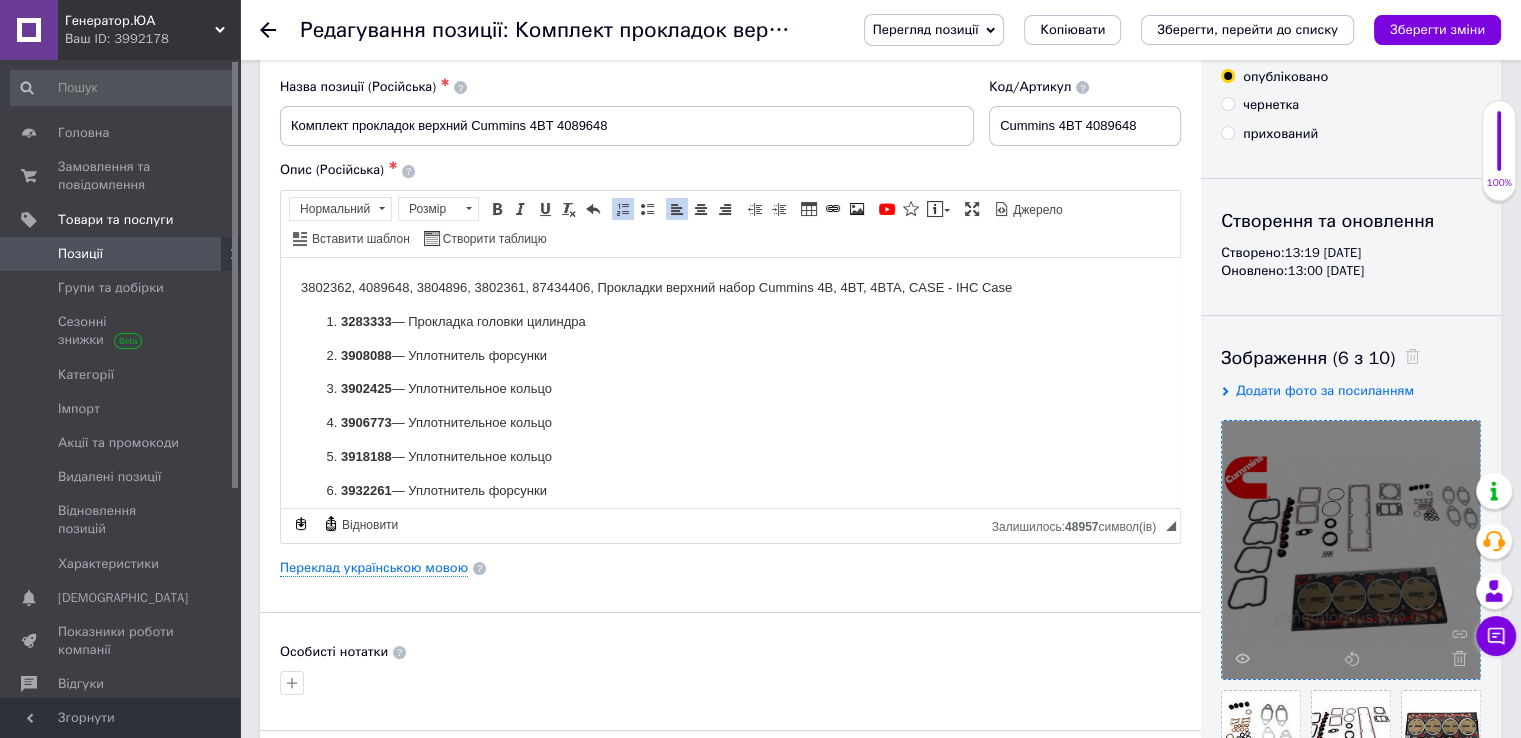 scroll, scrollTop: 0, scrollLeft: 0, axis: both 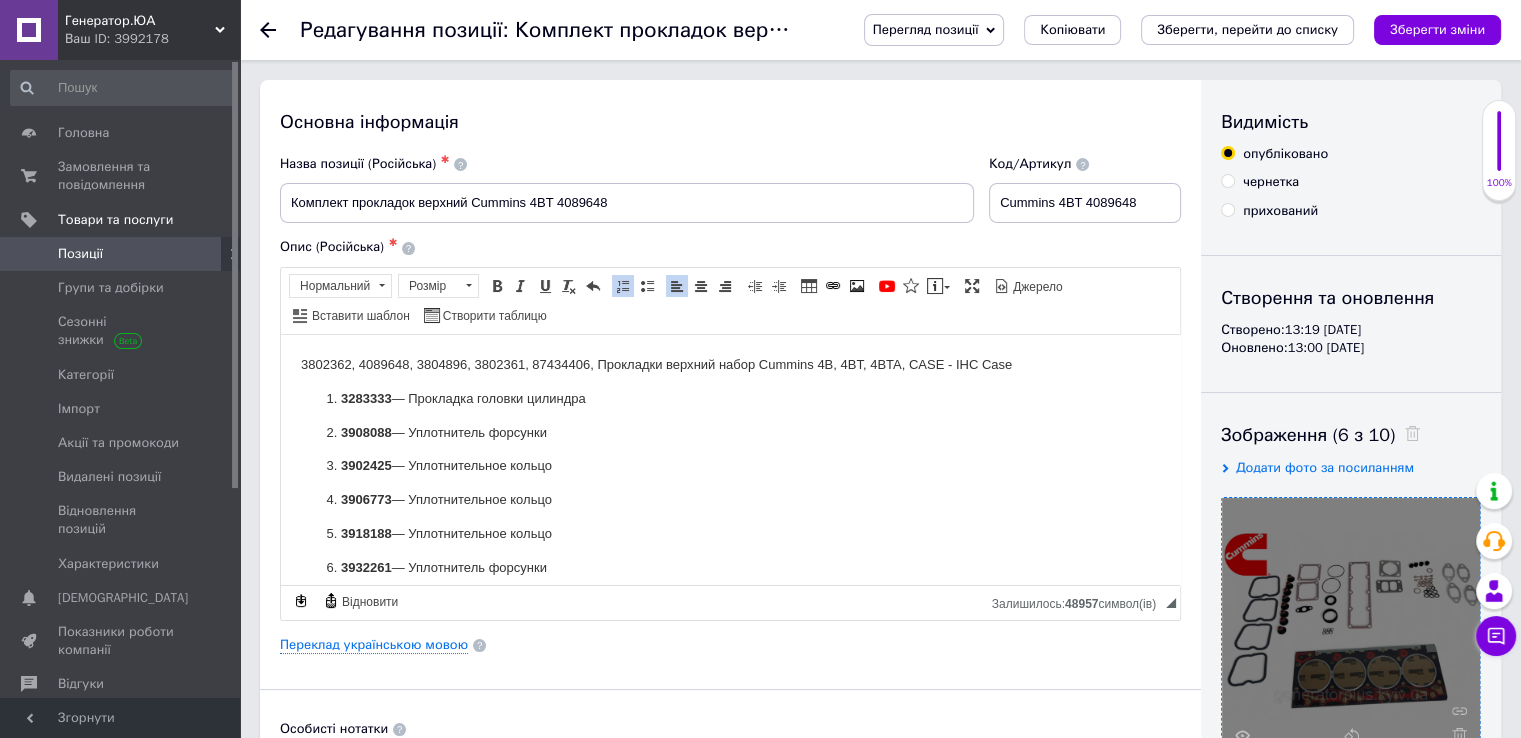 drag, startPoint x: 968, startPoint y: 276, endPoint x: 950, endPoint y: 167, distance: 110.47624 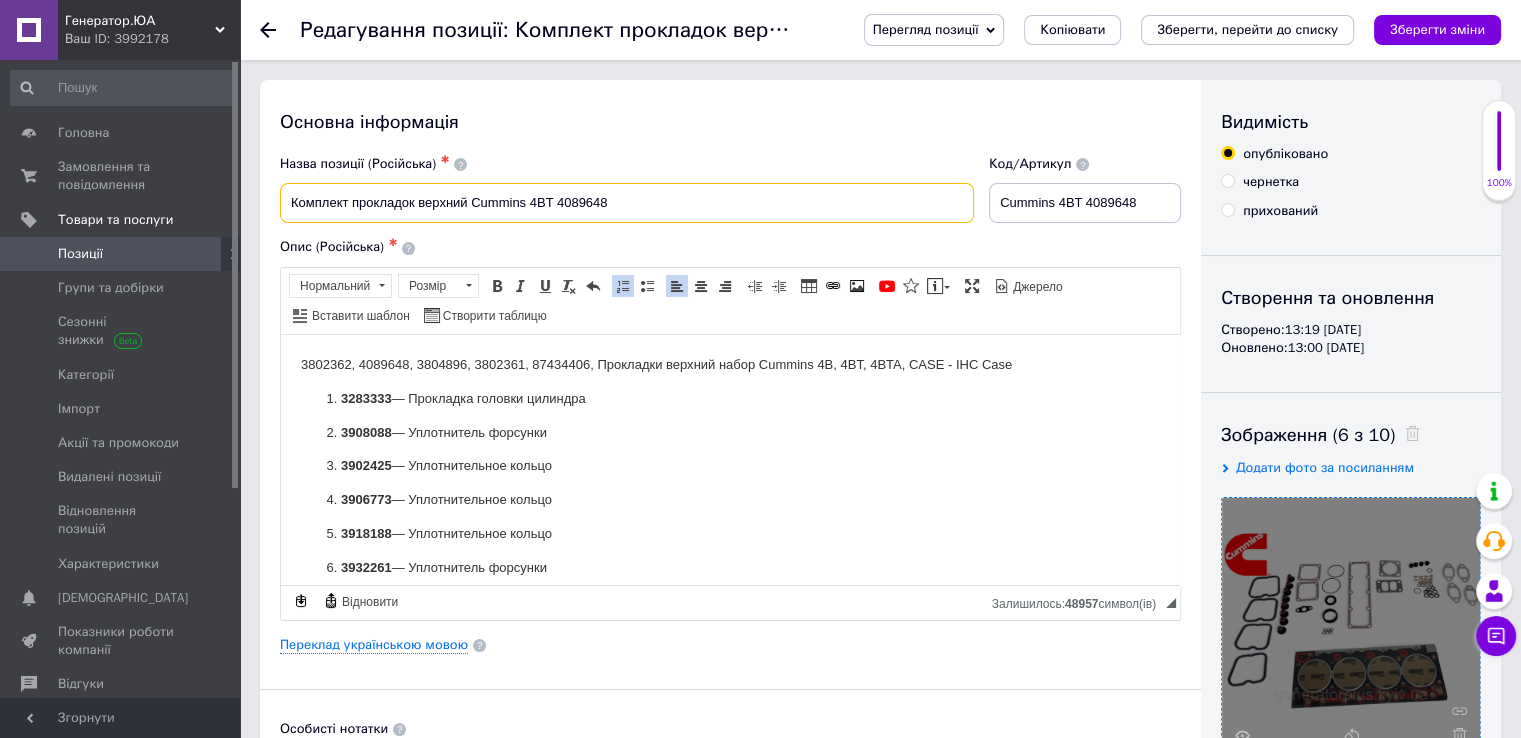 click on "Комплект прокладок верхний Cummins 4BT 4089648" at bounding box center (627, 203) 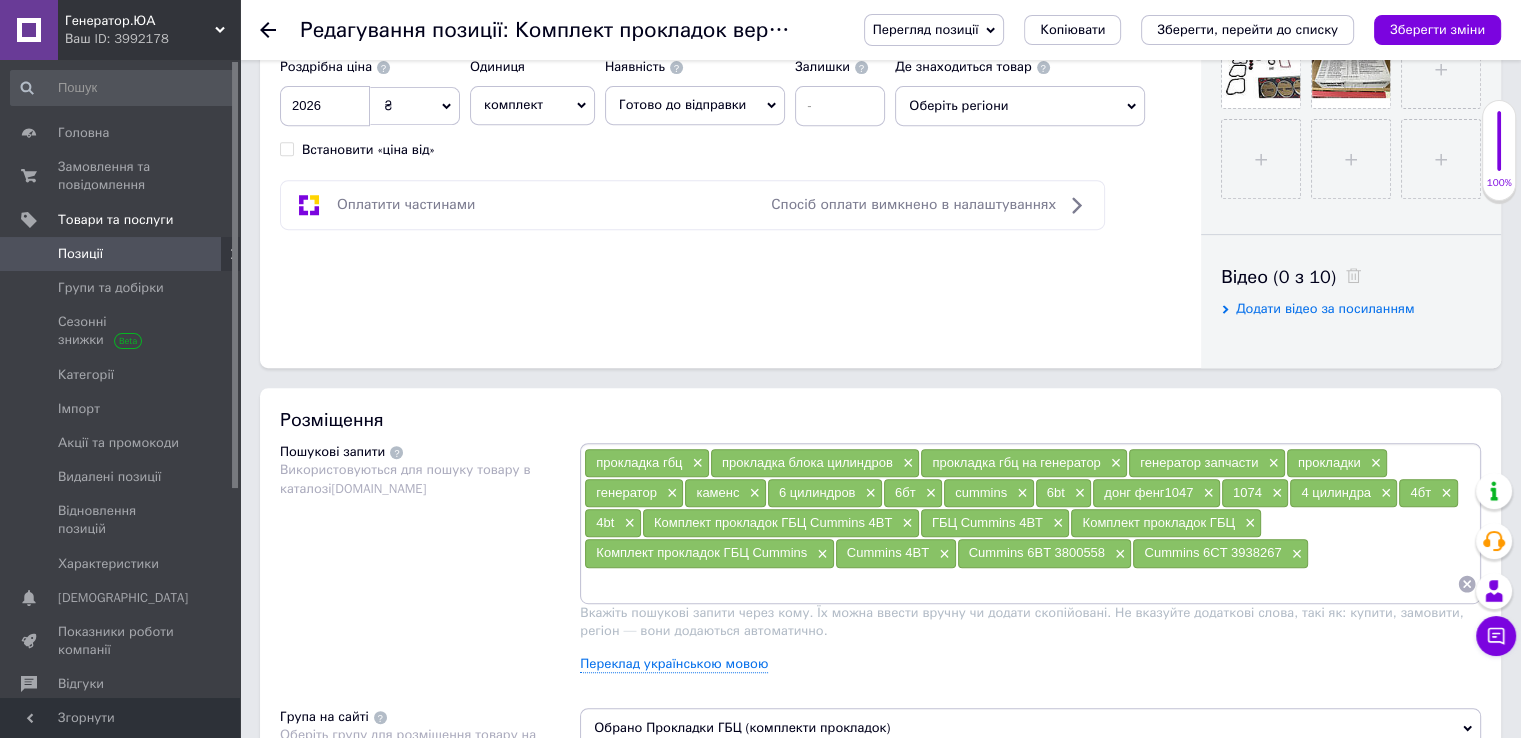 scroll, scrollTop: 680, scrollLeft: 0, axis: vertical 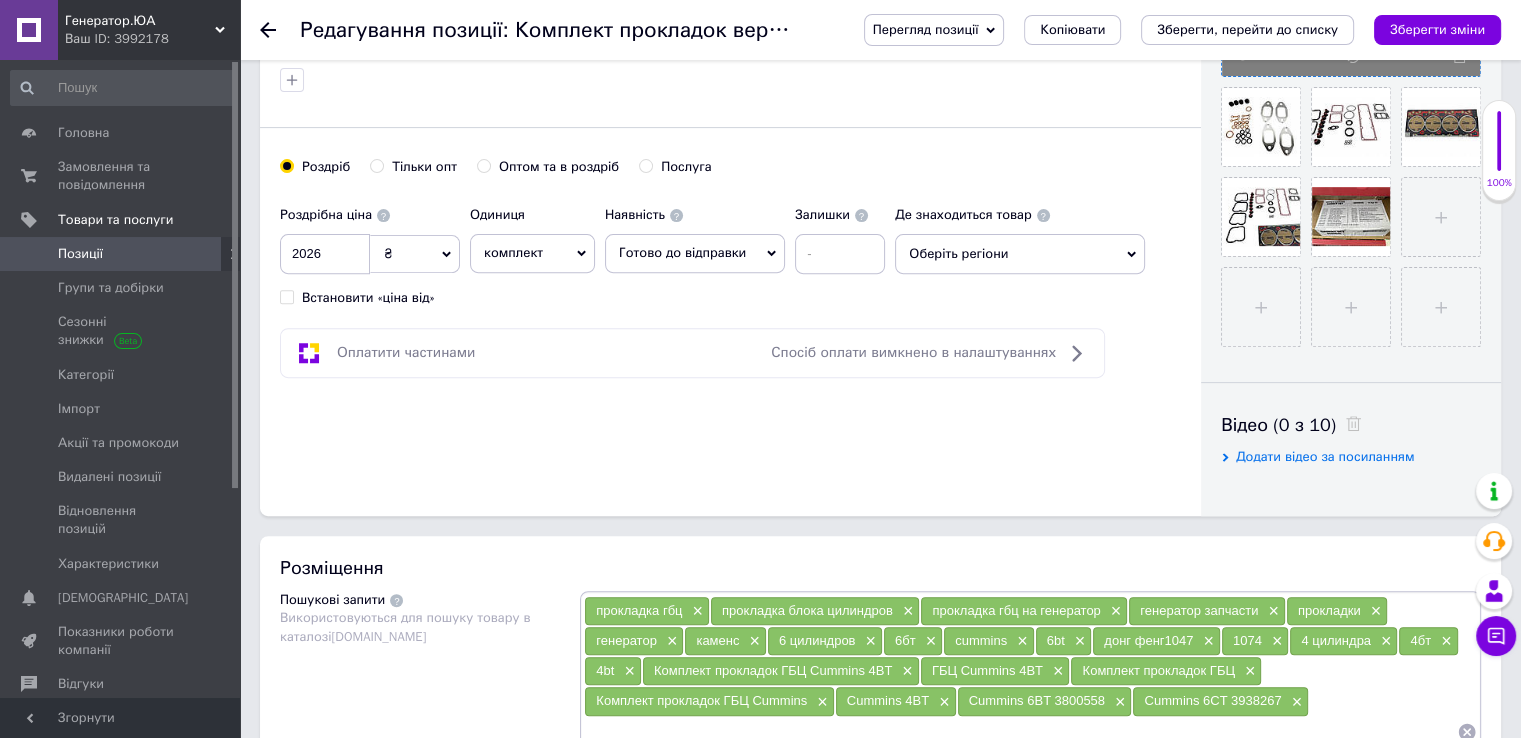 type on "Комплект прокладок верхний Cummins 4BT 4089648" 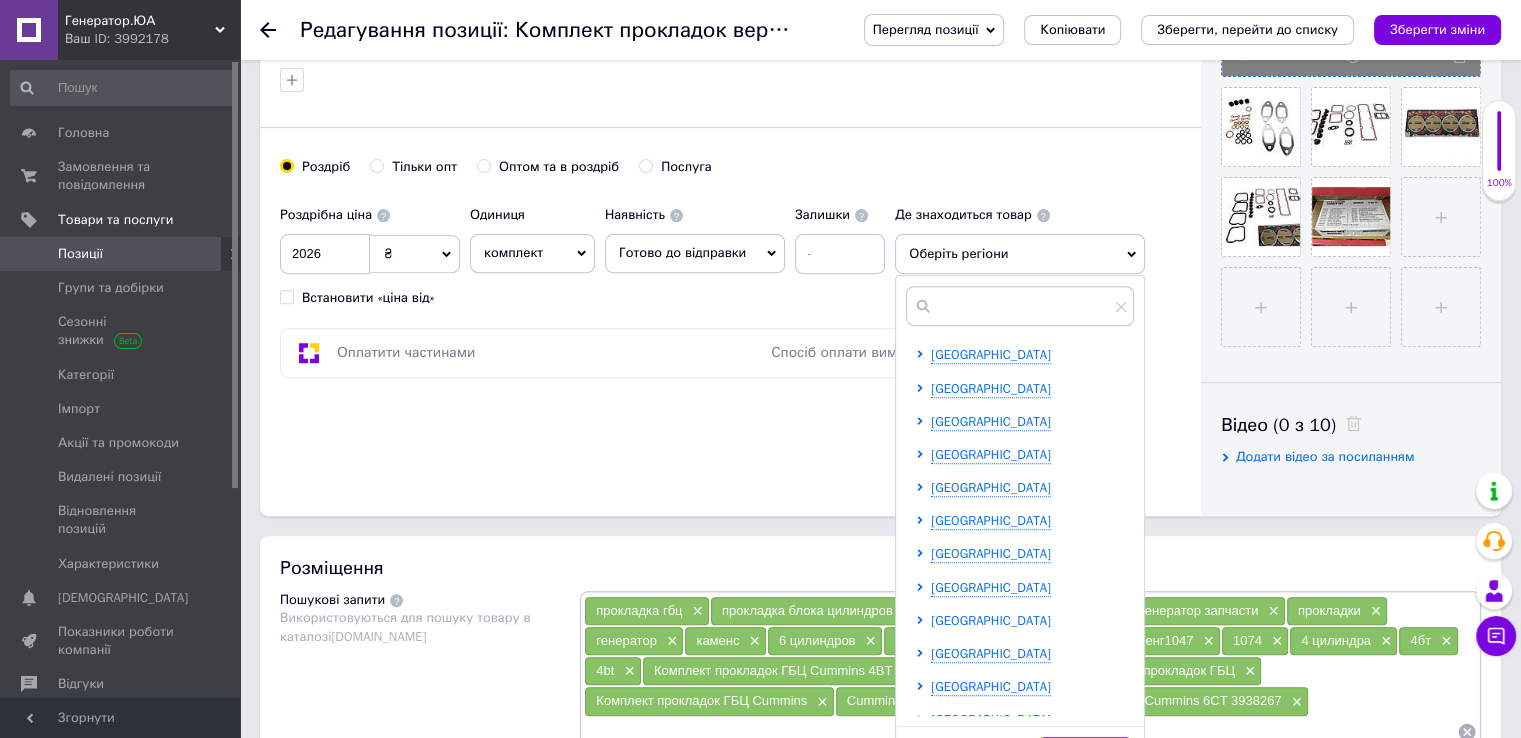 click 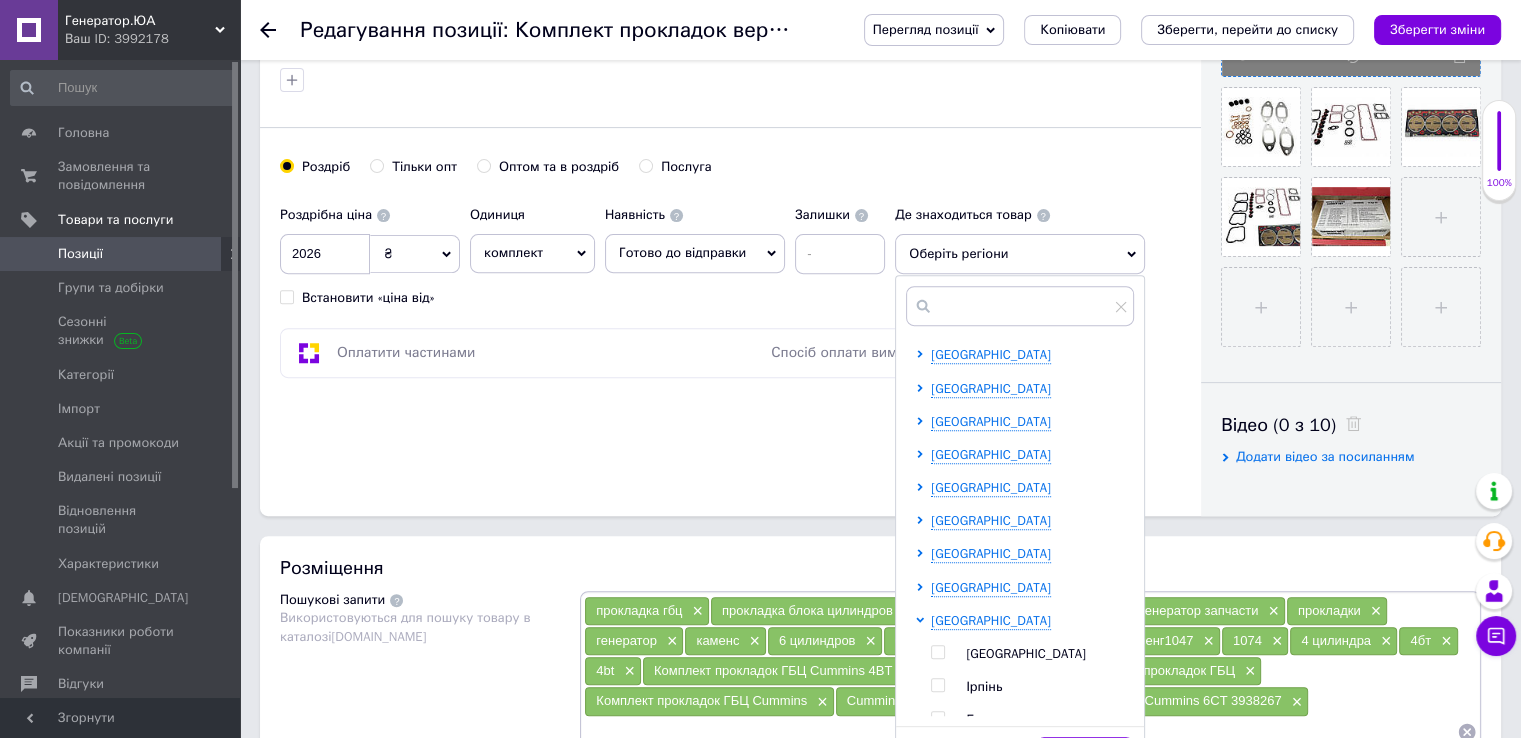 click at bounding box center (937, 652) 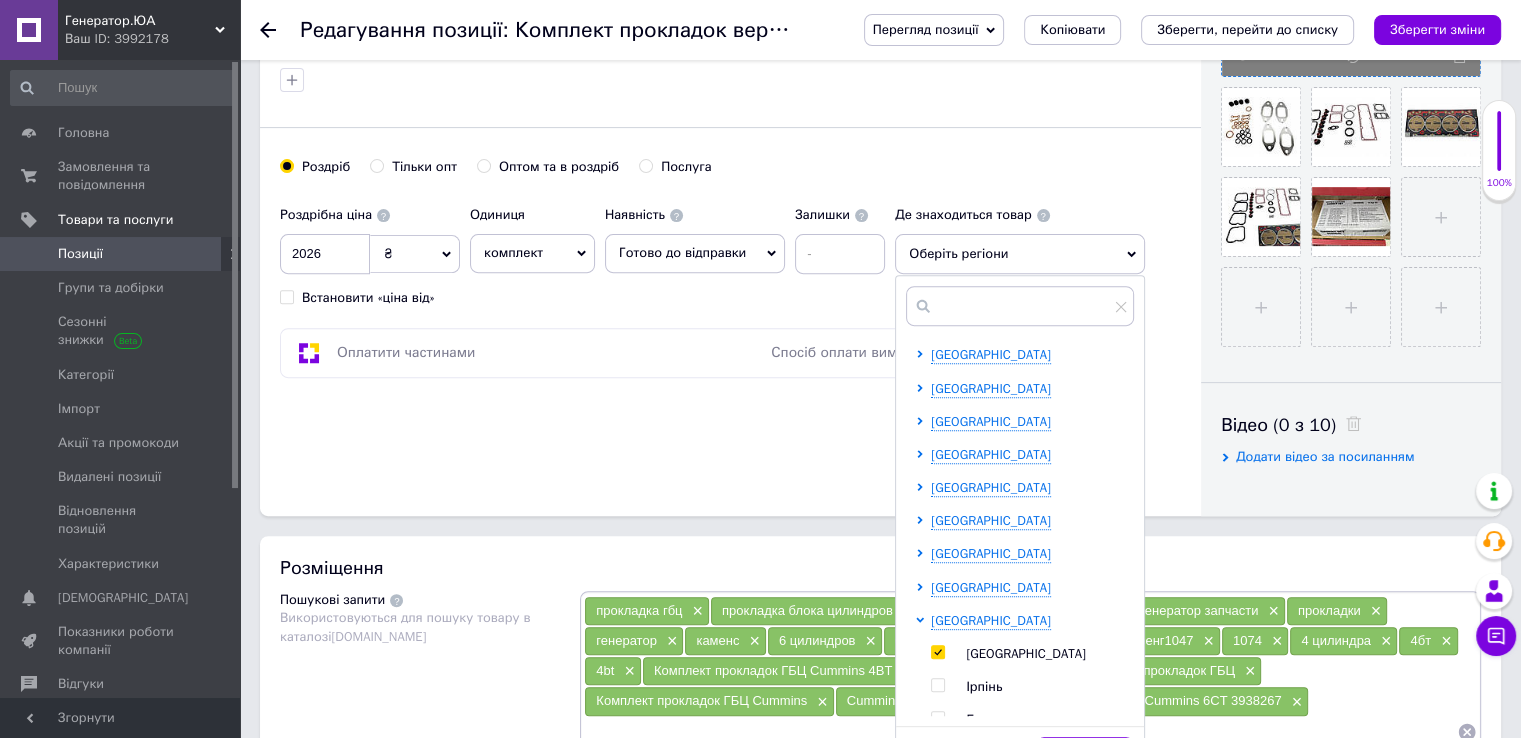 checkbox on "true" 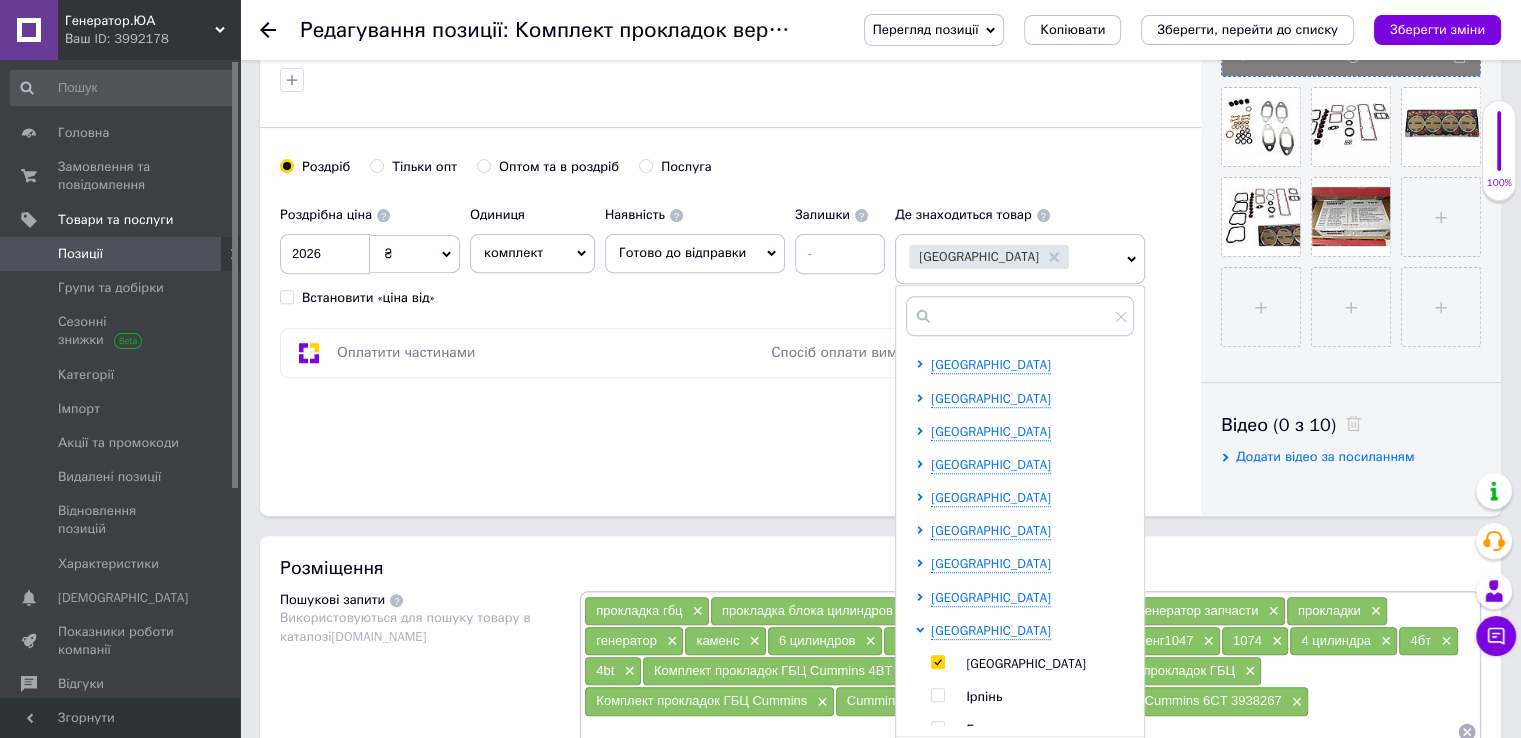 click on "Основна інформація Назва позиції (Російська) ✱ Комплект прокладок верхний Cummins 4BT 4089648 Код/Артикул Cummins 4BT 4089648 Опис (Російська) ✱ 3802362, 4089648, 3804896, 3802361, 87434406, Прокладки верхний набор Cummins 4B, 4BT, 4BTA, CASE - IHC Case
3283333  — Прокладка головки цилиндра
3908088  — Уплотнитель форсунки
3902425  — Уплотнительное кольцо
3906773  — Уплотнительное кольцо
3918188  — Уплотнительное кольцо
3932261  — Уплотнитель форсунки
3927154  — Прокладка выпускного коллектора
3935449  — Шумоизолятор
3937142  — Уплотнитель форсунки
3957912  — Уплотнитель штока клапана" at bounding box center [730, -42] 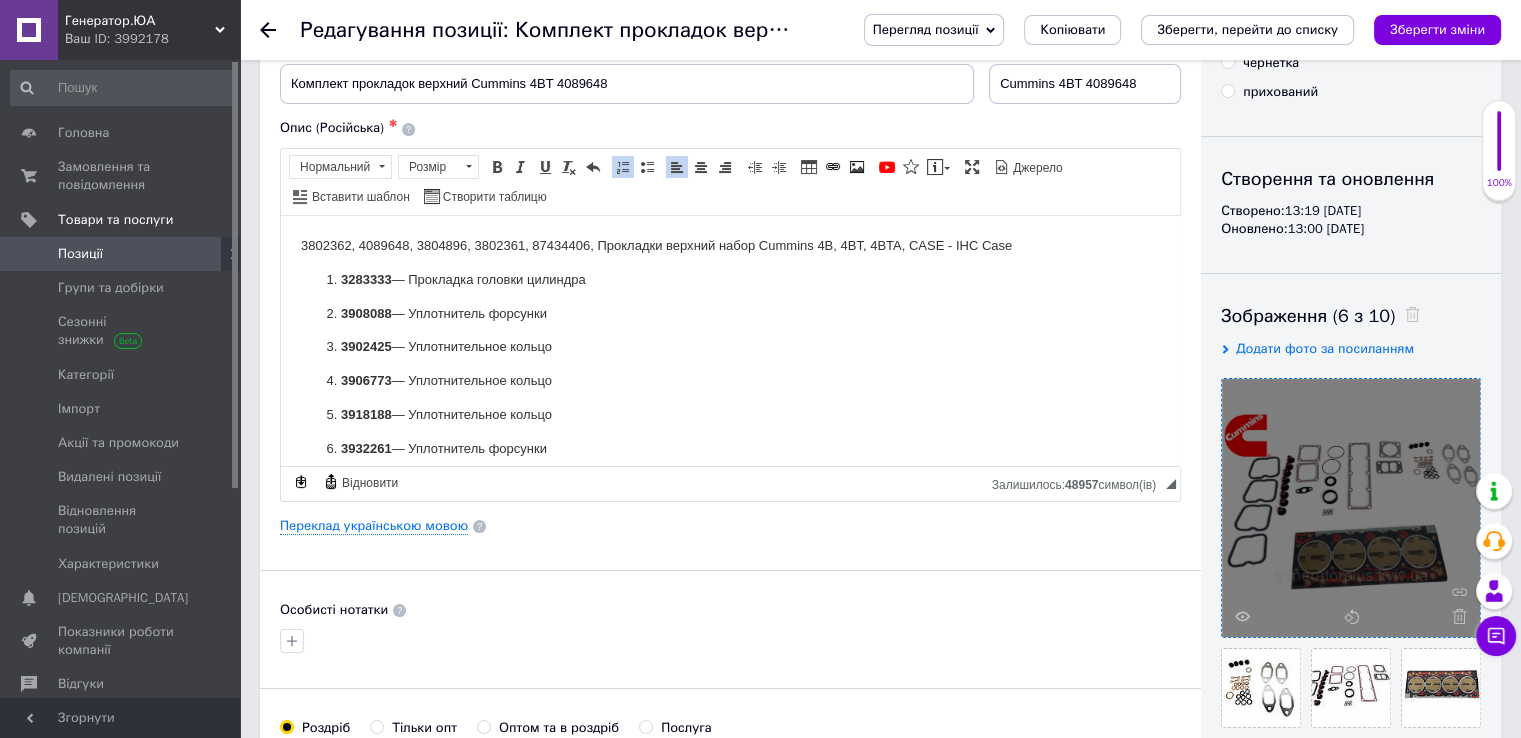 scroll, scrollTop: 0, scrollLeft: 0, axis: both 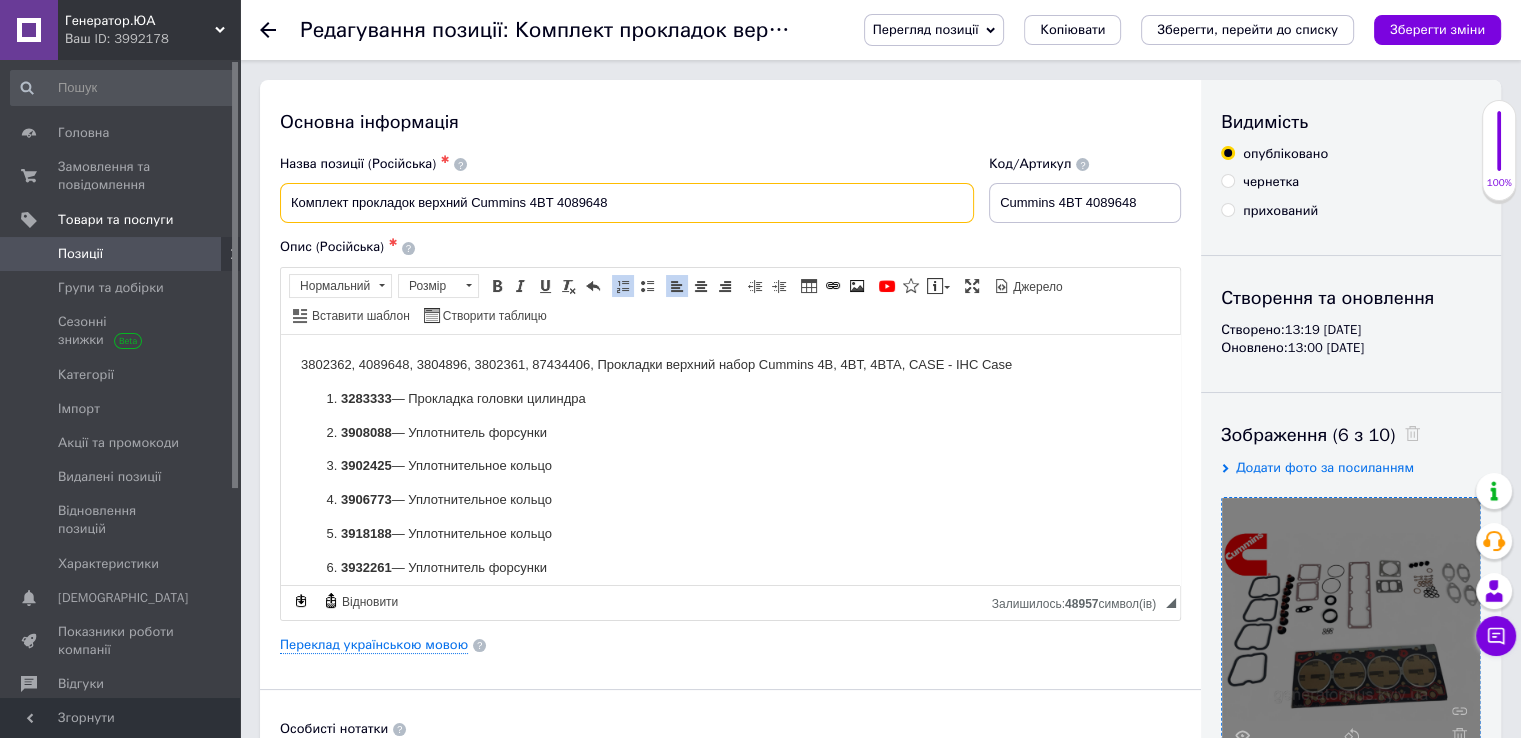 drag, startPoint x: 292, startPoint y: 201, endPoint x: 718, endPoint y: 205, distance: 426.01877 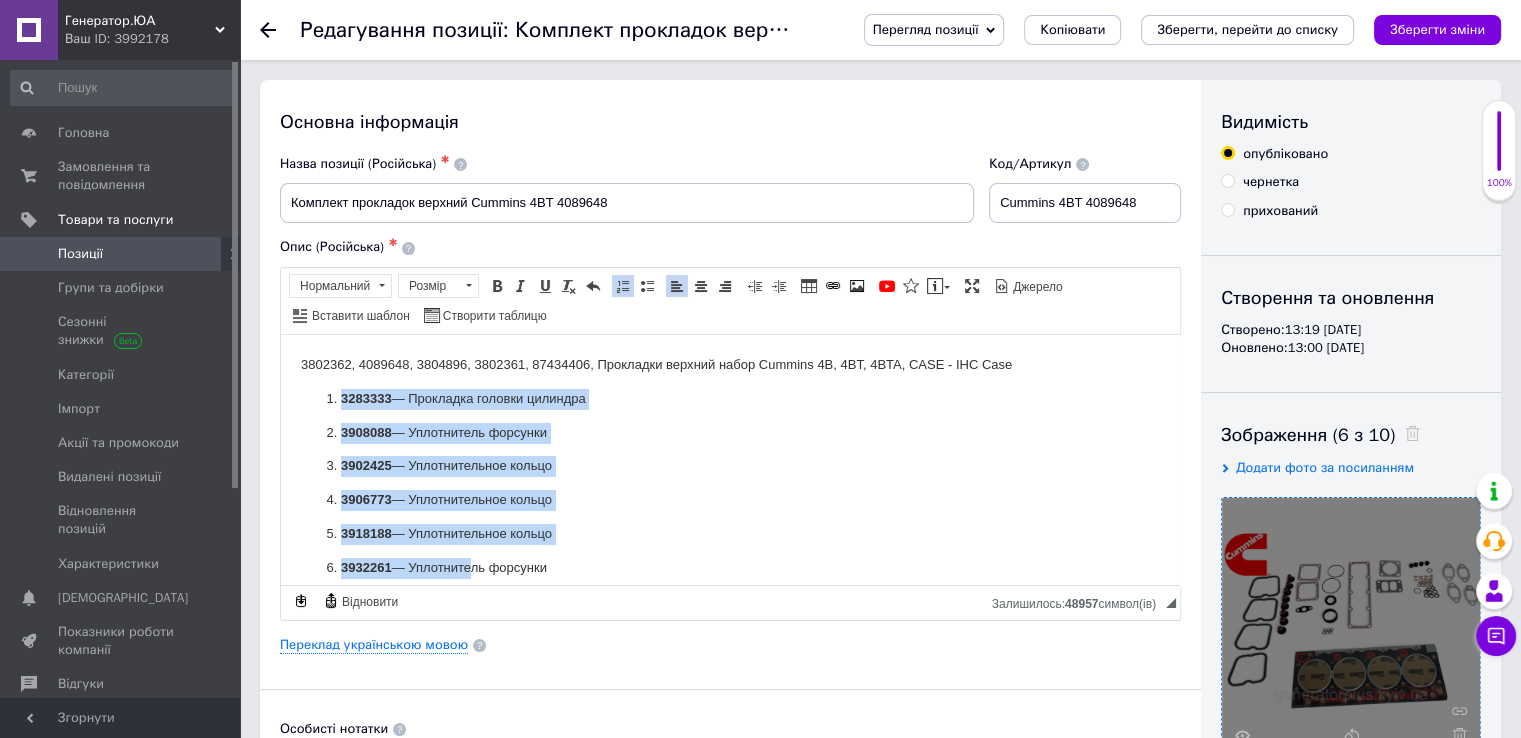 scroll, scrollTop: 588, scrollLeft: 0, axis: vertical 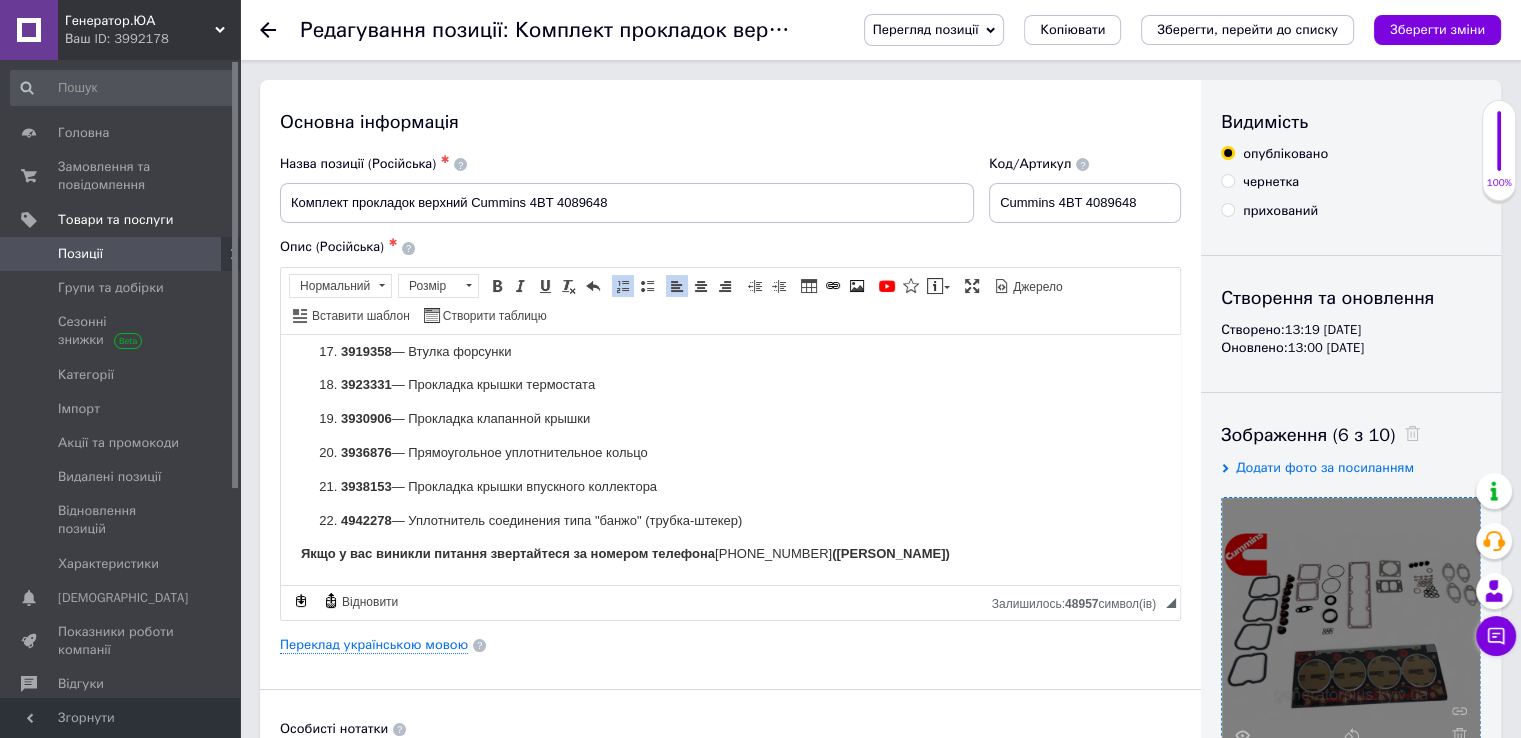 drag, startPoint x: 333, startPoint y: 396, endPoint x: 765, endPoint y: 513, distance: 447.56342 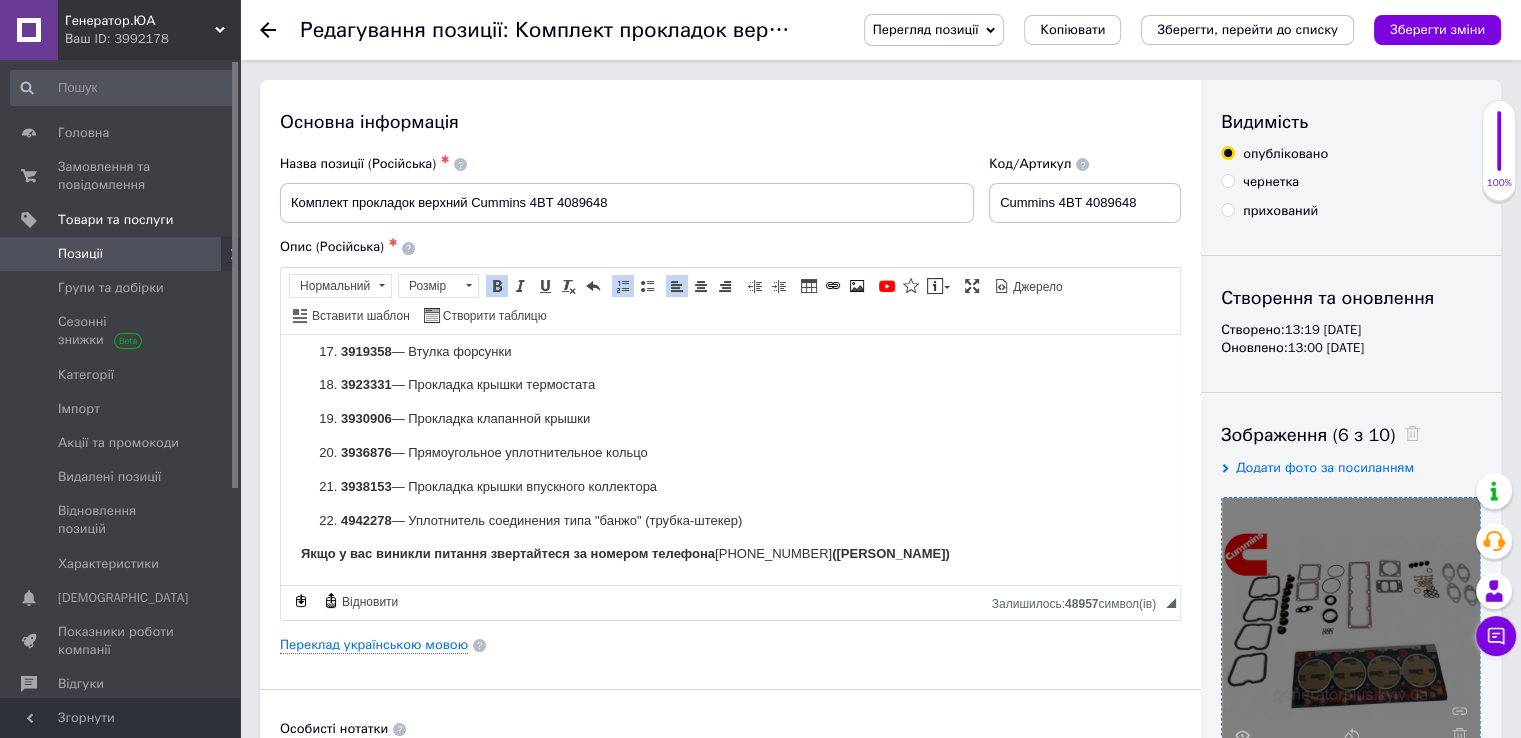 copy on "8604651  — Loremipsu dolorsi ametcons 9065933  — Adipiscinge seddoeiu 2064707  — Temporincididu utlabo 8054917  — Etdoloremagnaa enimad 4338727  — Minimveniamqui nostru 0869134  — Exercitatio ullamcol 3565999  — Nisialiqu exeacommod consequatd 3626483  — Auteirureinr 7996996  — Voluptateve essecill 2308301  — Fugiatnulla paria excepte 9201745  — Sintoccae cupidata nonproide suntc 0987547  — Quioffici deseruntmo animidest 3211460  — Laboru persp undeo 2424745  — Istenatus errorvoluptatema 2023460  — Doloremquelau totamremaperia eaquei 9828686  — Quaeab "I"-inventor (V-quas) 8863379  — Archit beataevi 9851715  — Dictaexpl nemoen ipsamquiav 0621734  — Aspernatu autoditfu conseq 1195060  — Magnidolorese rationesequine nequep 6731299  — Quisquamd adipis numquamei moditempor 4643481  — Inciduntmag quaerateti minu "solut" (nobise-optioc)..." 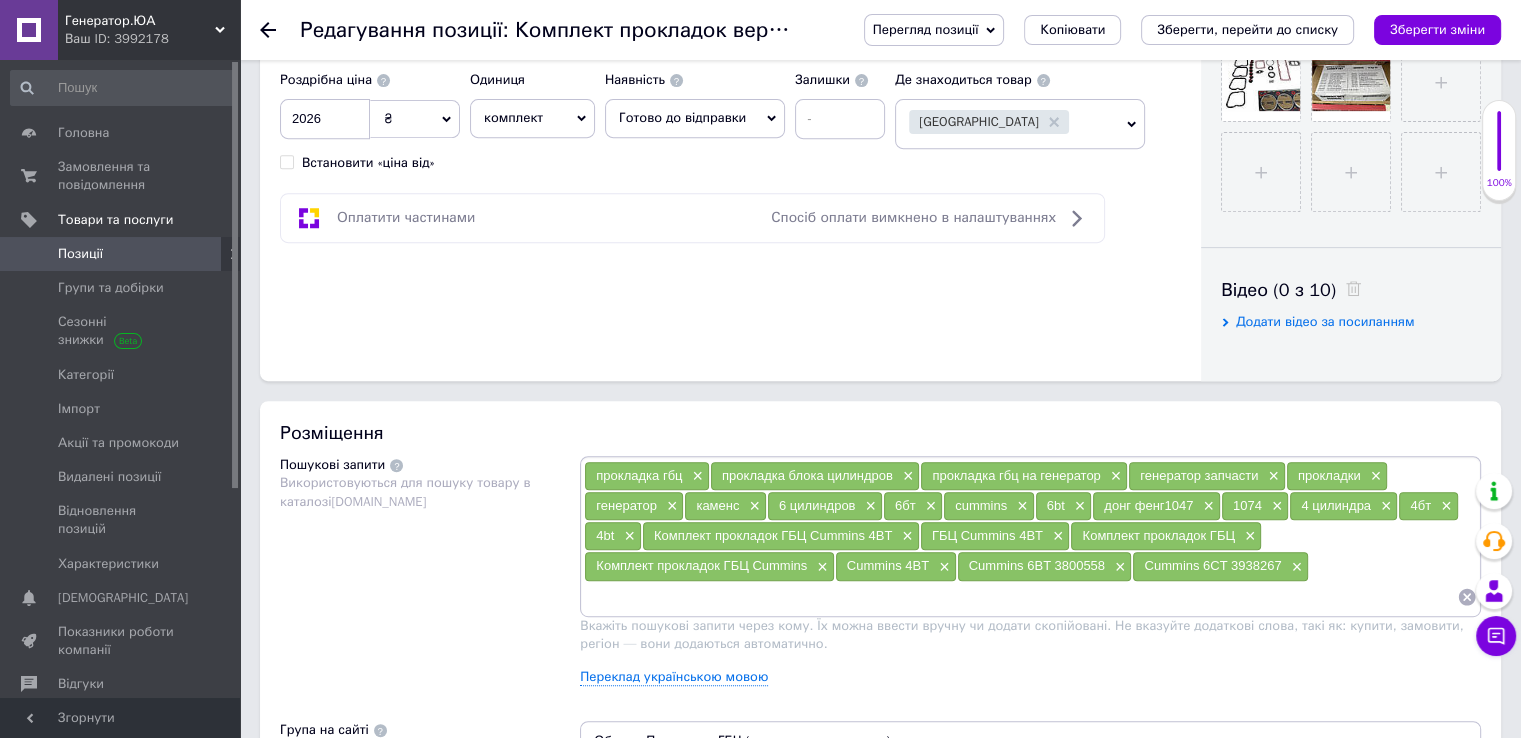 scroll, scrollTop: 892, scrollLeft: 0, axis: vertical 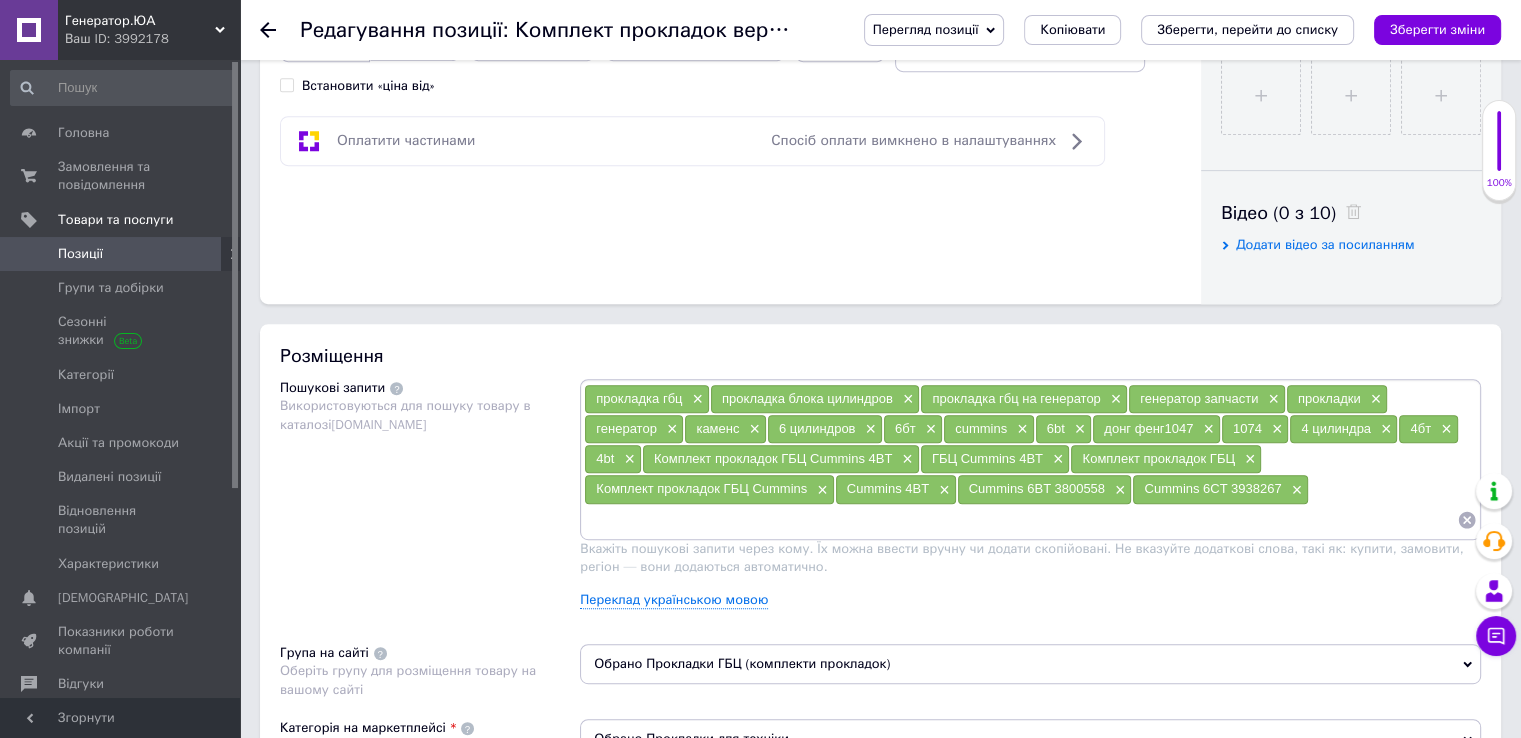 click 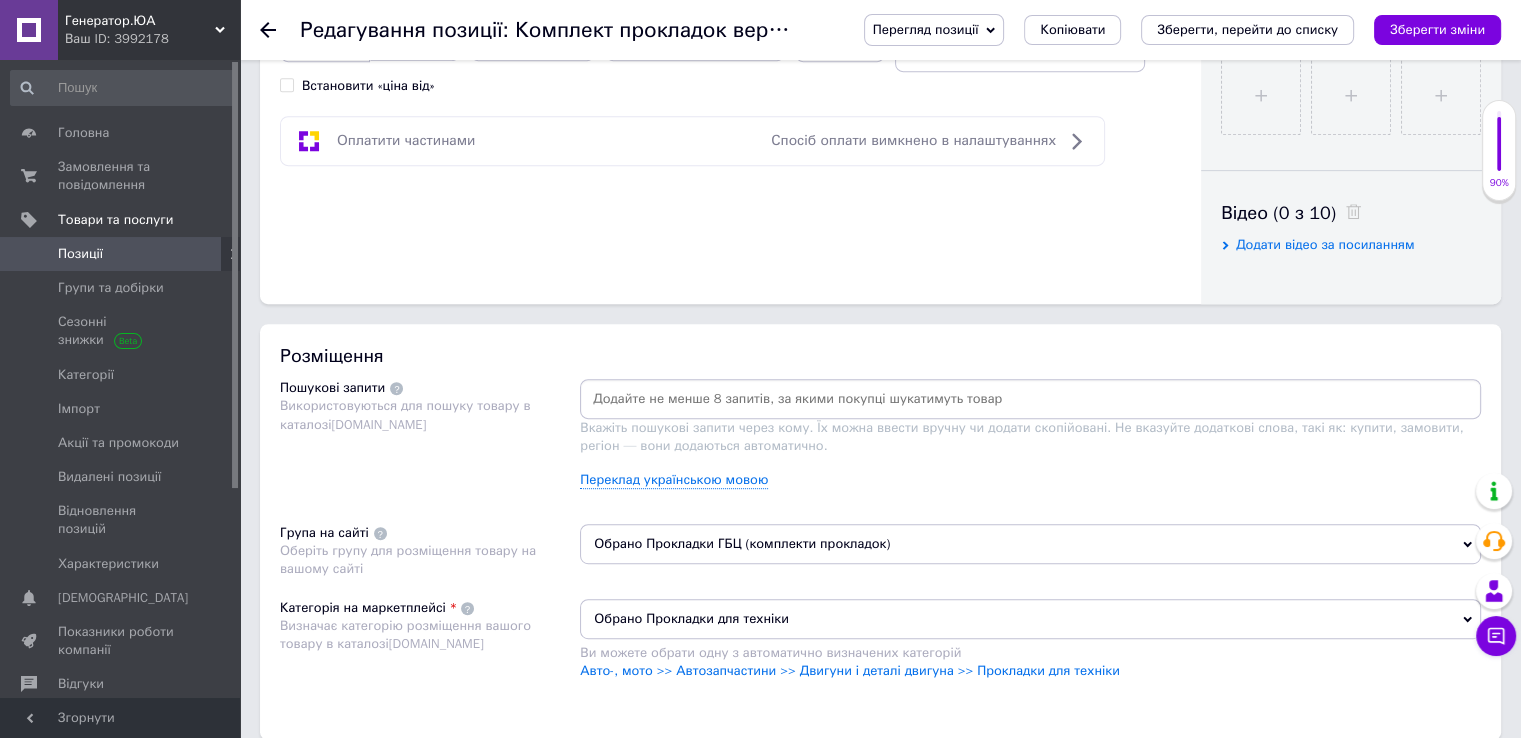 click on "Вкажіть пошукові запити через кому. Їх можна ввести вручну чи додати скопійовані. Не вказуйте додаткові слова, такі як: купити, замовити, регіон — вони додаються автоматично." at bounding box center (1021, 436) 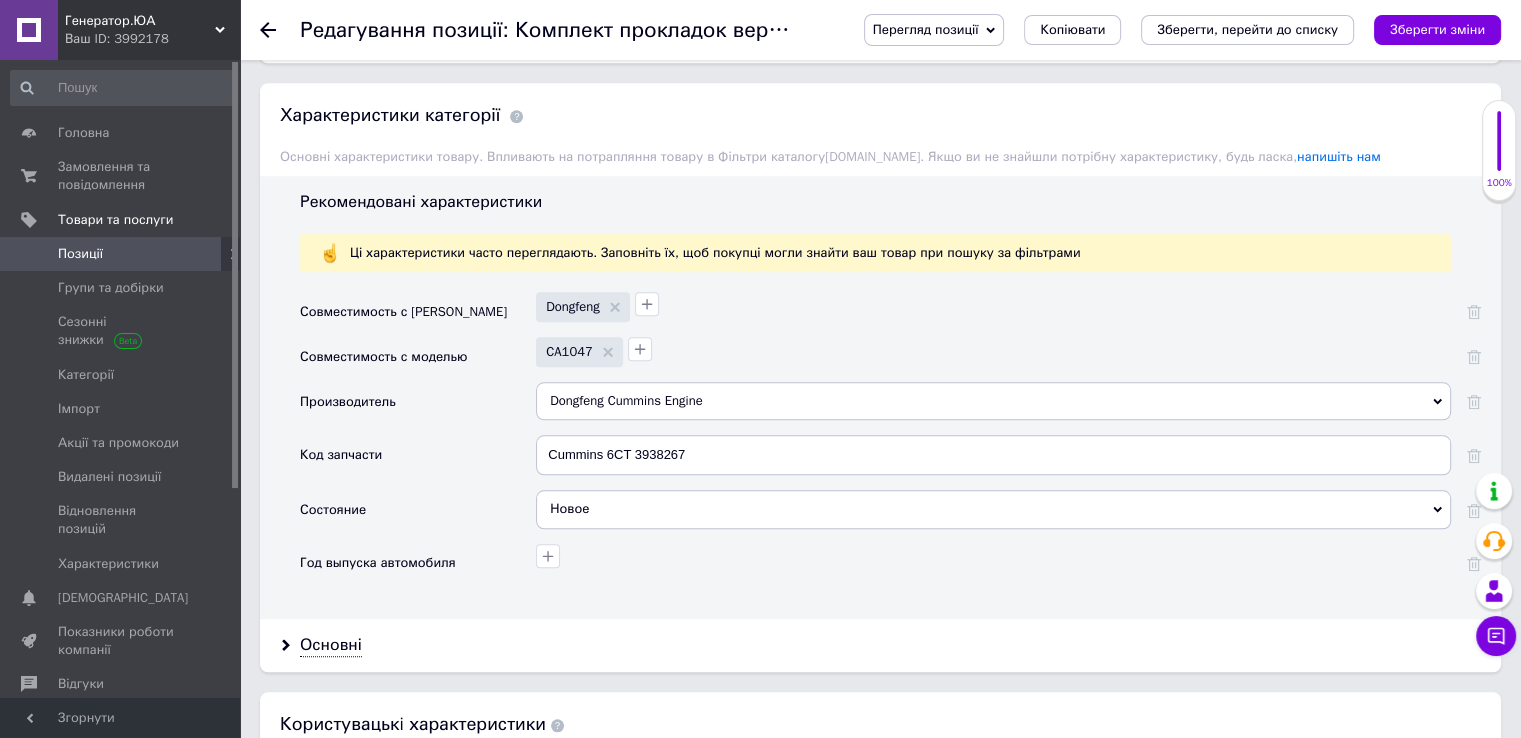 scroll, scrollTop: 1840, scrollLeft: 0, axis: vertical 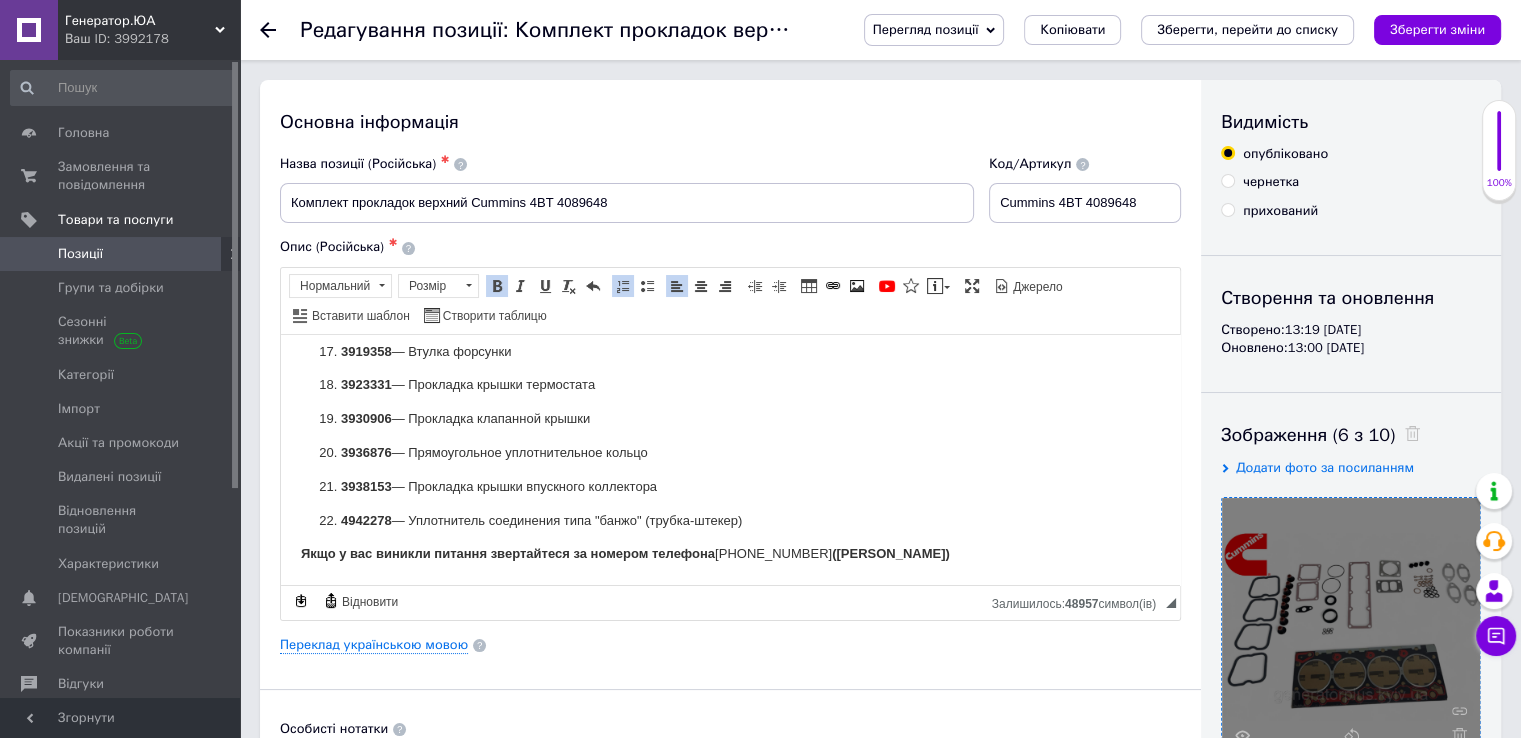 click on "Код/Артикул Cummins 4BT 4089648" at bounding box center (1085, 189) 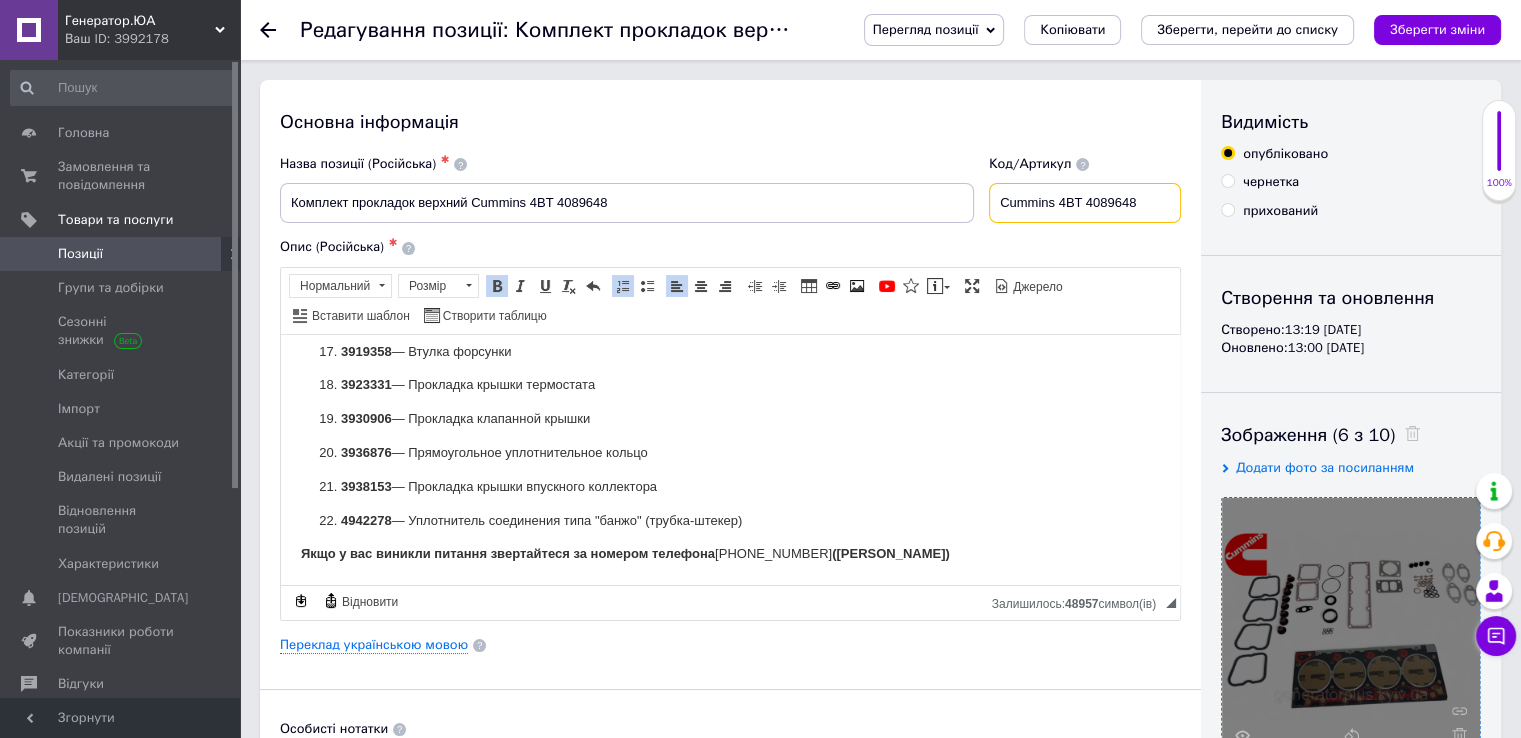 drag, startPoint x: 1156, startPoint y: 209, endPoint x: 903, endPoint y: 230, distance: 253.87004 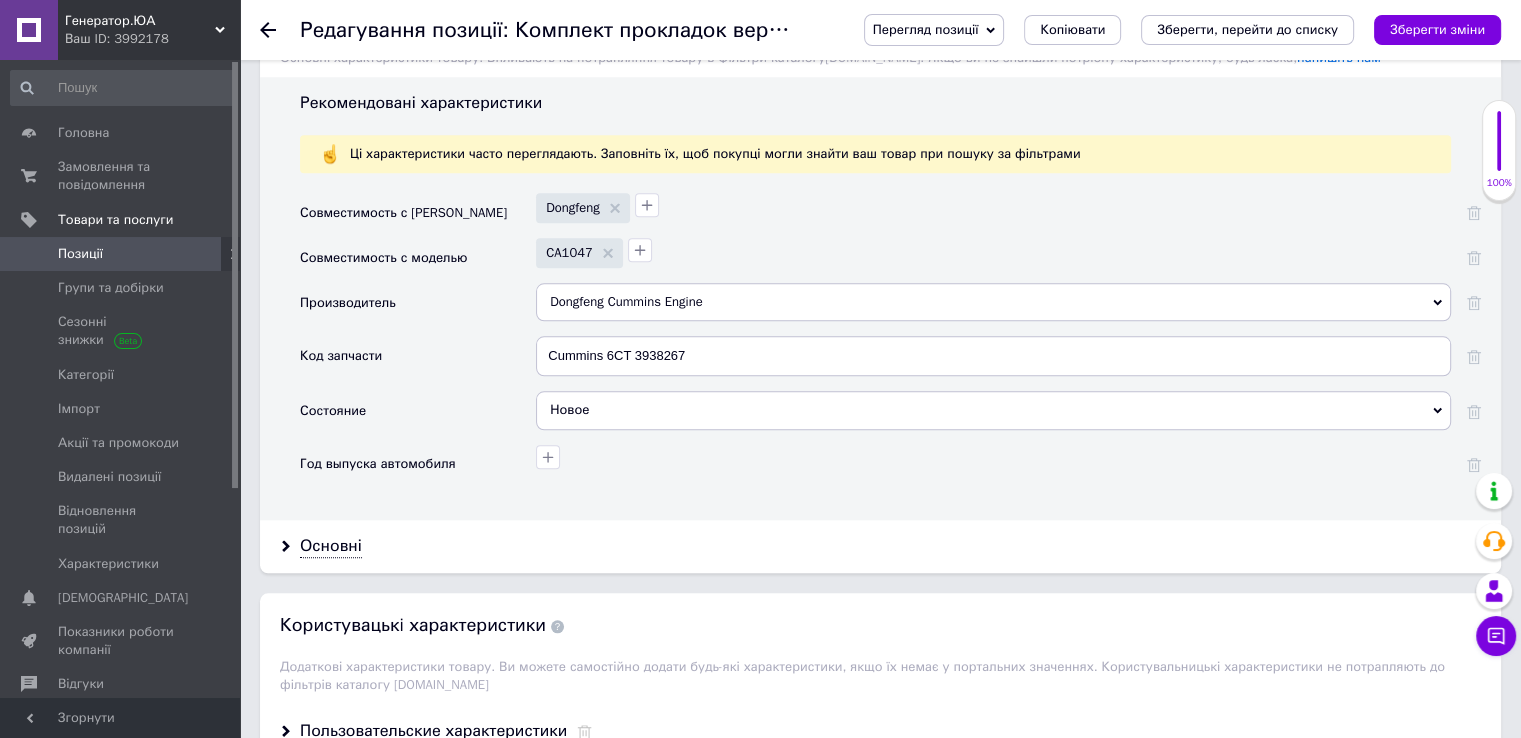 scroll, scrollTop: 1870, scrollLeft: 0, axis: vertical 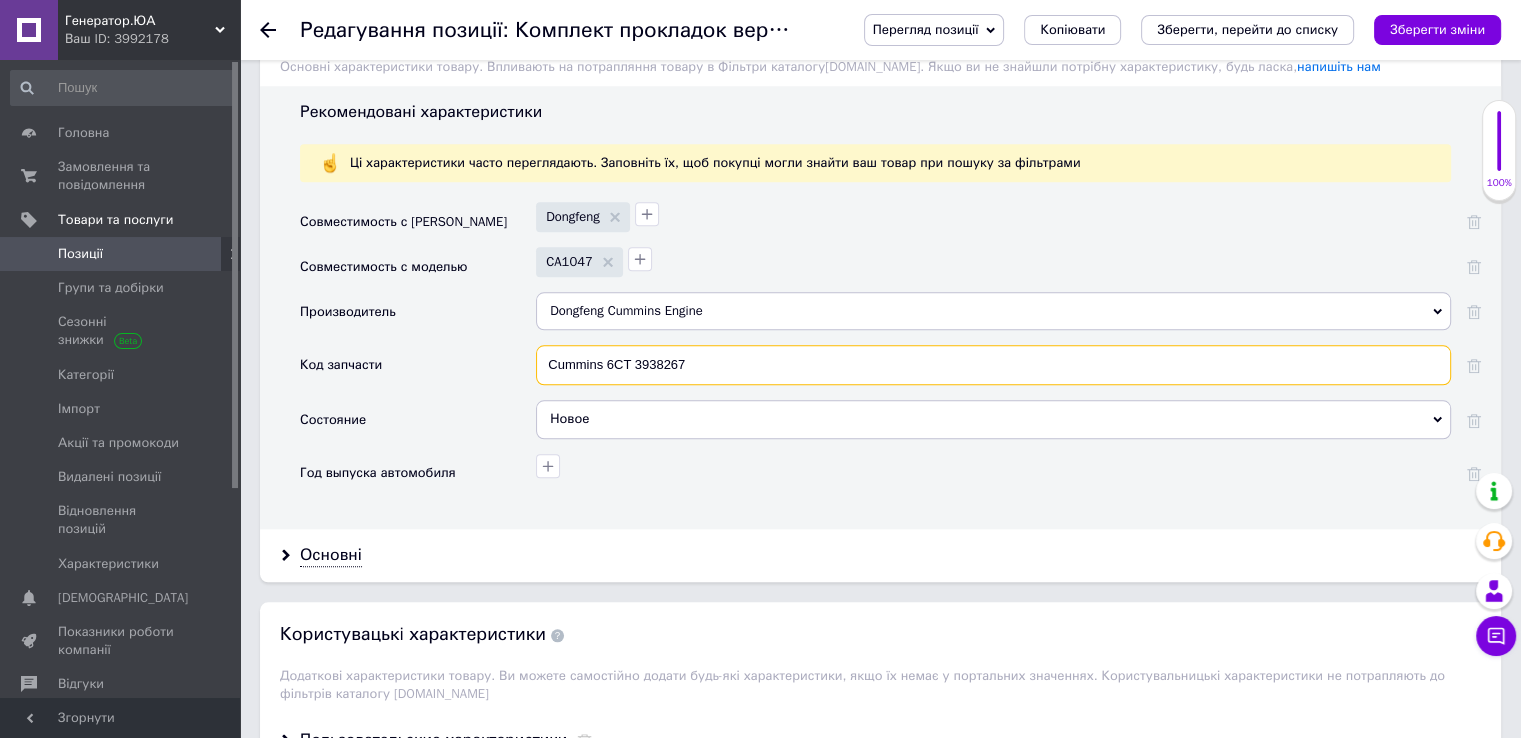 drag, startPoint x: 720, startPoint y: 373, endPoint x: 364, endPoint y: 376, distance: 356.01263 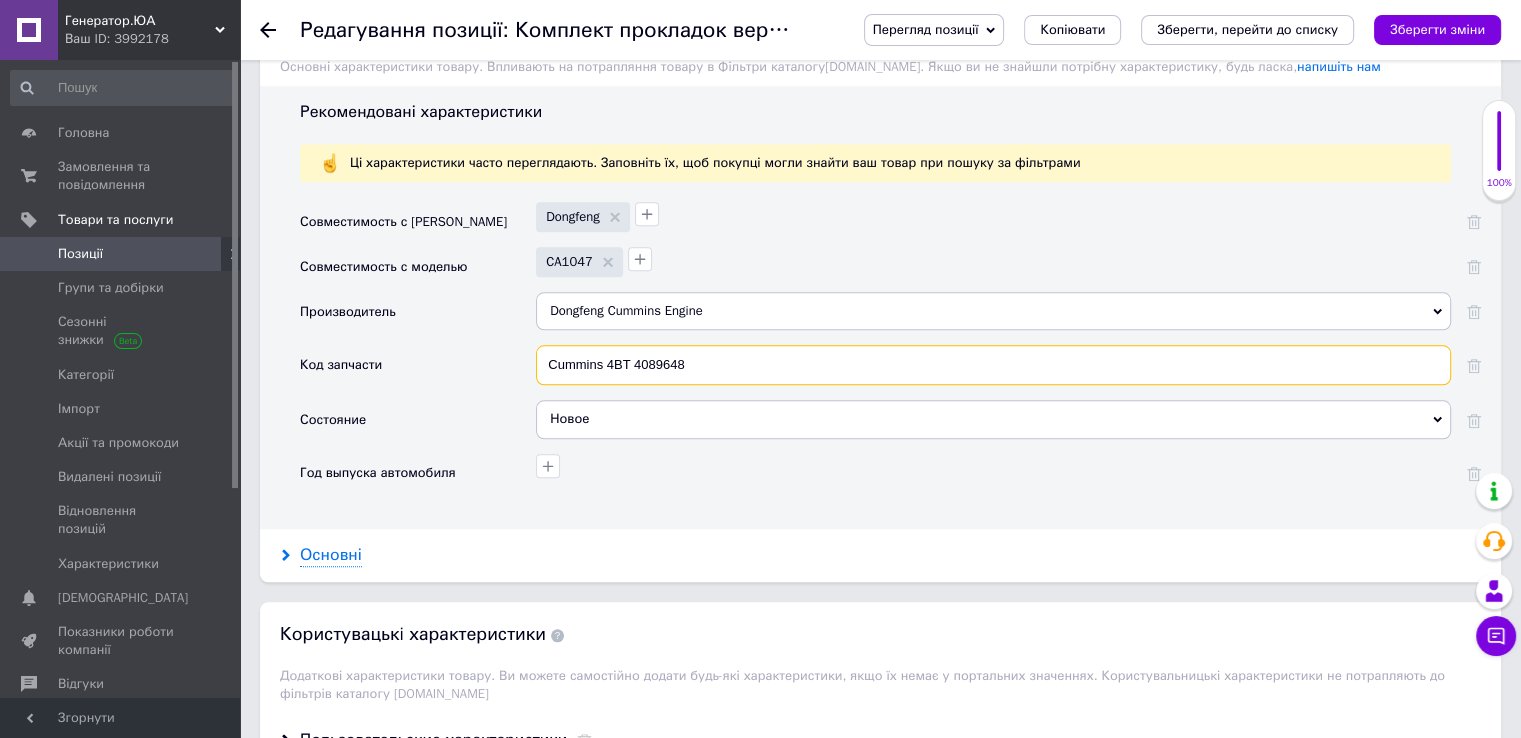 type on "Cummins 4BT 4089648" 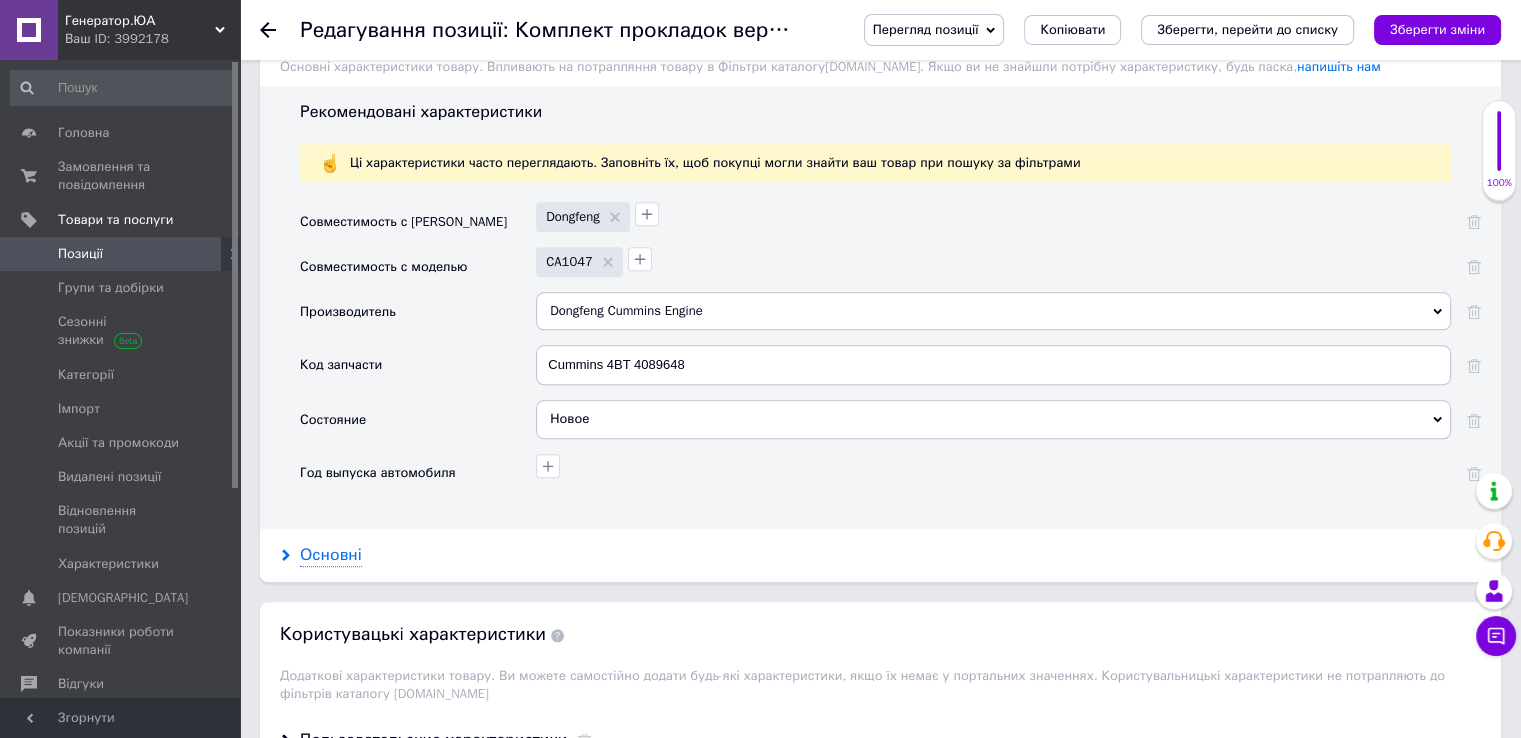 click on "Основні" at bounding box center [331, 555] 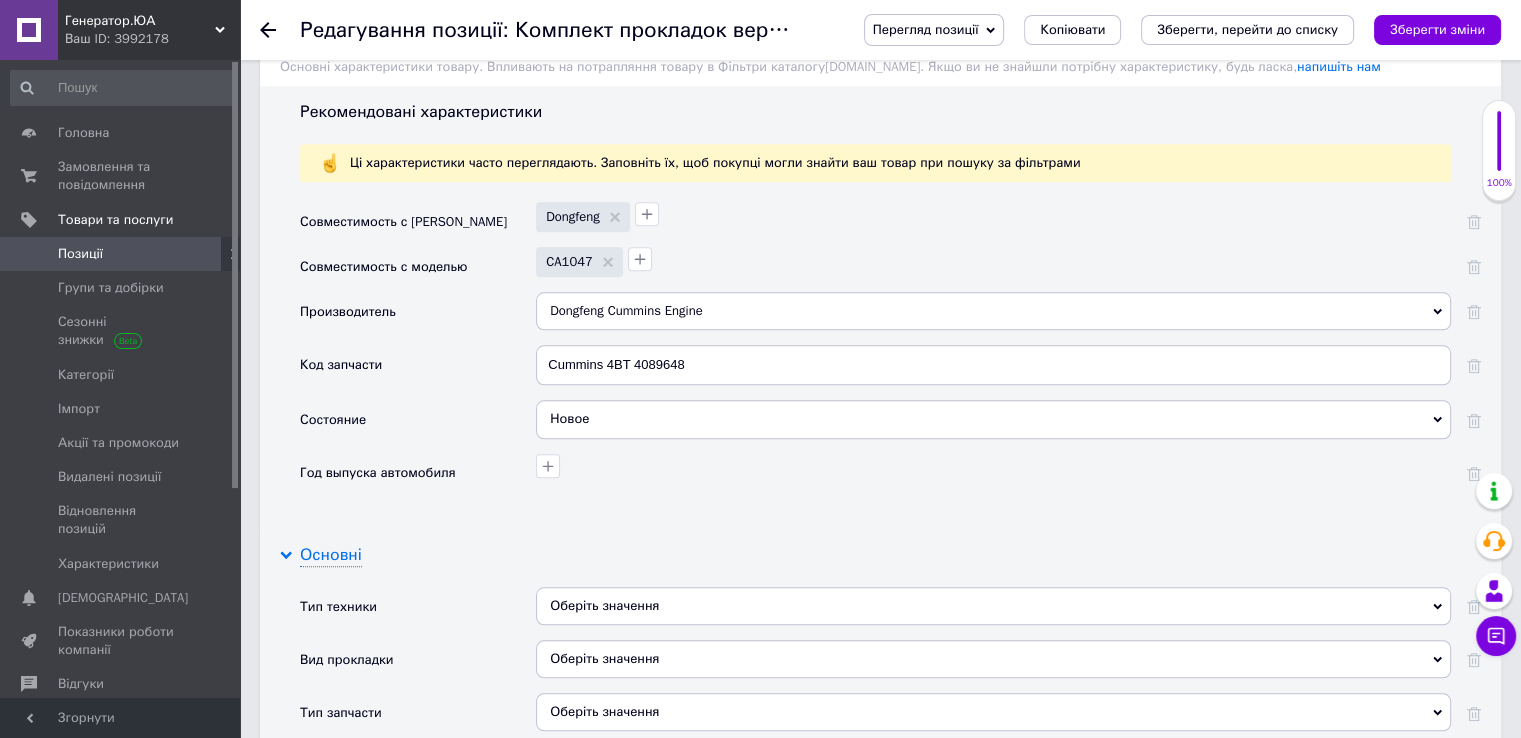 click on "Основні" at bounding box center (331, 555) 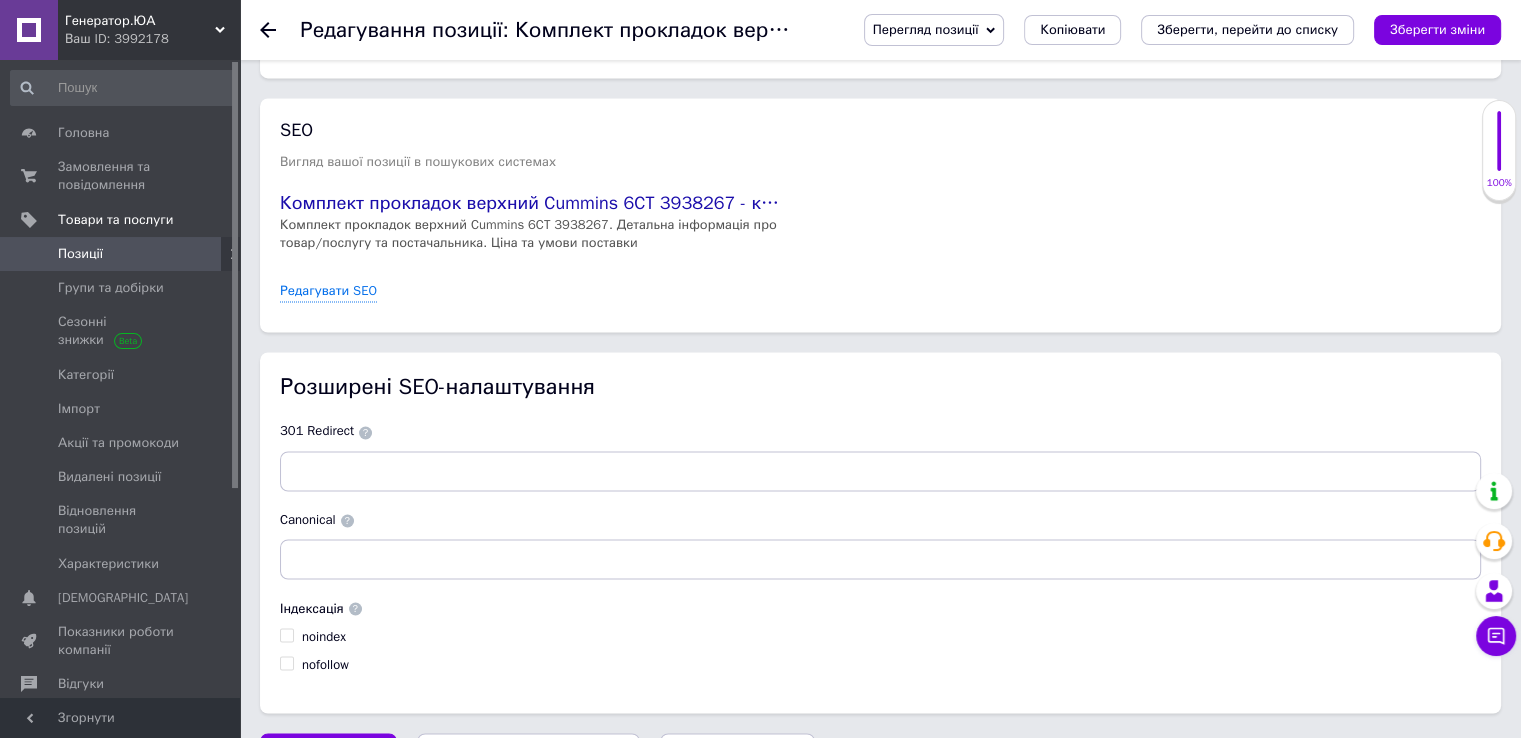 scroll, scrollTop: 3300, scrollLeft: 0, axis: vertical 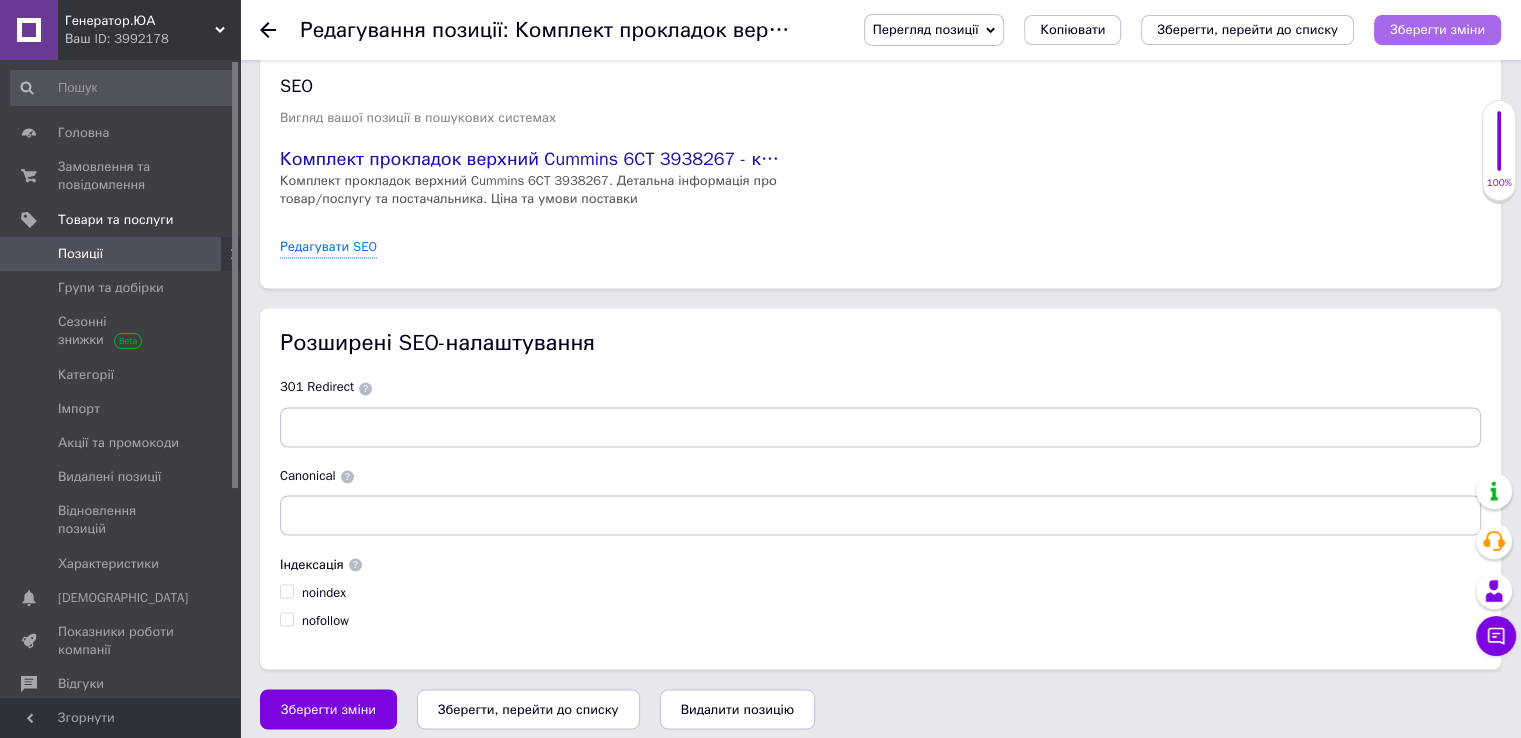click on "Зберегти зміни" at bounding box center [1437, 29] 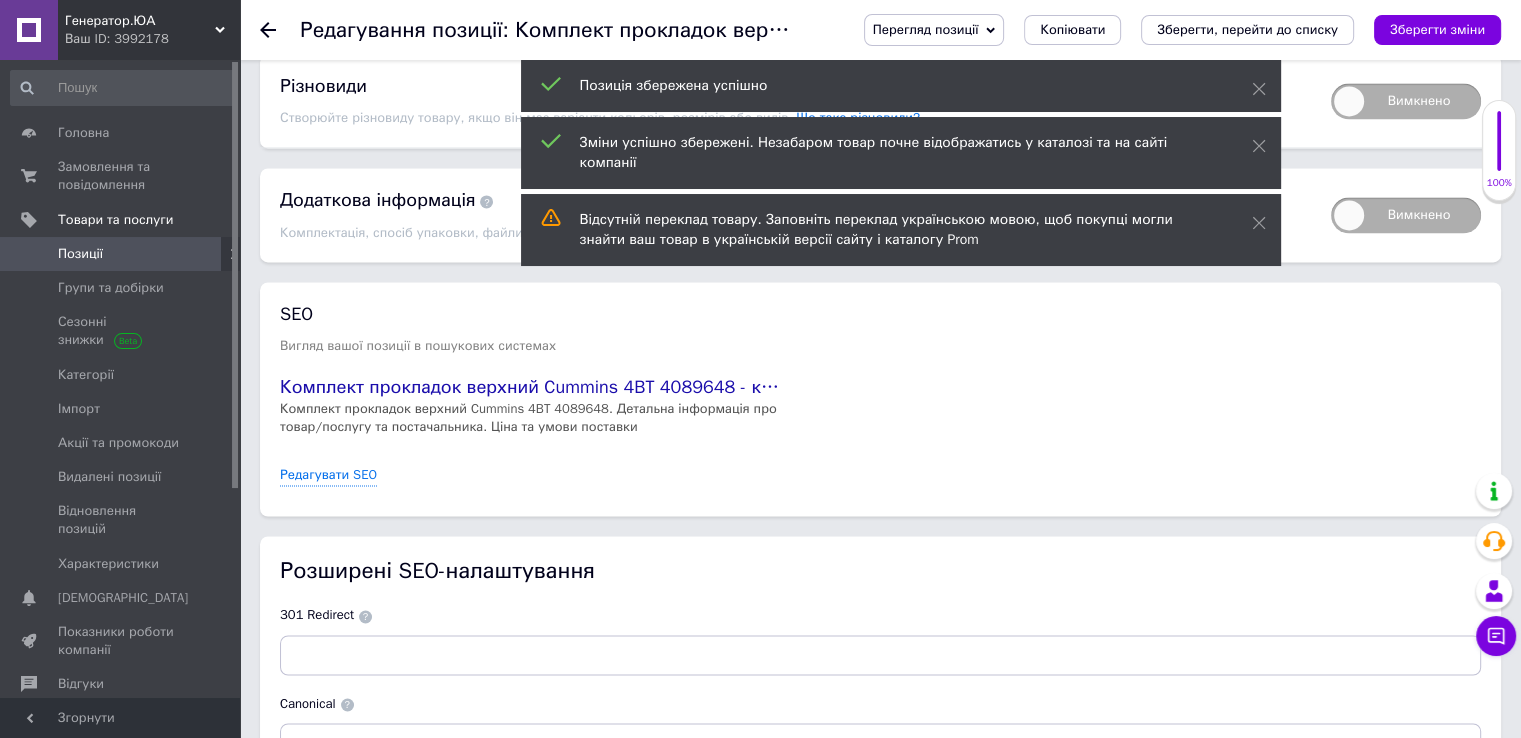 scroll, scrollTop: 3068, scrollLeft: 0, axis: vertical 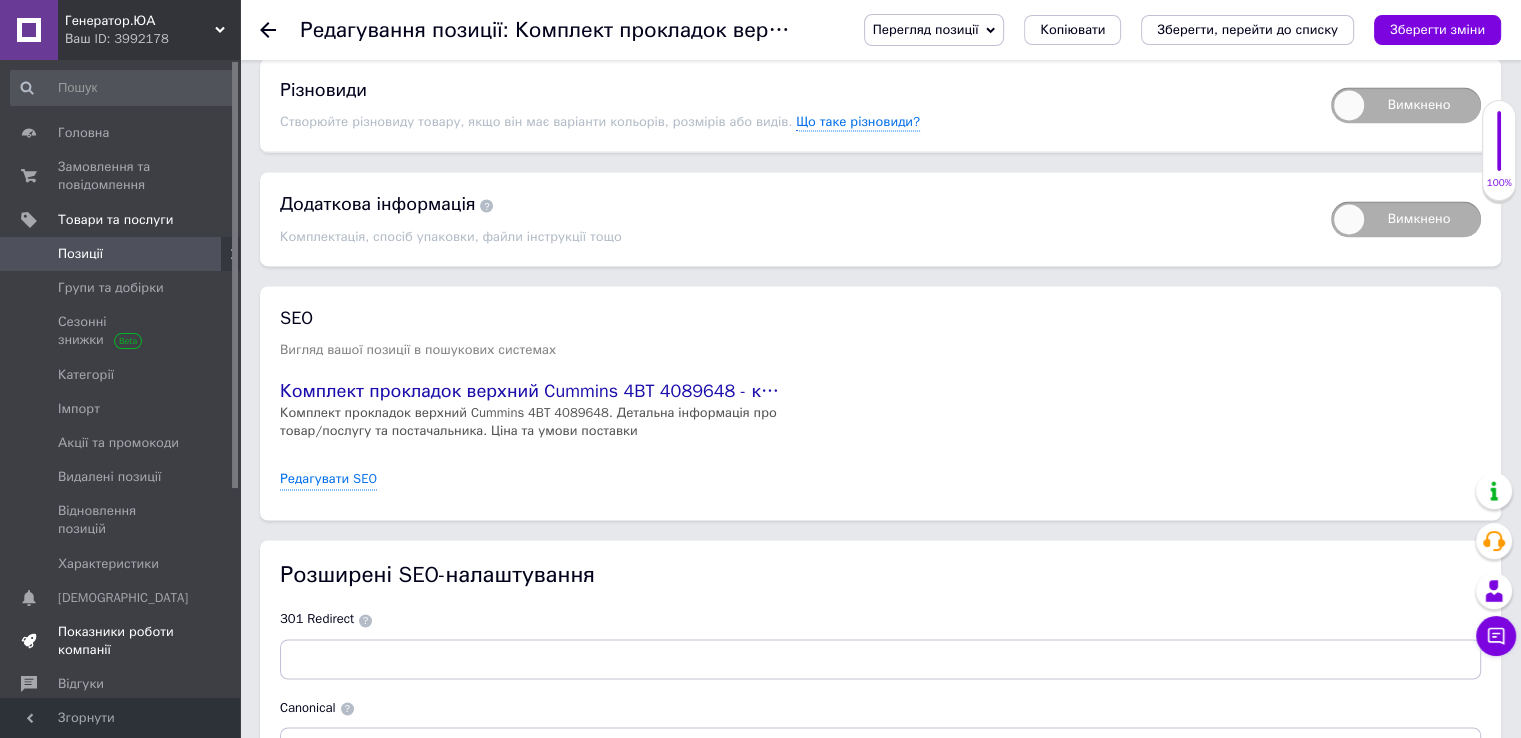 click on "Показники роботи компанії" at bounding box center [121, 641] 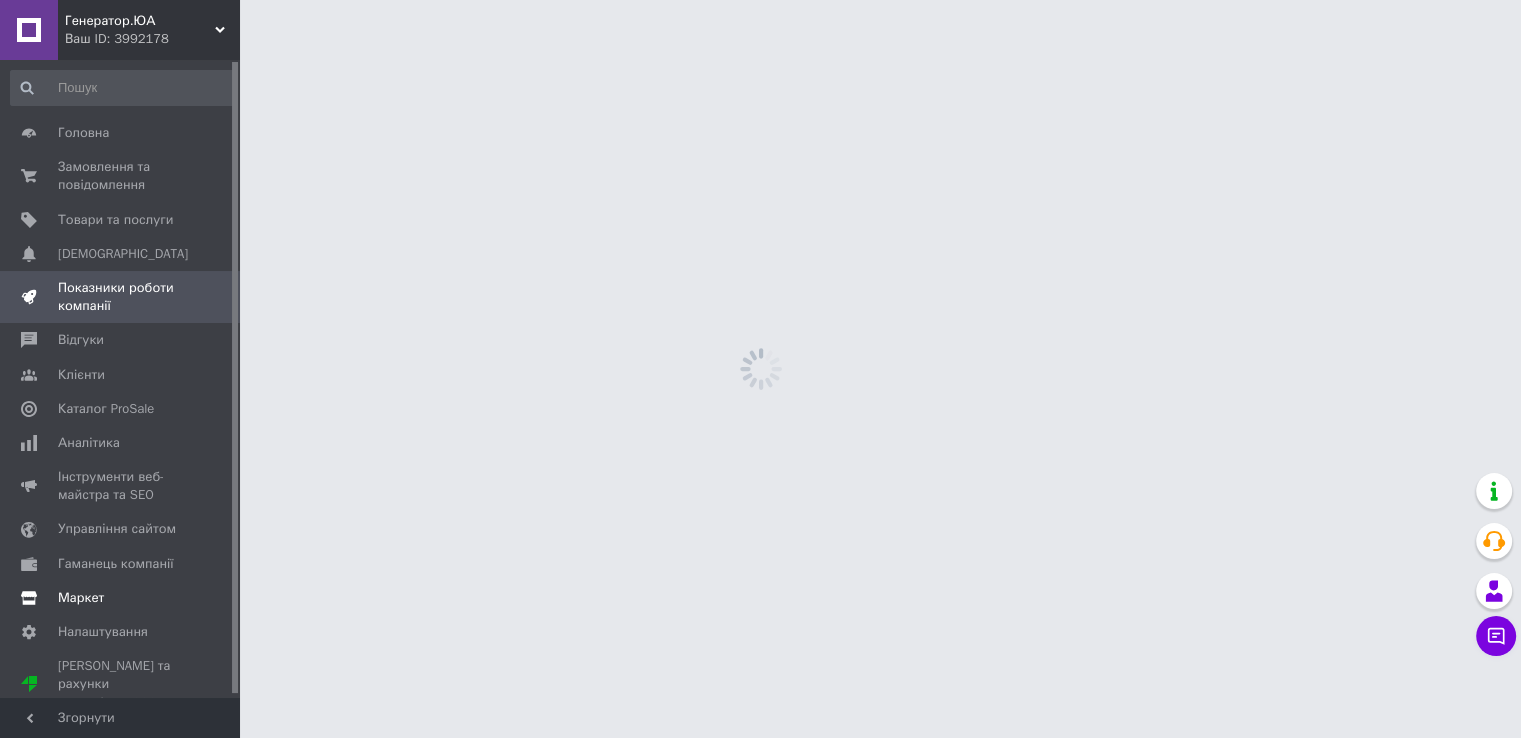 scroll, scrollTop: 0, scrollLeft: 0, axis: both 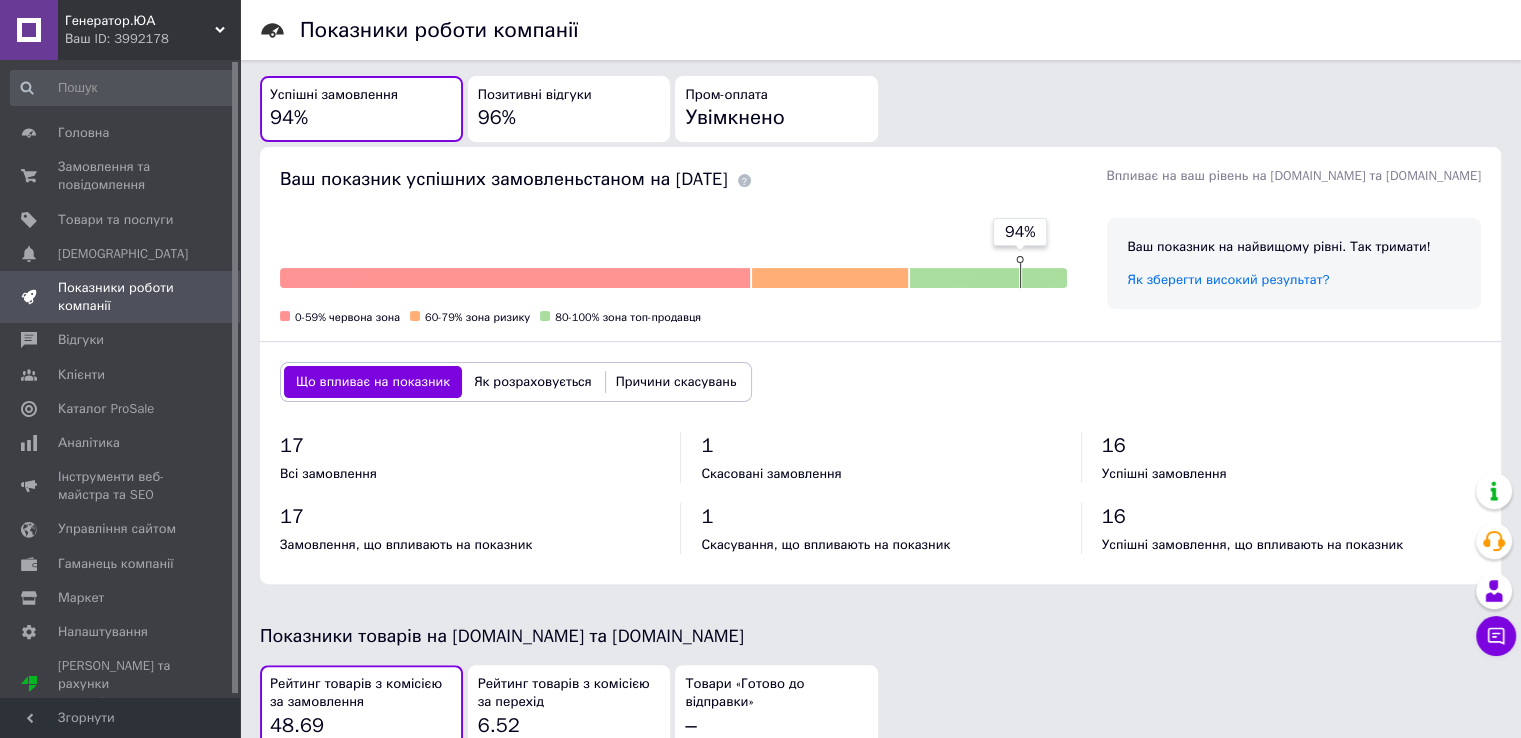 drag, startPoint x: 792, startPoint y: 557, endPoint x: 784, endPoint y: 624, distance: 67.47592 